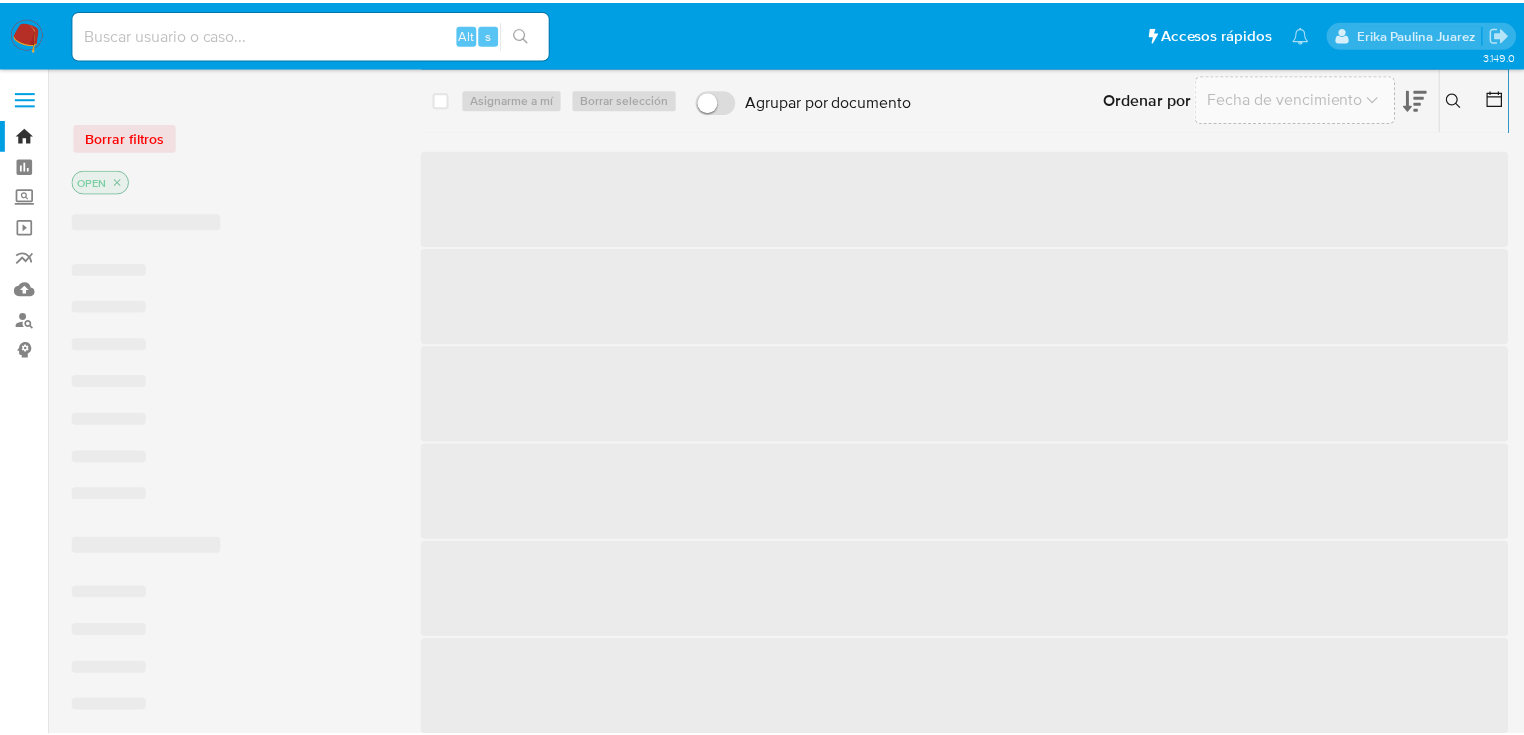 scroll, scrollTop: 0, scrollLeft: 0, axis: both 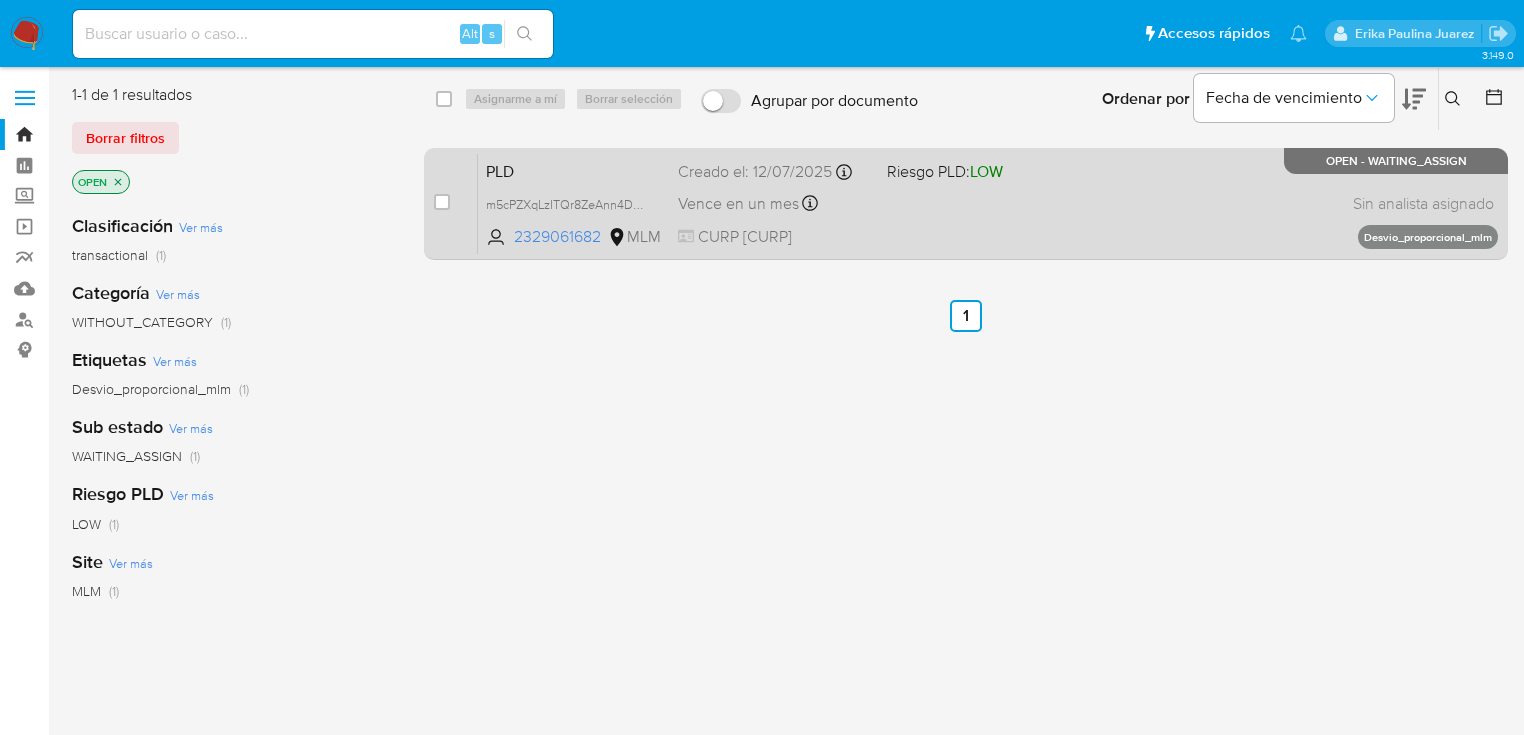 click on "PLD m5cPZXqLzITQr8ZeAnn4DWau 2329061682 MLM Riesgo PLD:  LOW Creado el: 12/07/2025   Creado el: 12/07/2025 02:07:11 Vence en un mes   Vence el 10/09/2025 02:07:12 CURP   LAVM860926HCLZLN08 Sin analista asignado   Asignado el: - Desvio_proporcional_mlm OPEN - WAITING_ASSIGN" at bounding box center (988, 203) 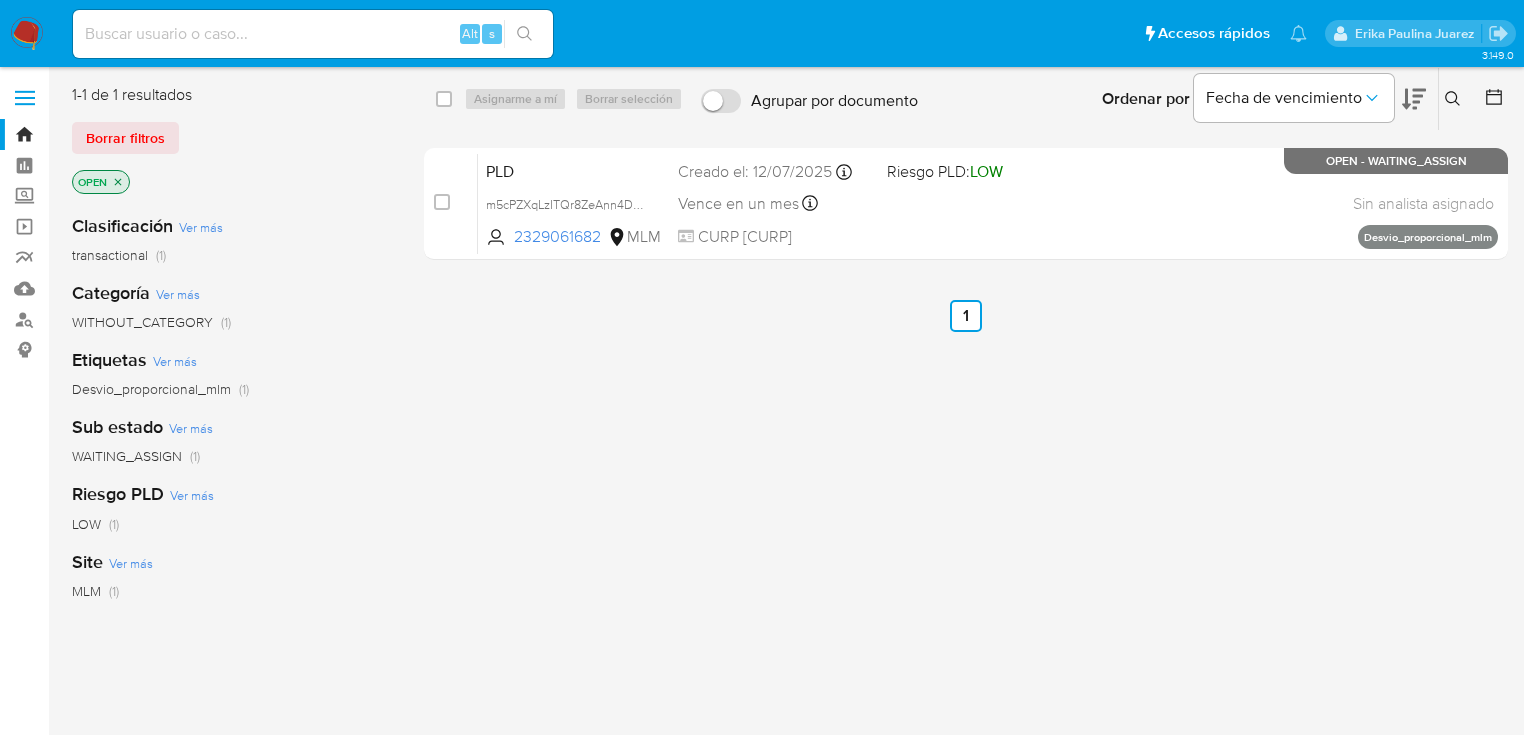 click at bounding box center [27, 34] 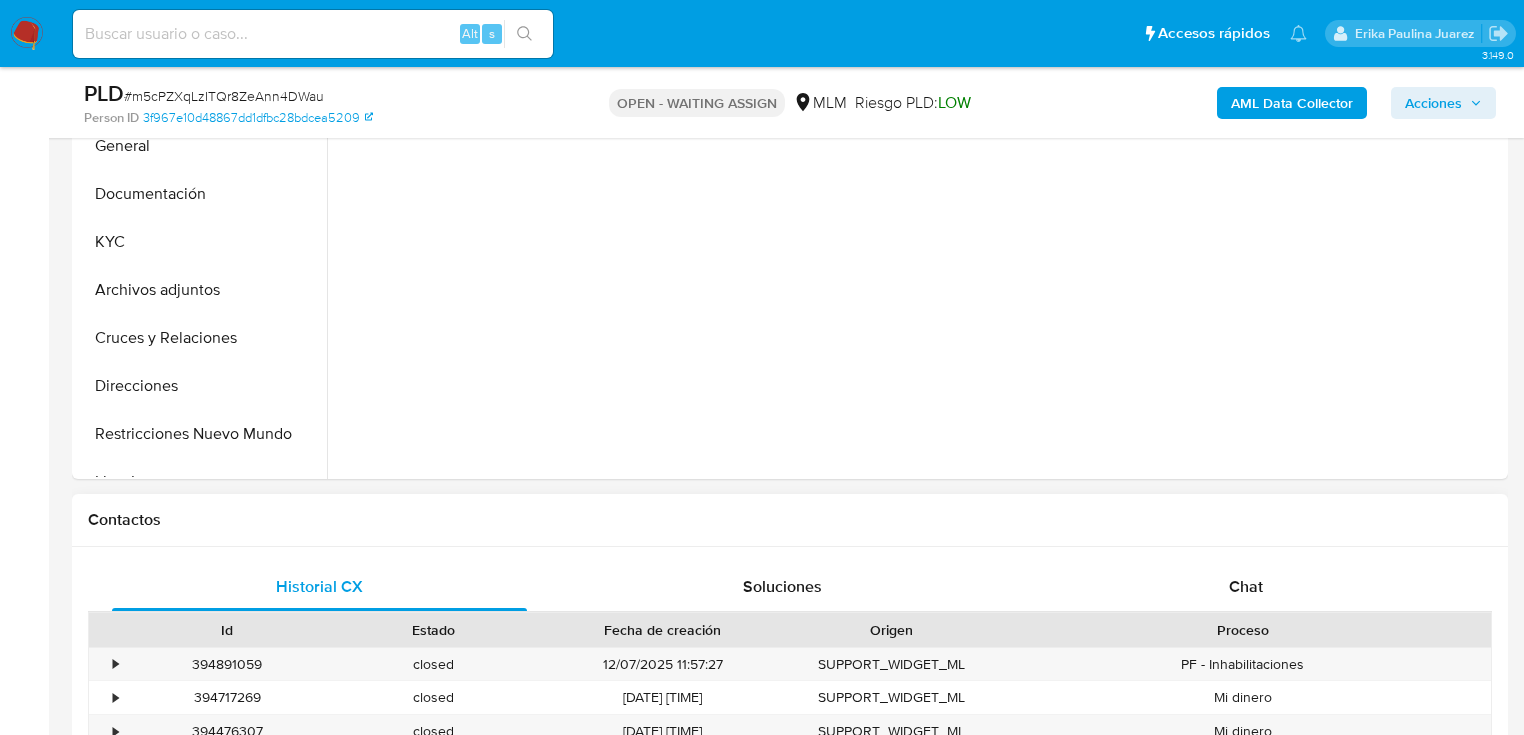 scroll, scrollTop: 480, scrollLeft: 0, axis: vertical 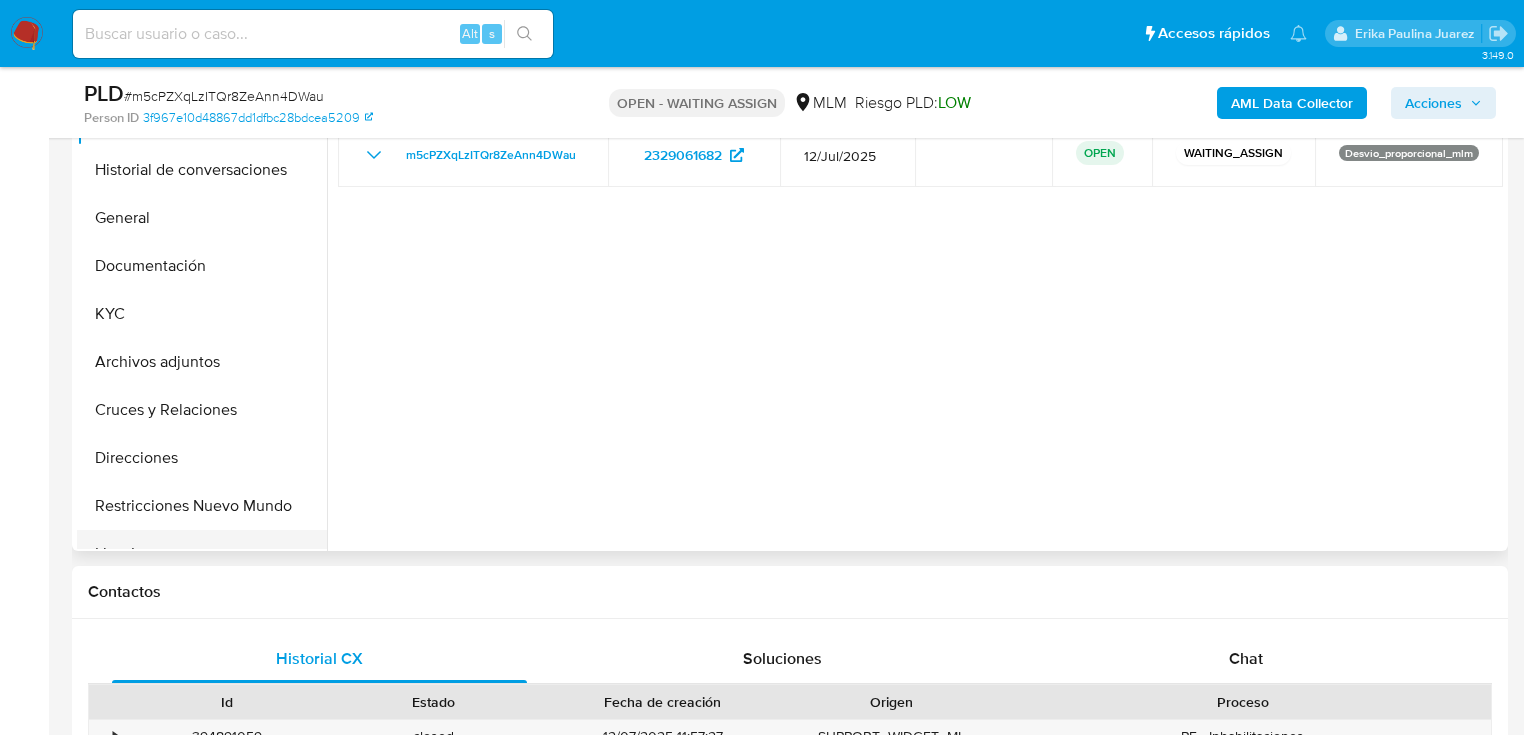 select on "10" 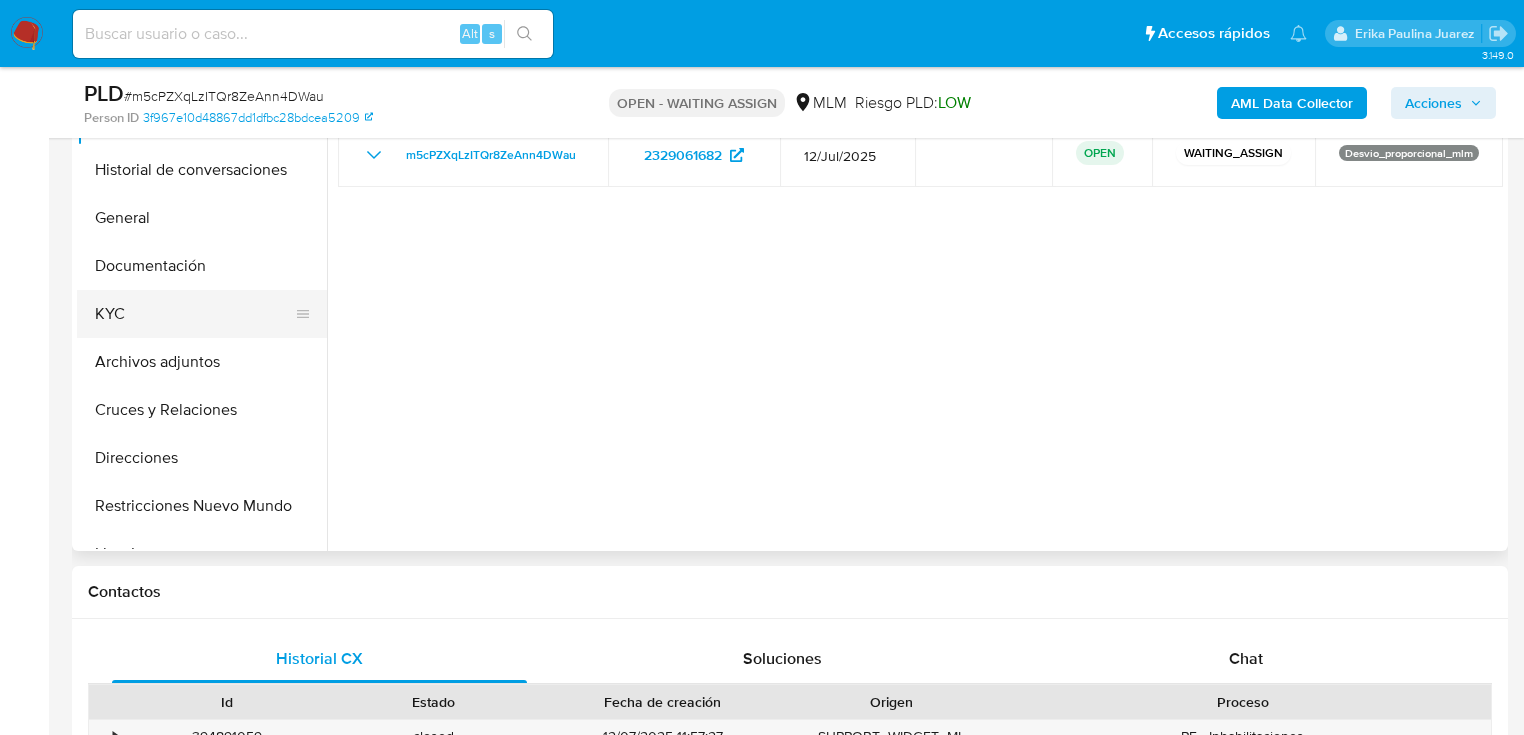 drag, startPoint x: 137, startPoint y: 321, endPoint x: 232, endPoint y: 318, distance: 95.047356 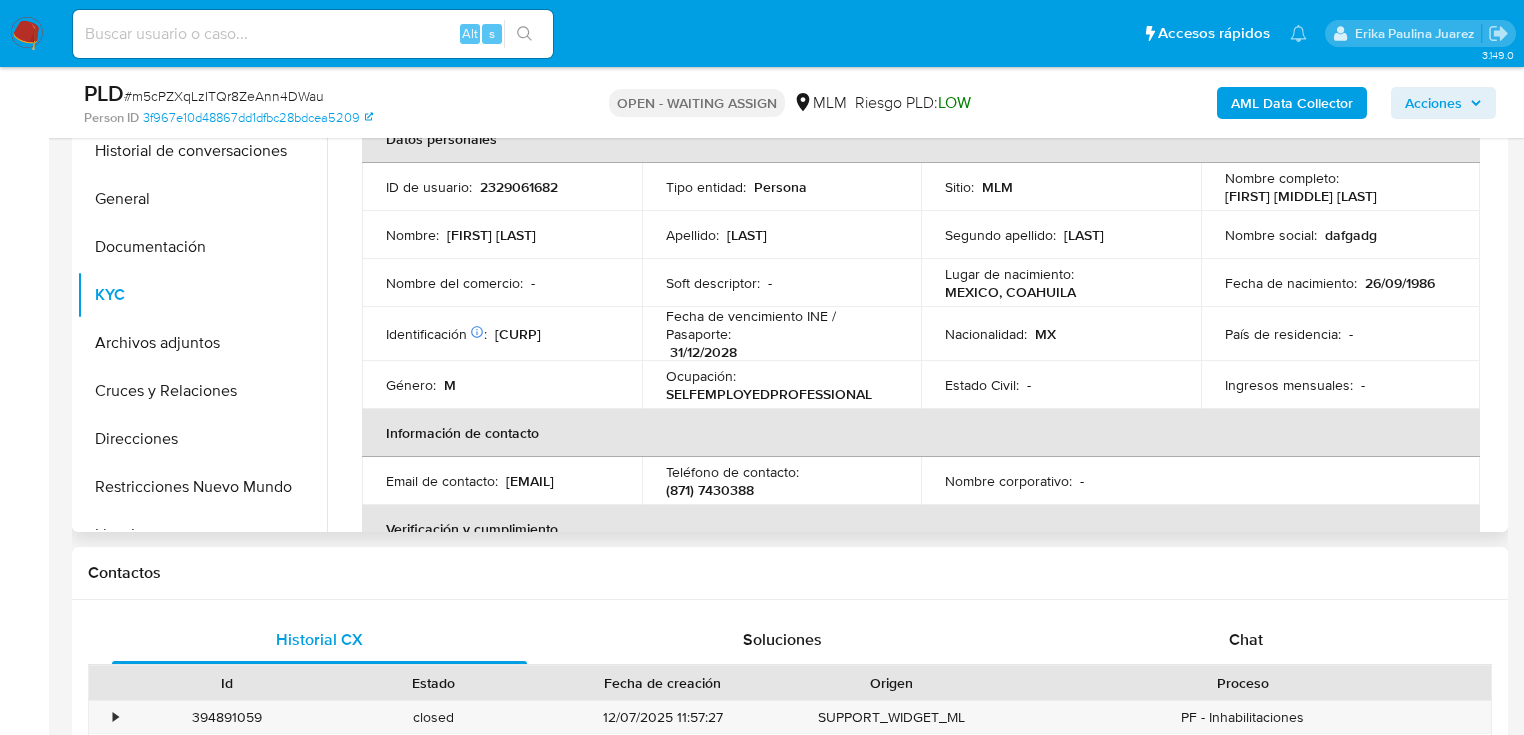 scroll, scrollTop: 320, scrollLeft: 0, axis: vertical 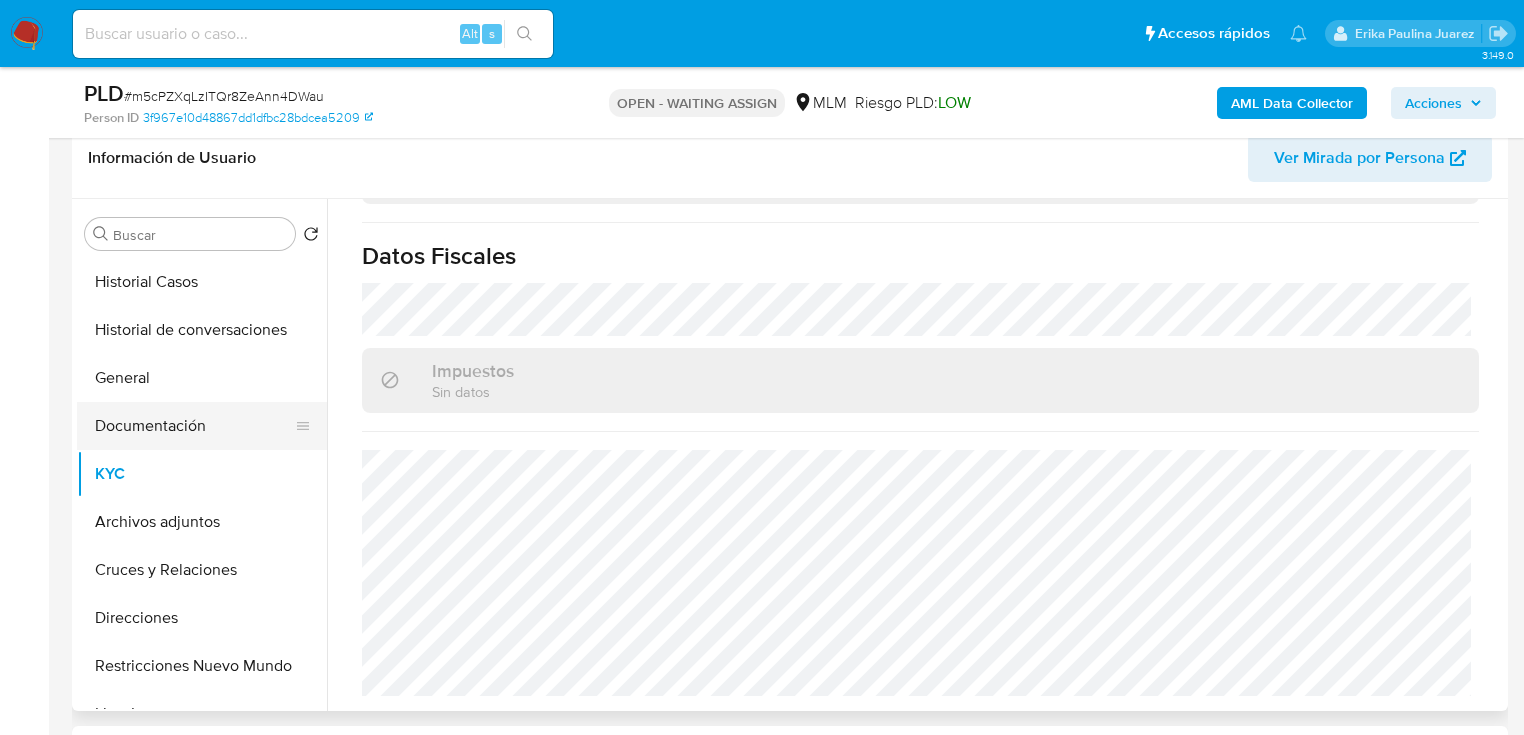 click on "Documentación" at bounding box center (194, 426) 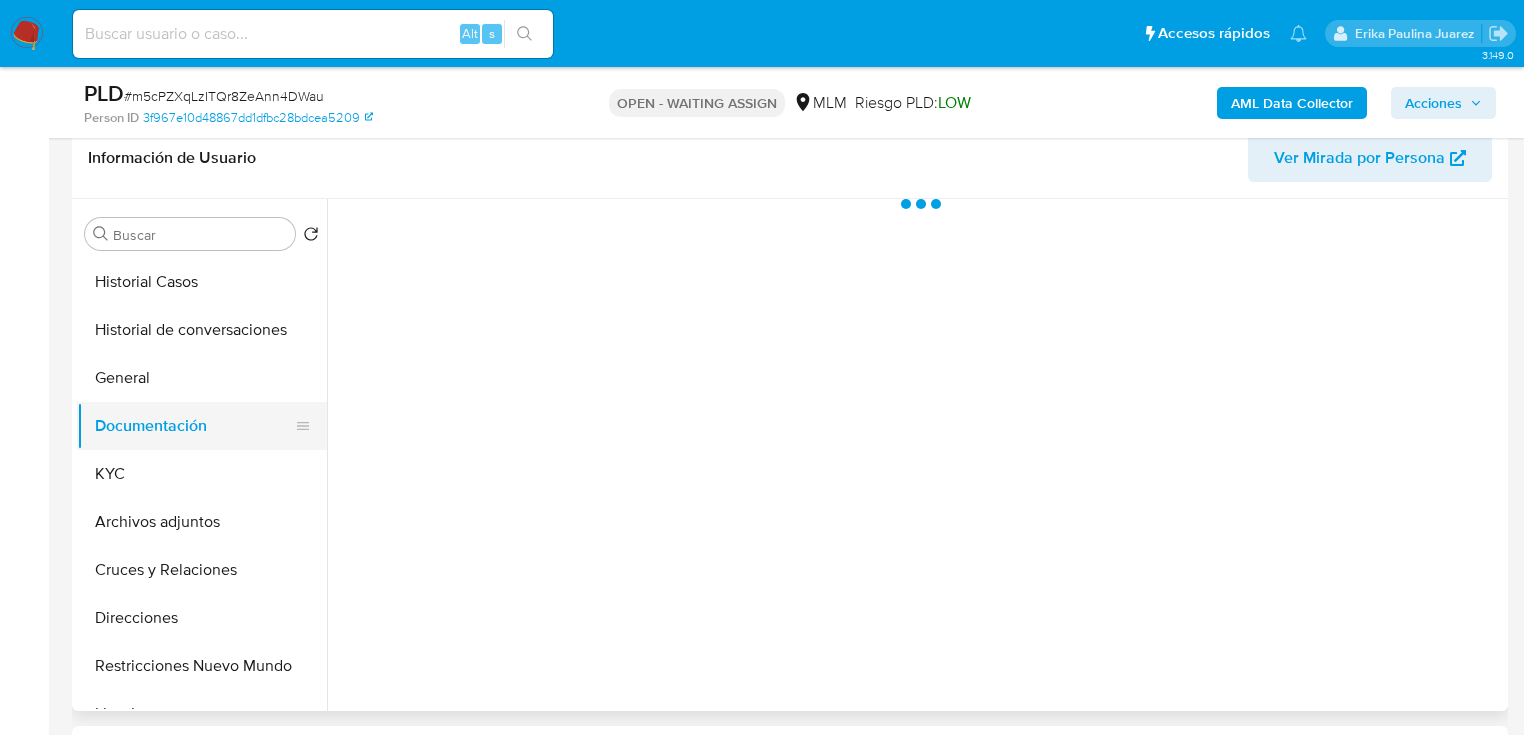 scroll, scrollTop: 0, scrollLeft: 0, axis: both 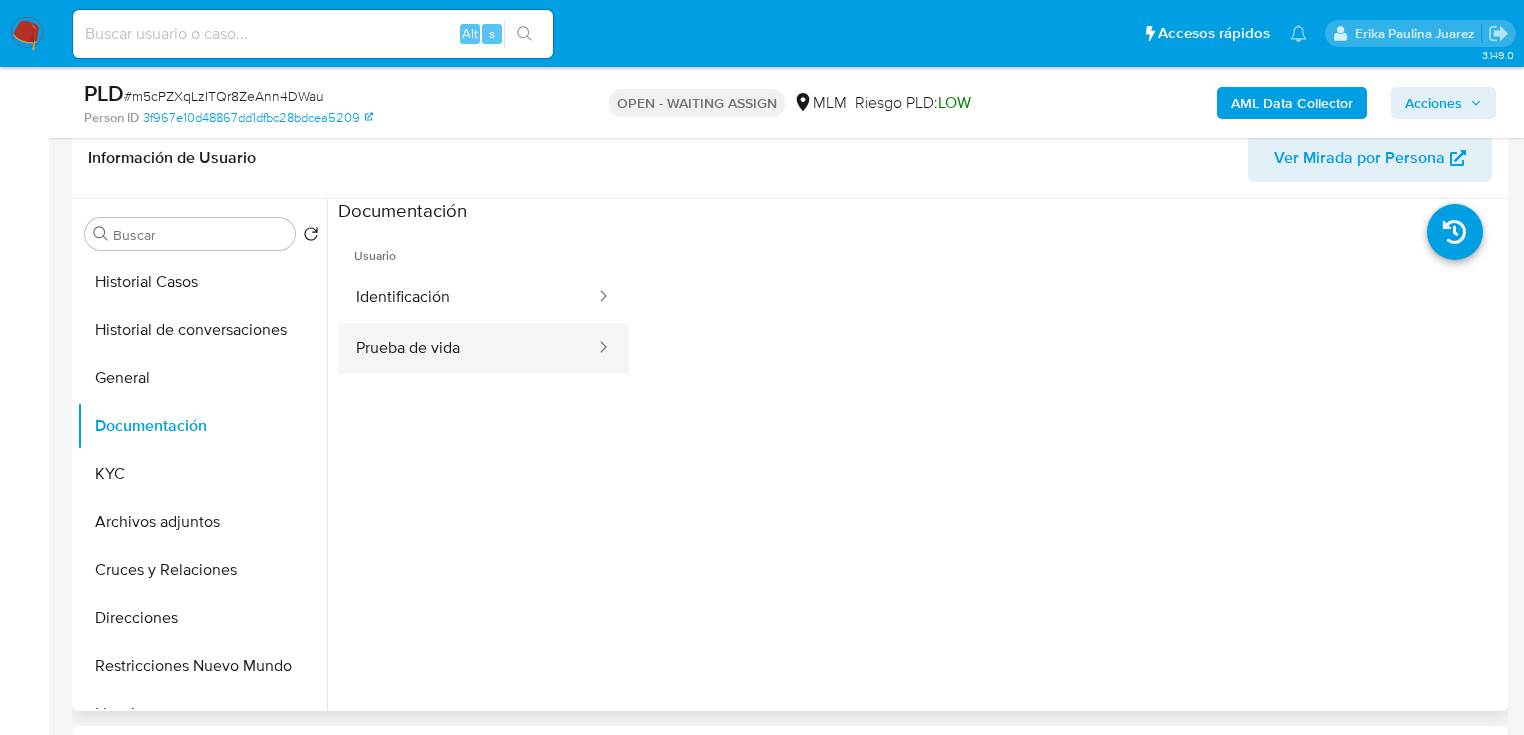 click on "Prueba de vida" at bounding box center [467, 348] 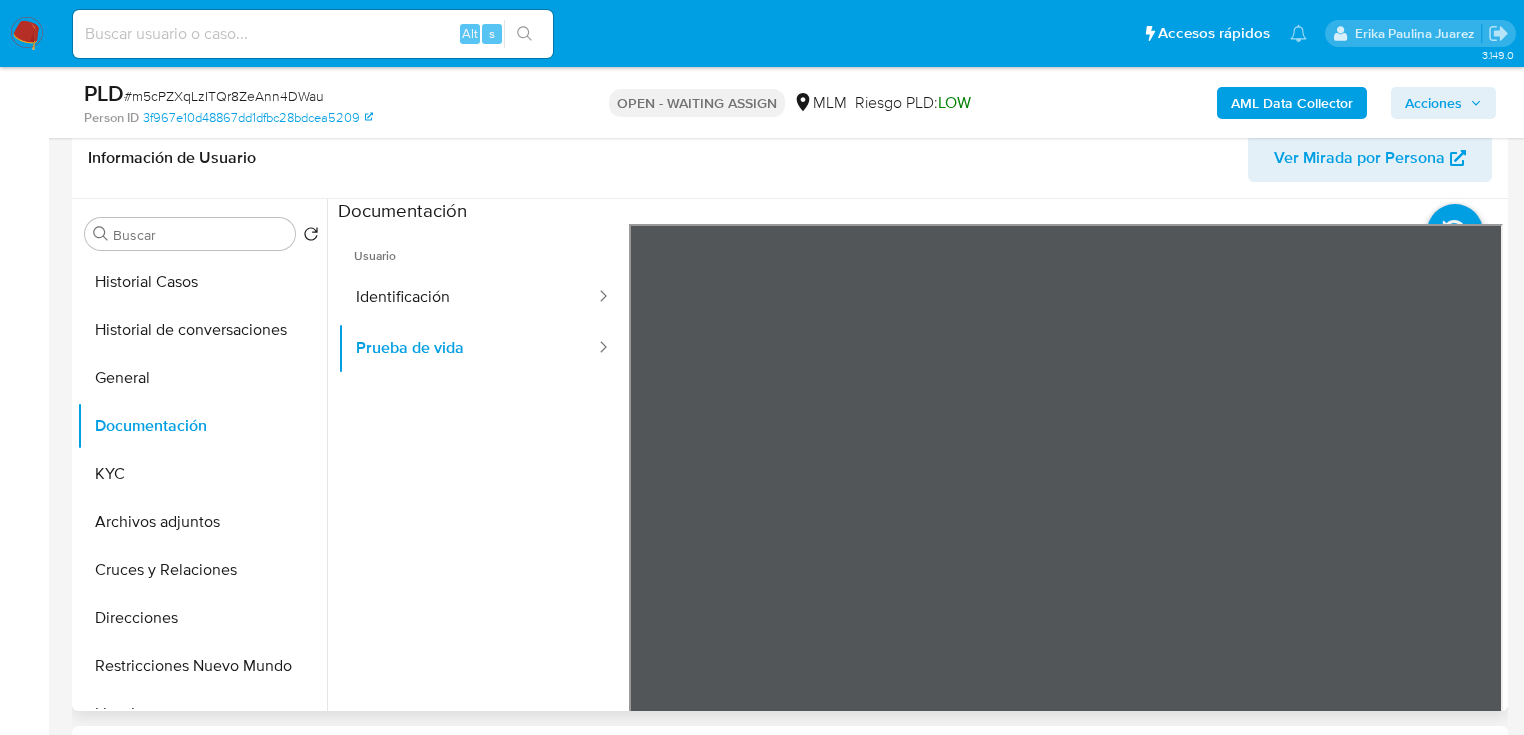 scroll, scrollTop: 66, scrollLeft: 0, axis: vertical 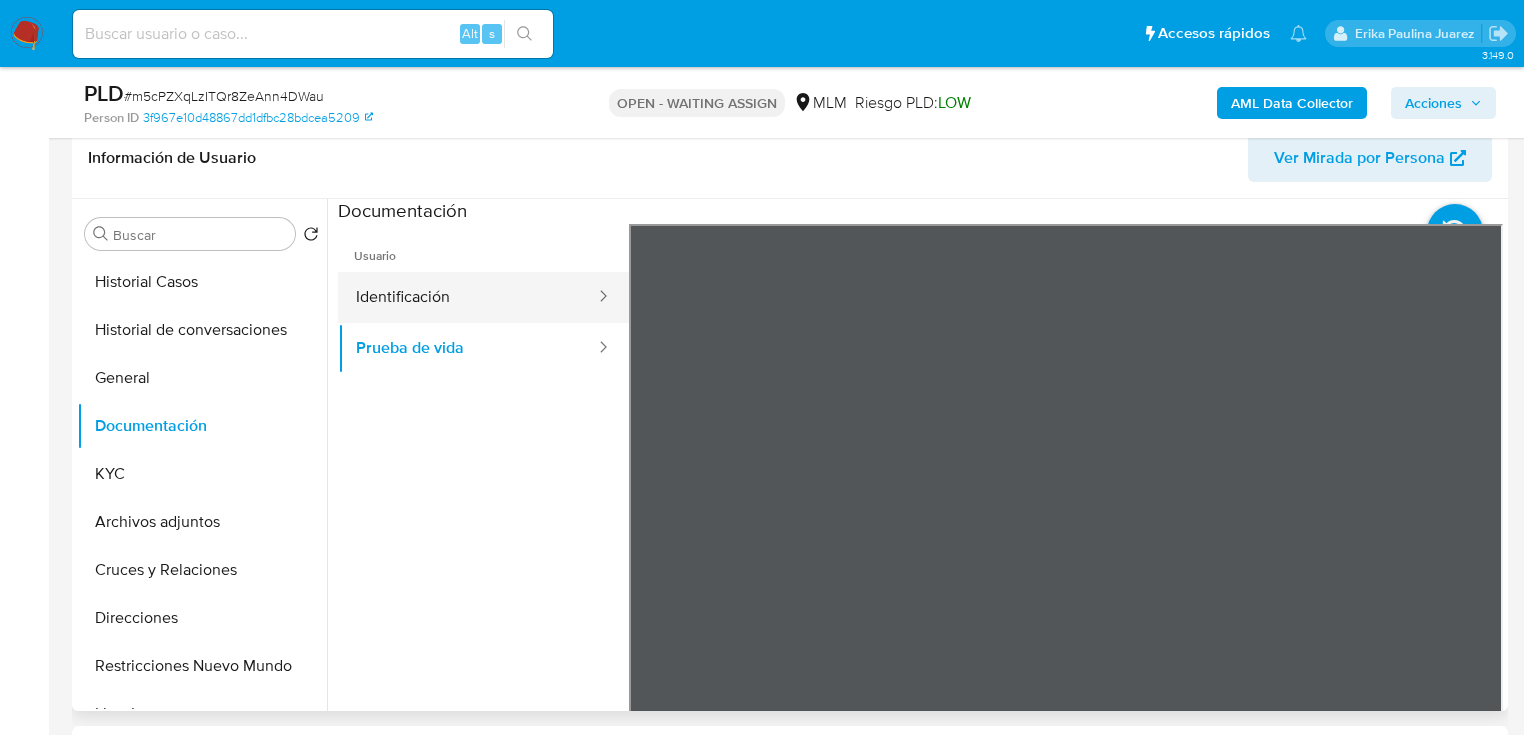 click on "Identificación" at bounding box center (467, 297) 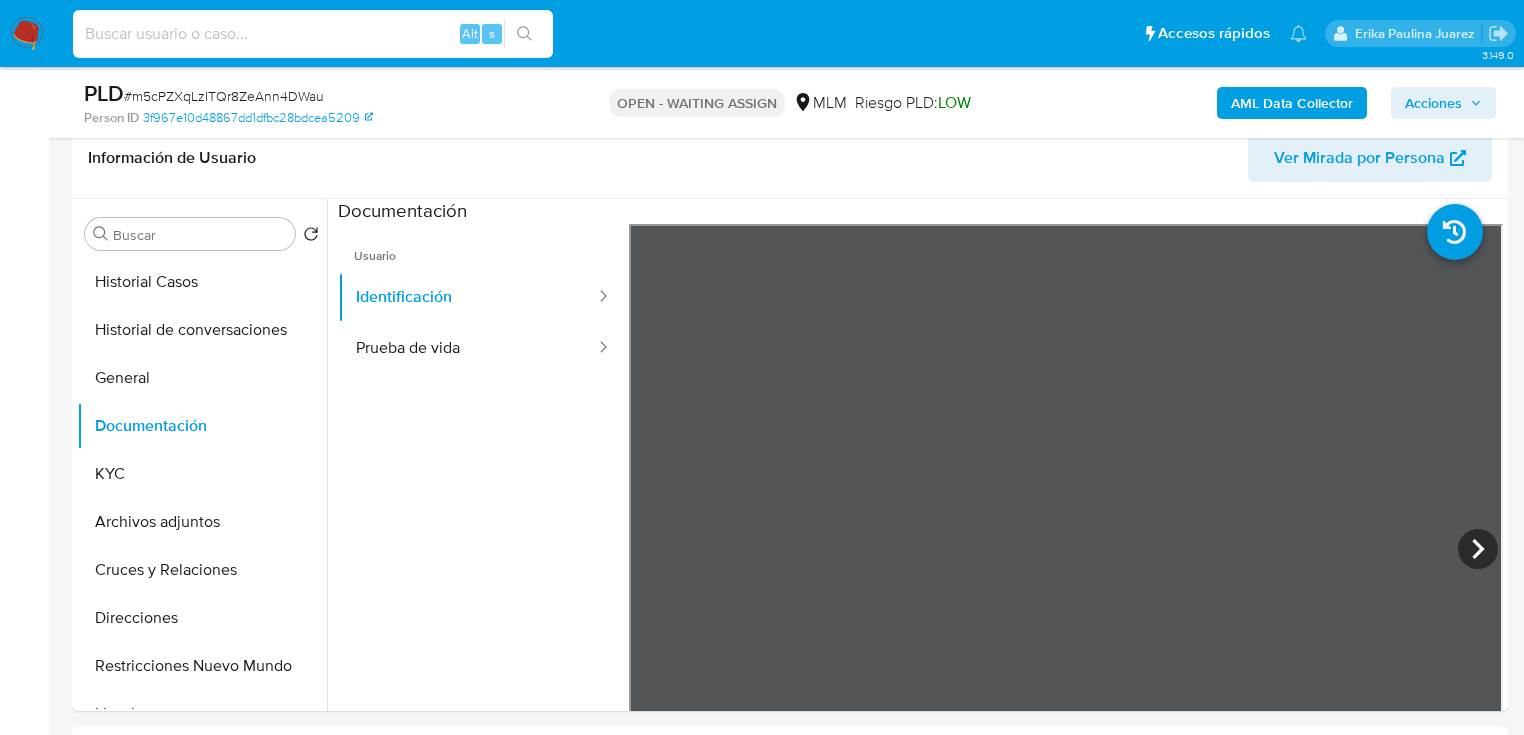 click at bounding box center [313, 34] 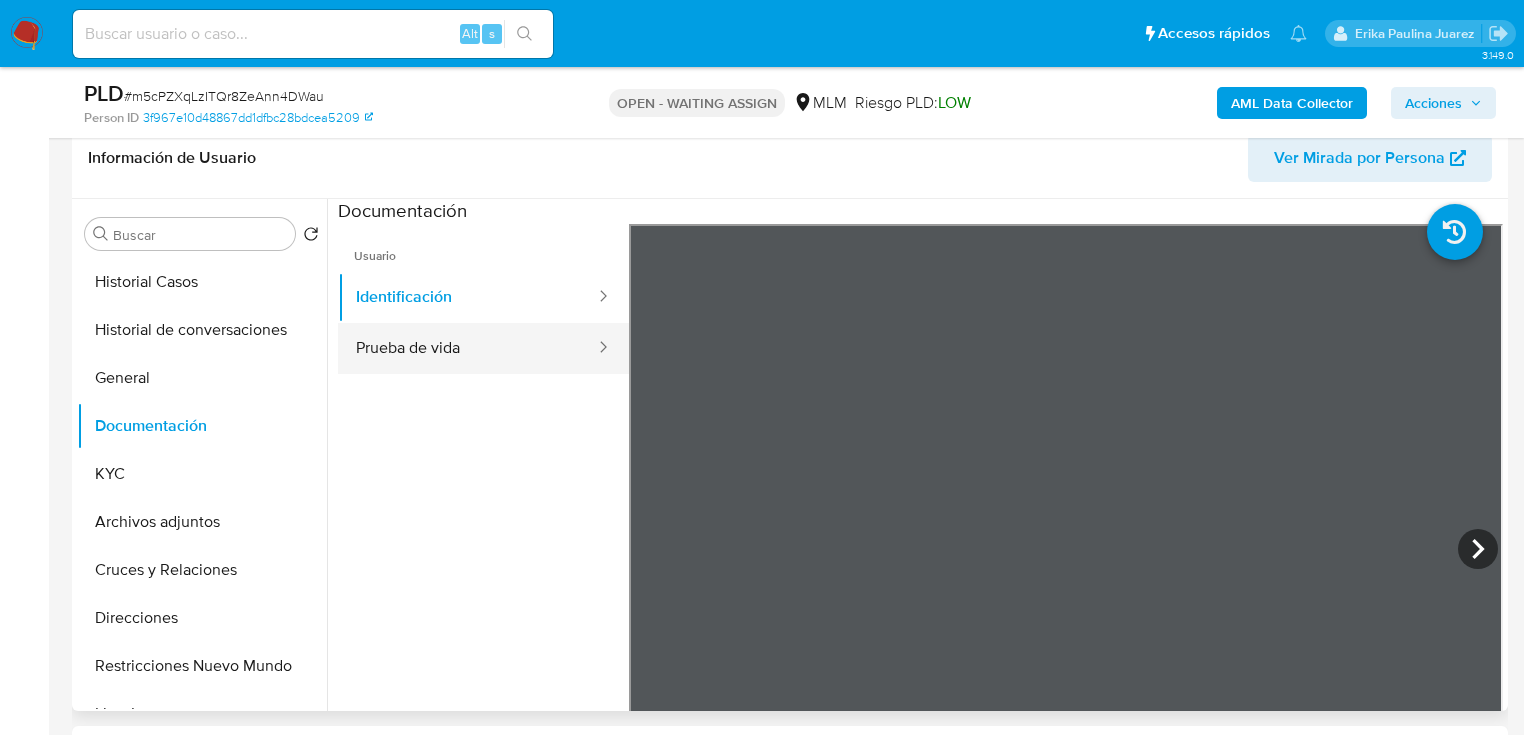 click on "Prueba de vida" at bounding box center (467, 348) 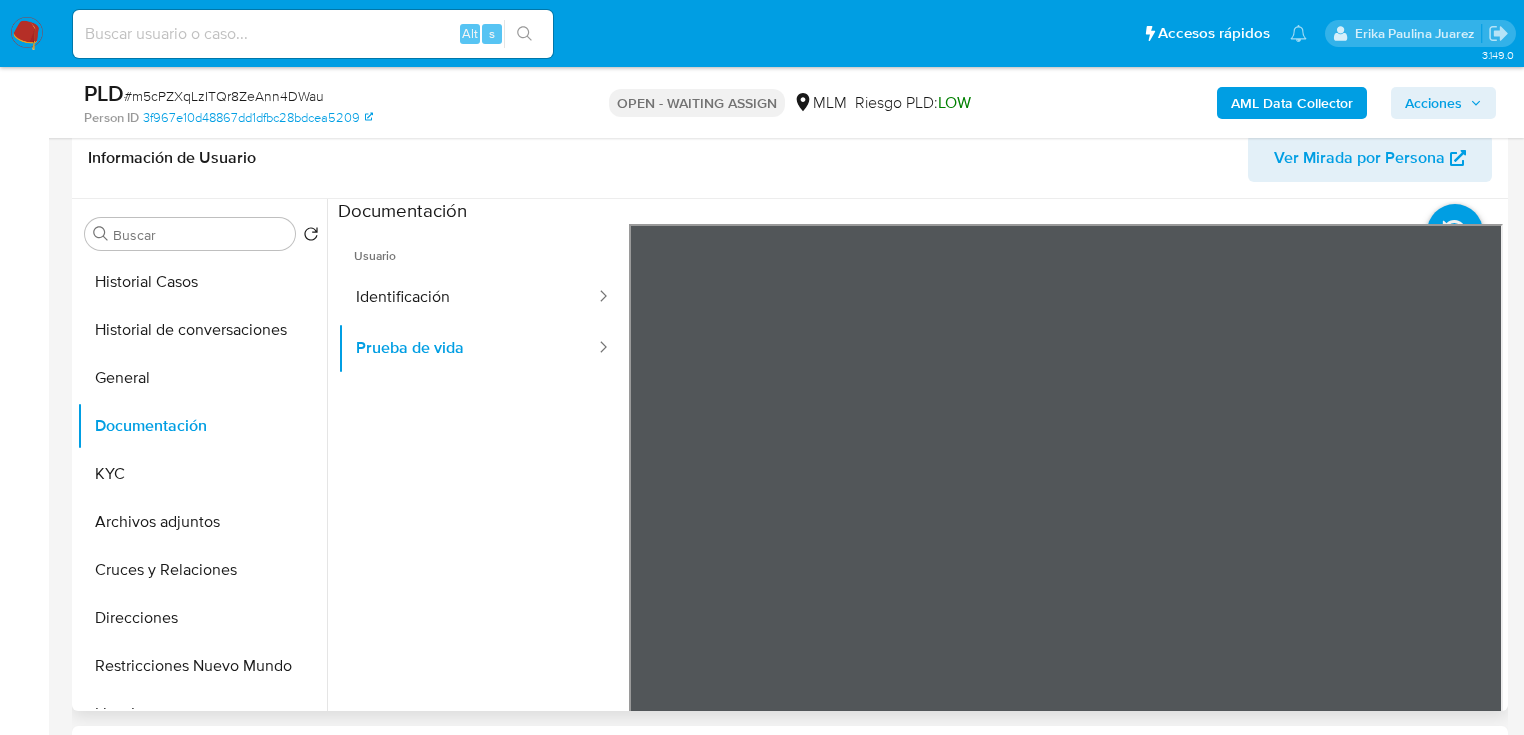 type 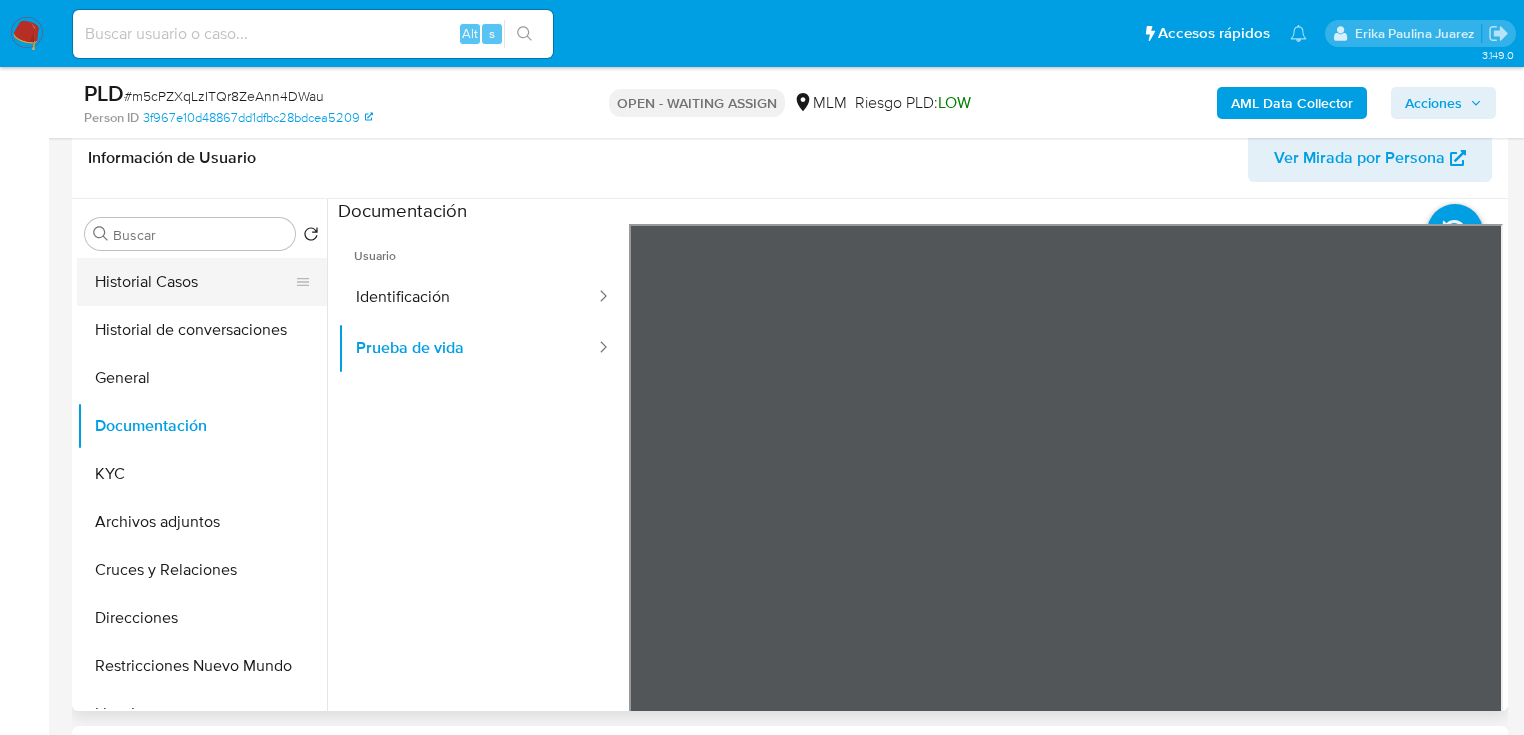 click on "Historial Casos" at bounding box center [194, 282] 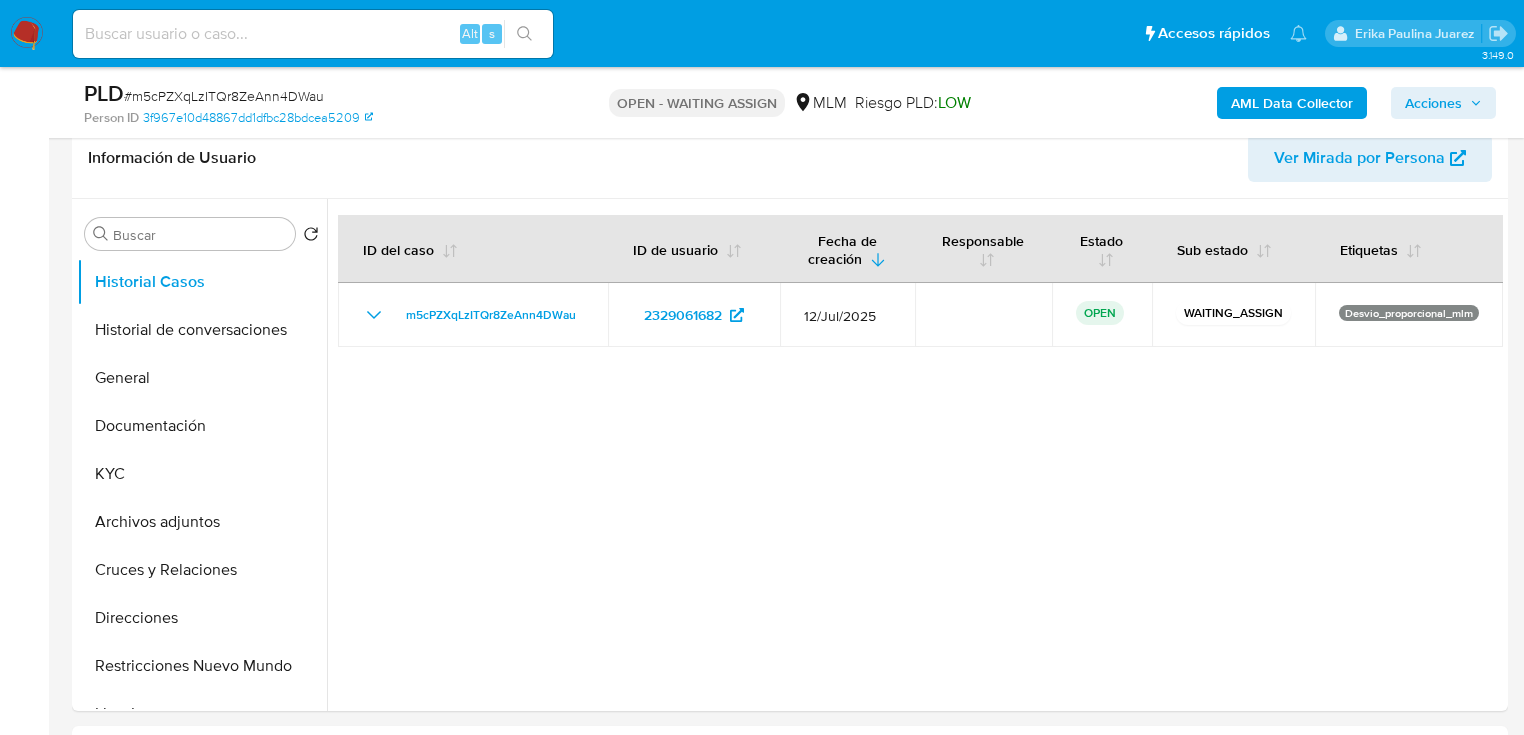 click at bounding box center [27, 34] 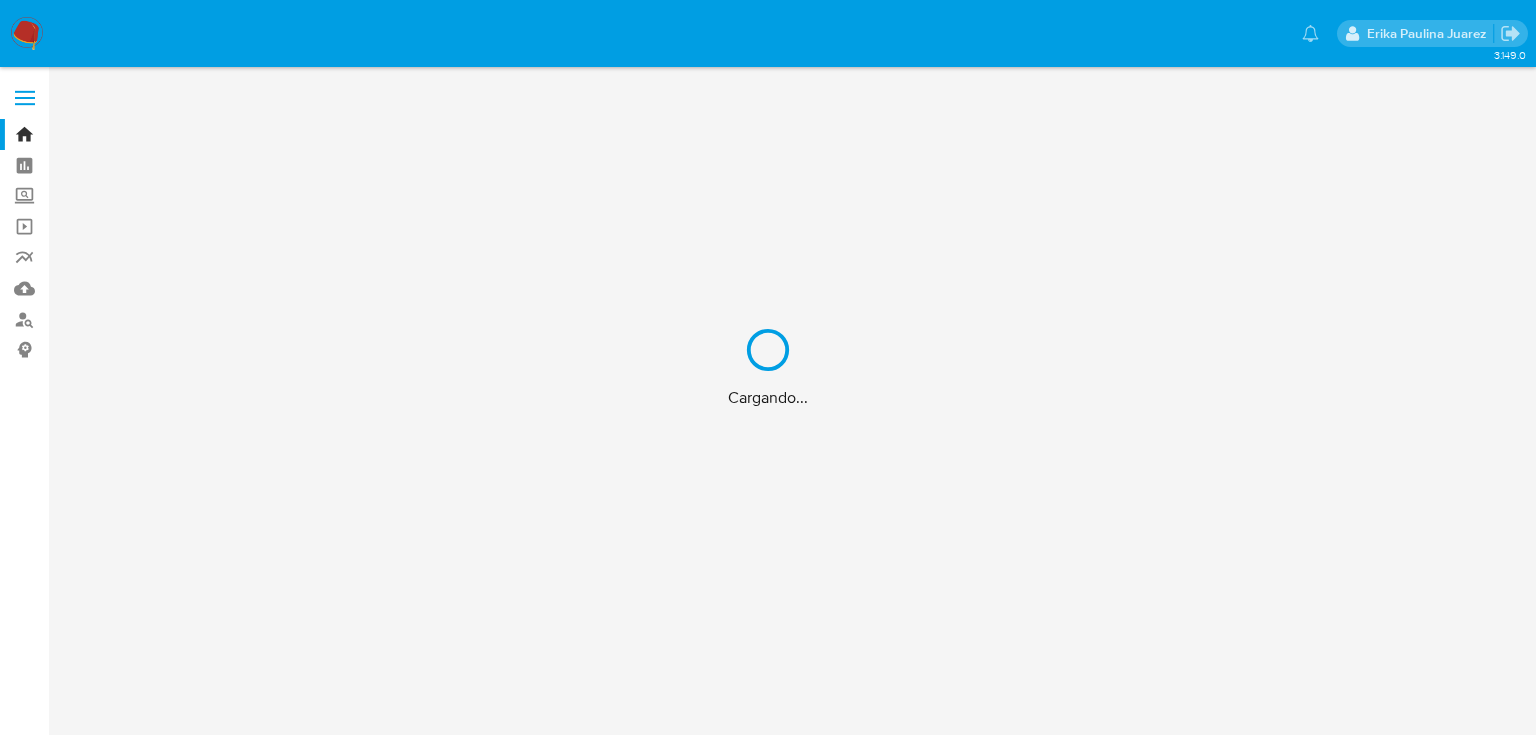 scroll, scrollTop: 0, scrollLeft: 0, axis: both 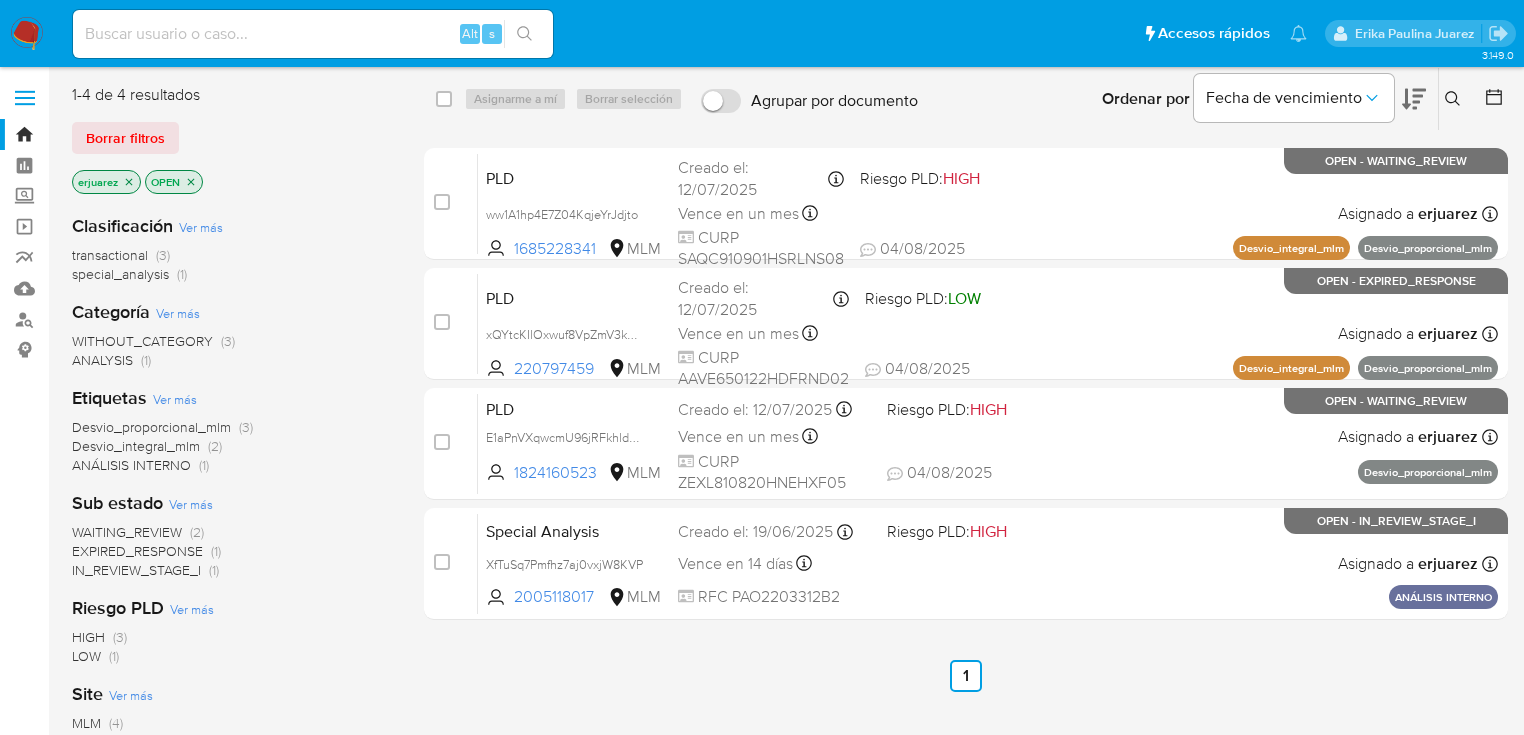 click 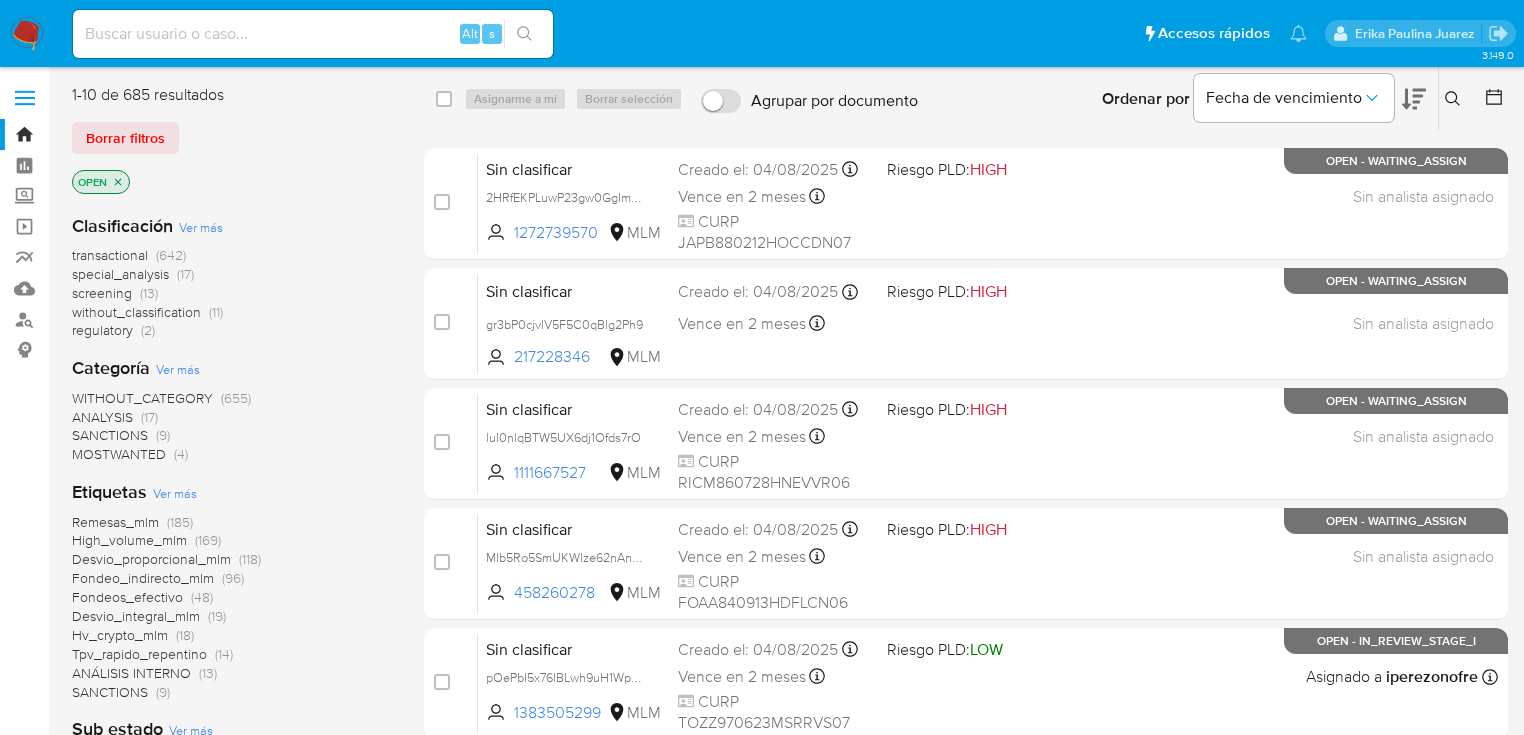click 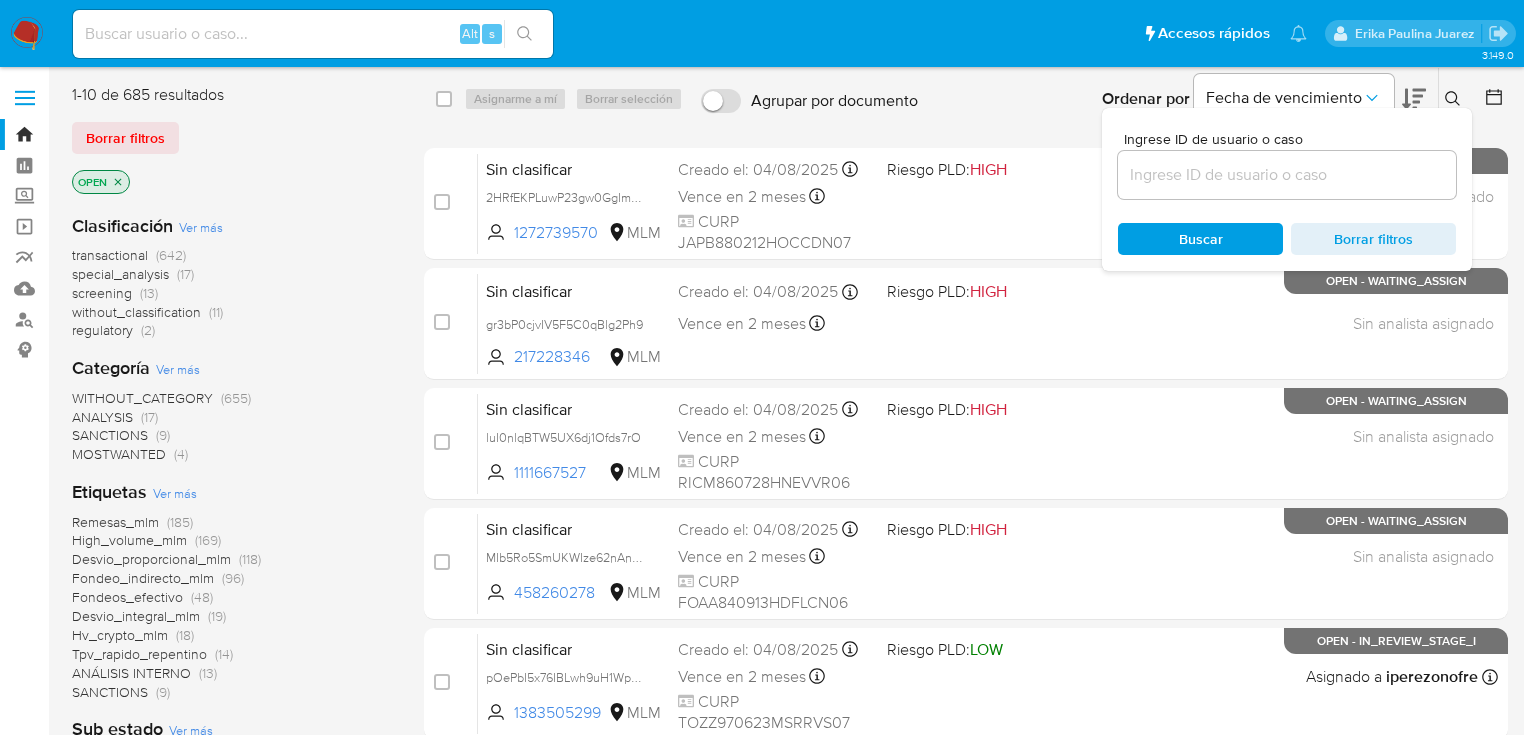 click at bounding box center [1287, 175] 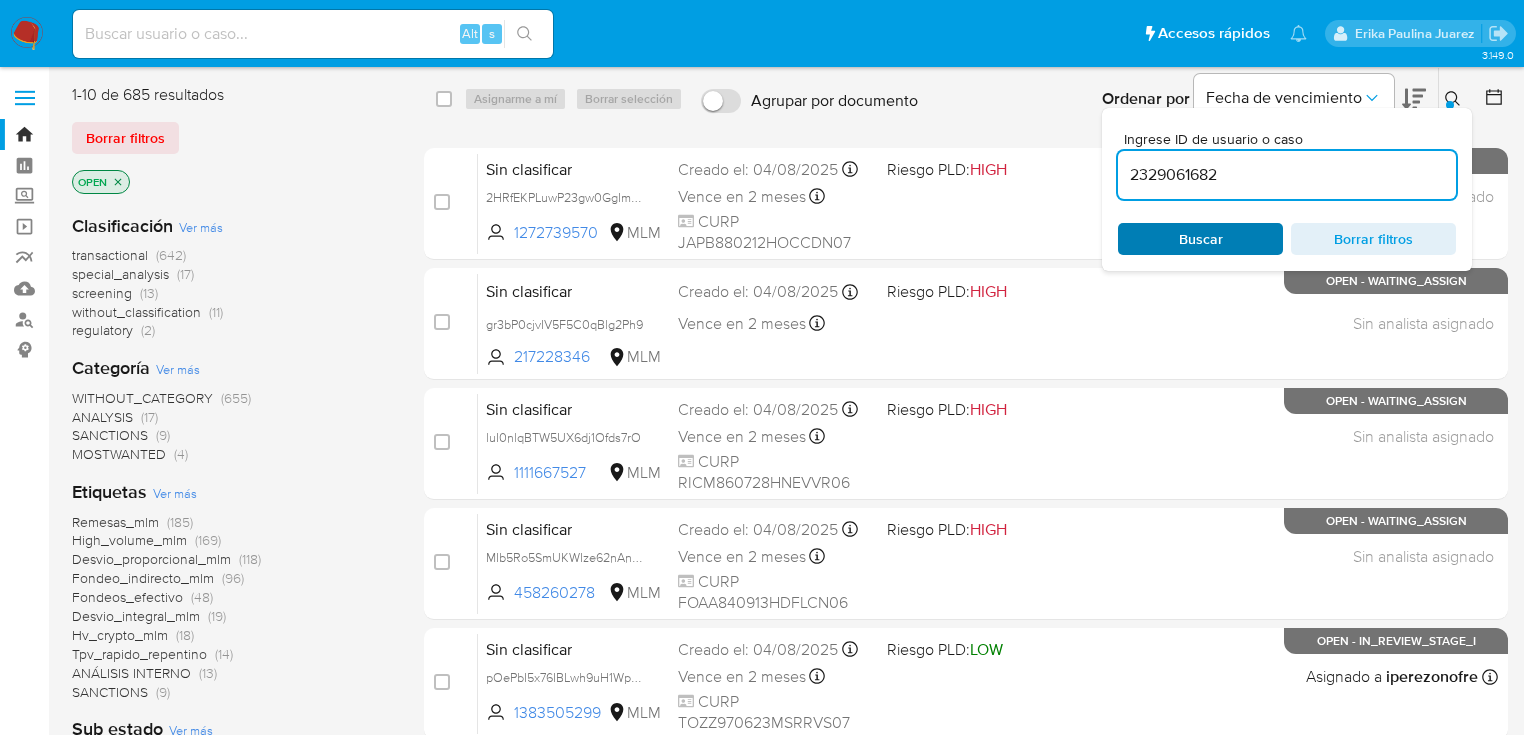 type on "2329061682" 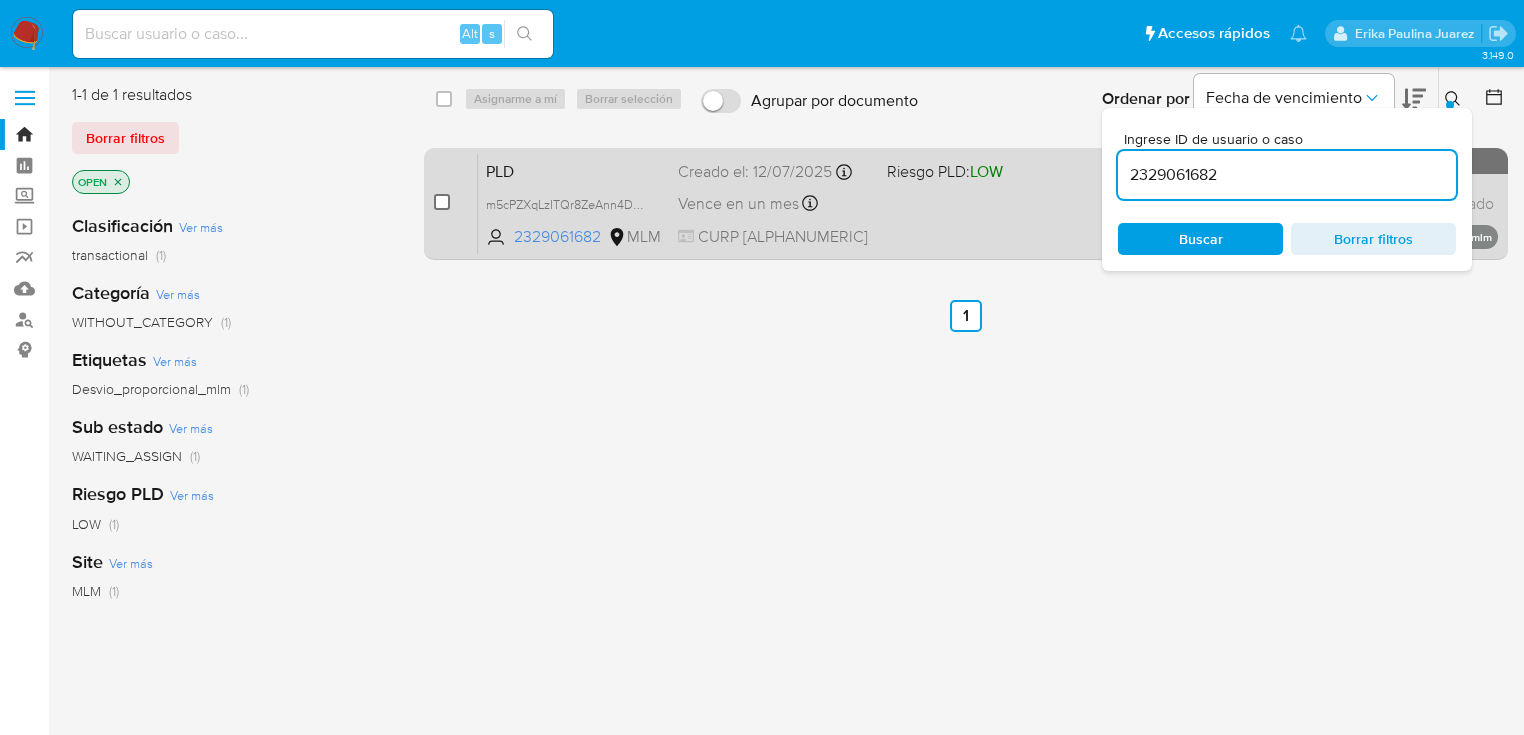 click at bounding box center (442, 202) 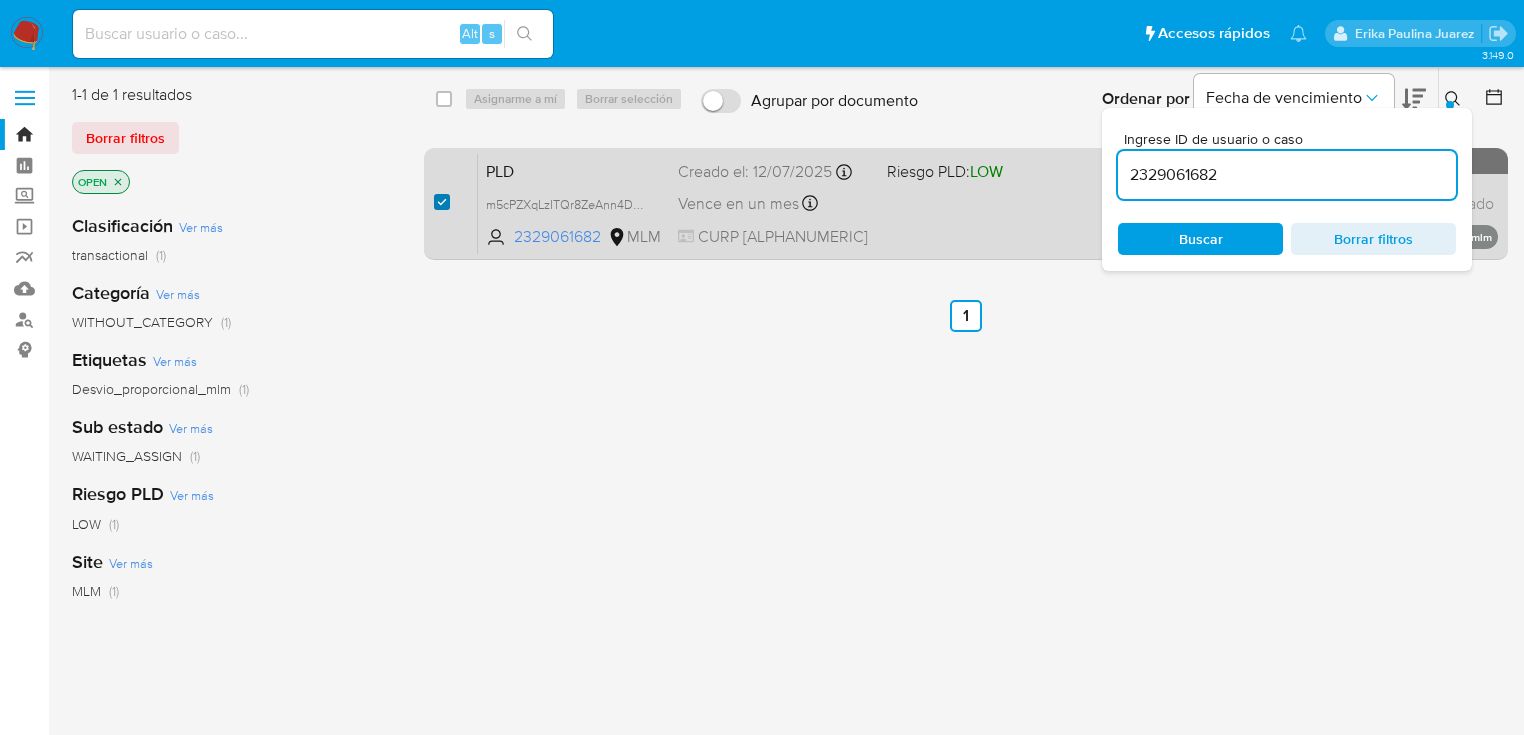 checkbox on "true" 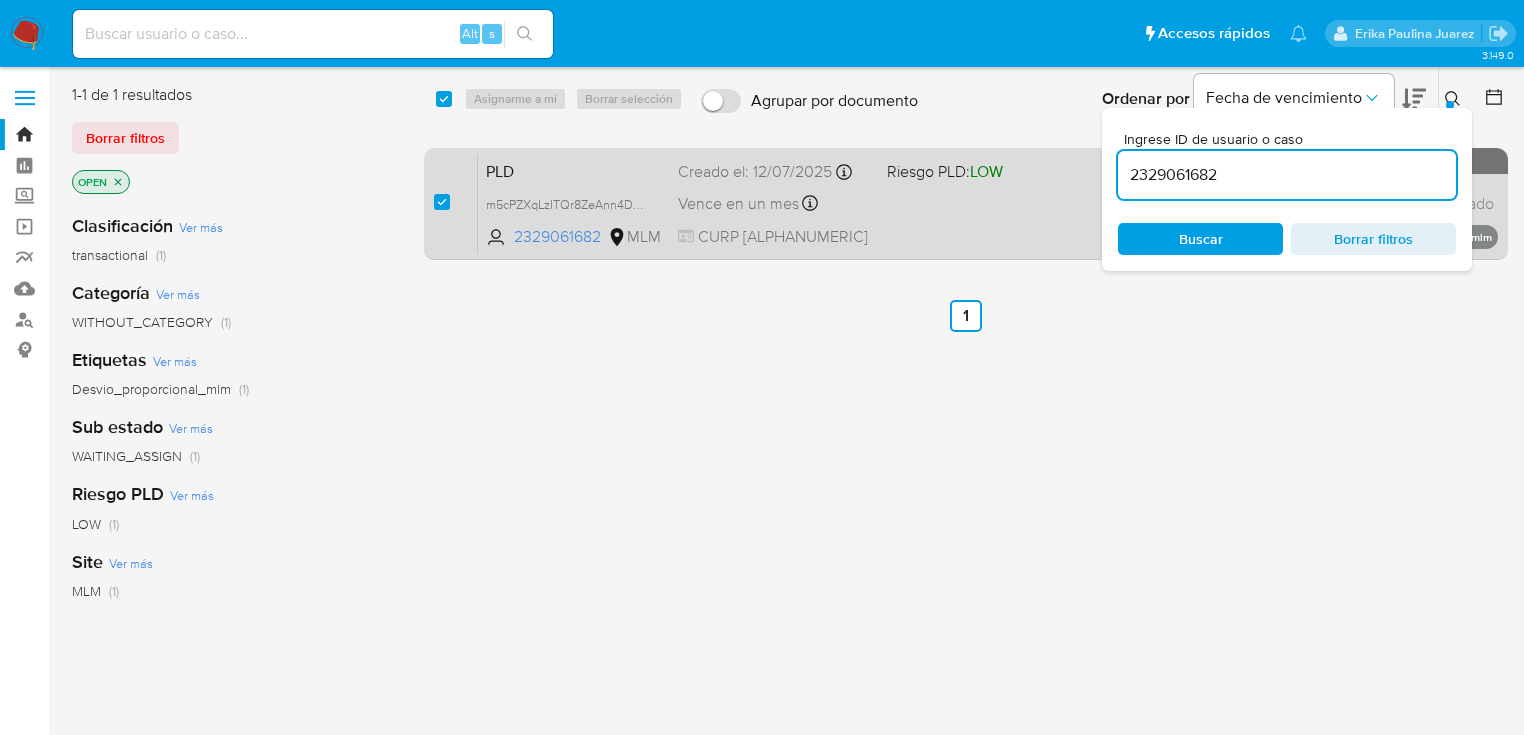 checkbox on "true" 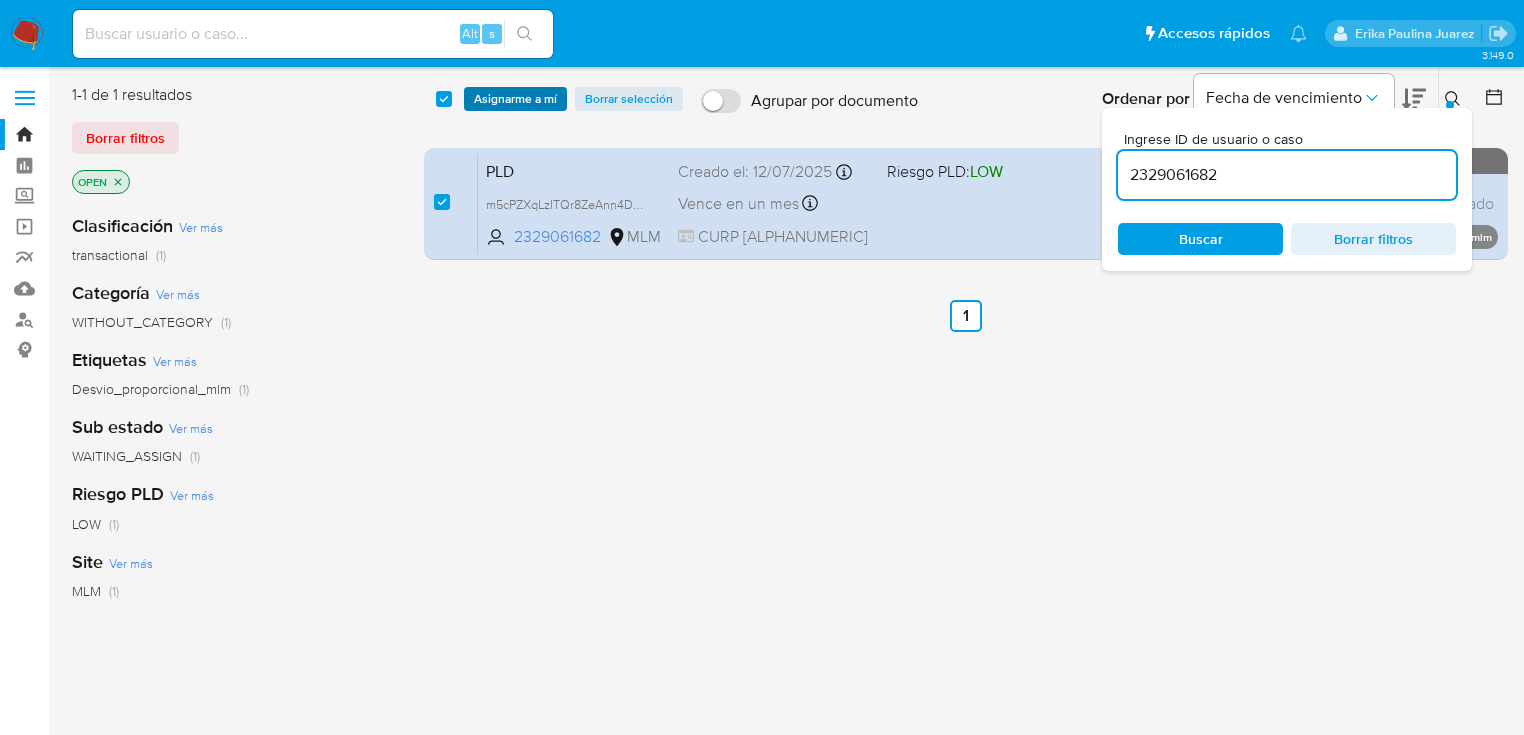 click on "Asignarme a mí" at bounding box center (515, 99) 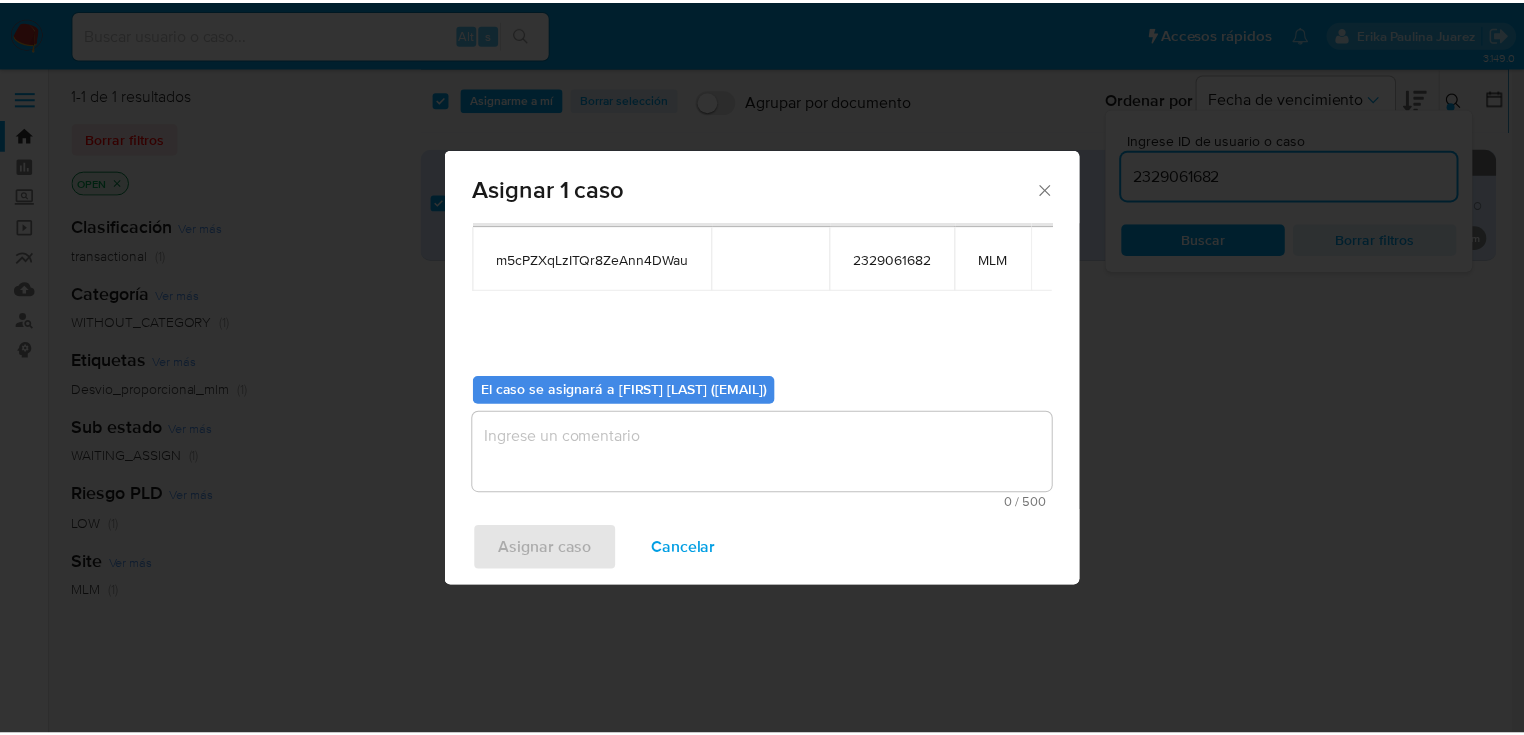 scroll, scrollTop: 103, scrollLeft: 0, axis: vertical 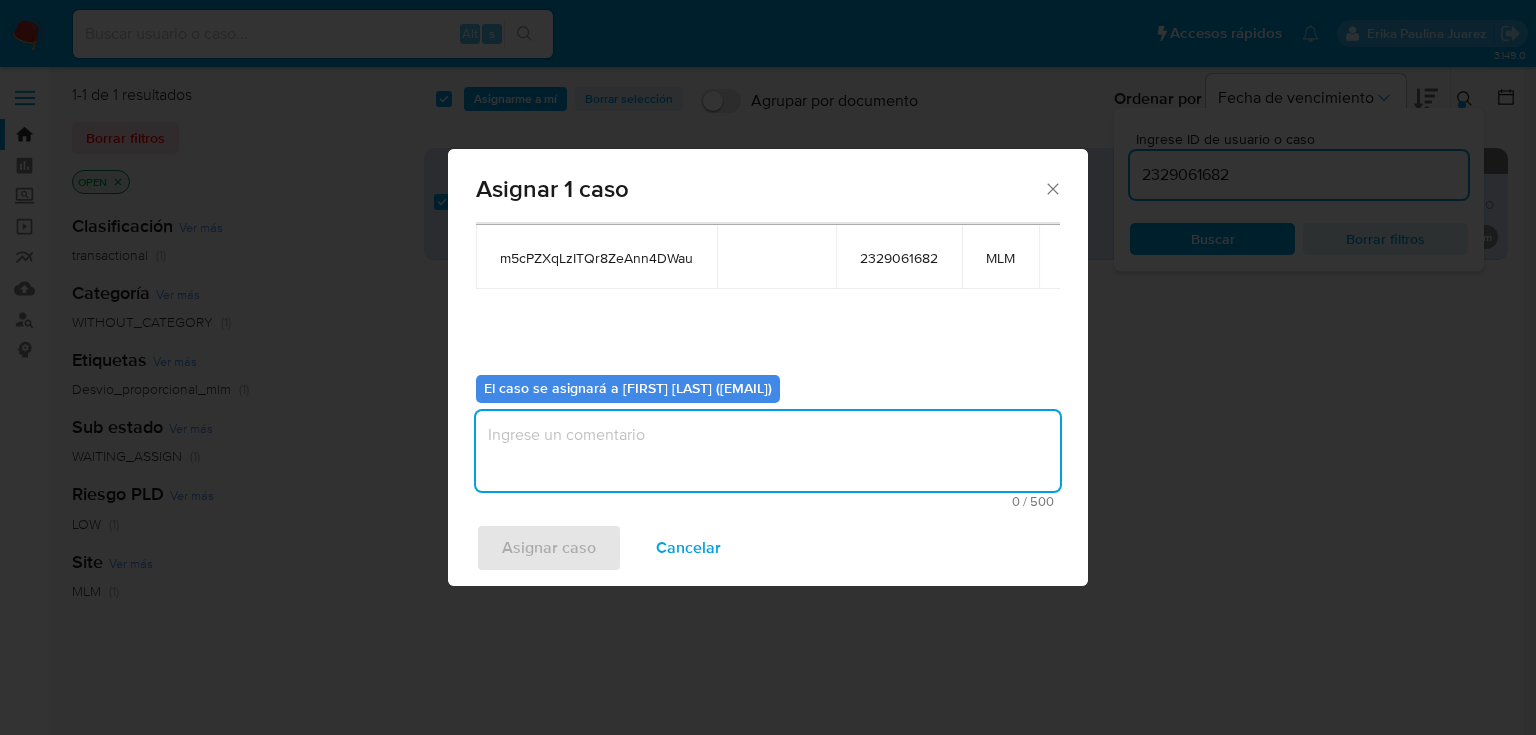 click at bounding box center [768, 451] 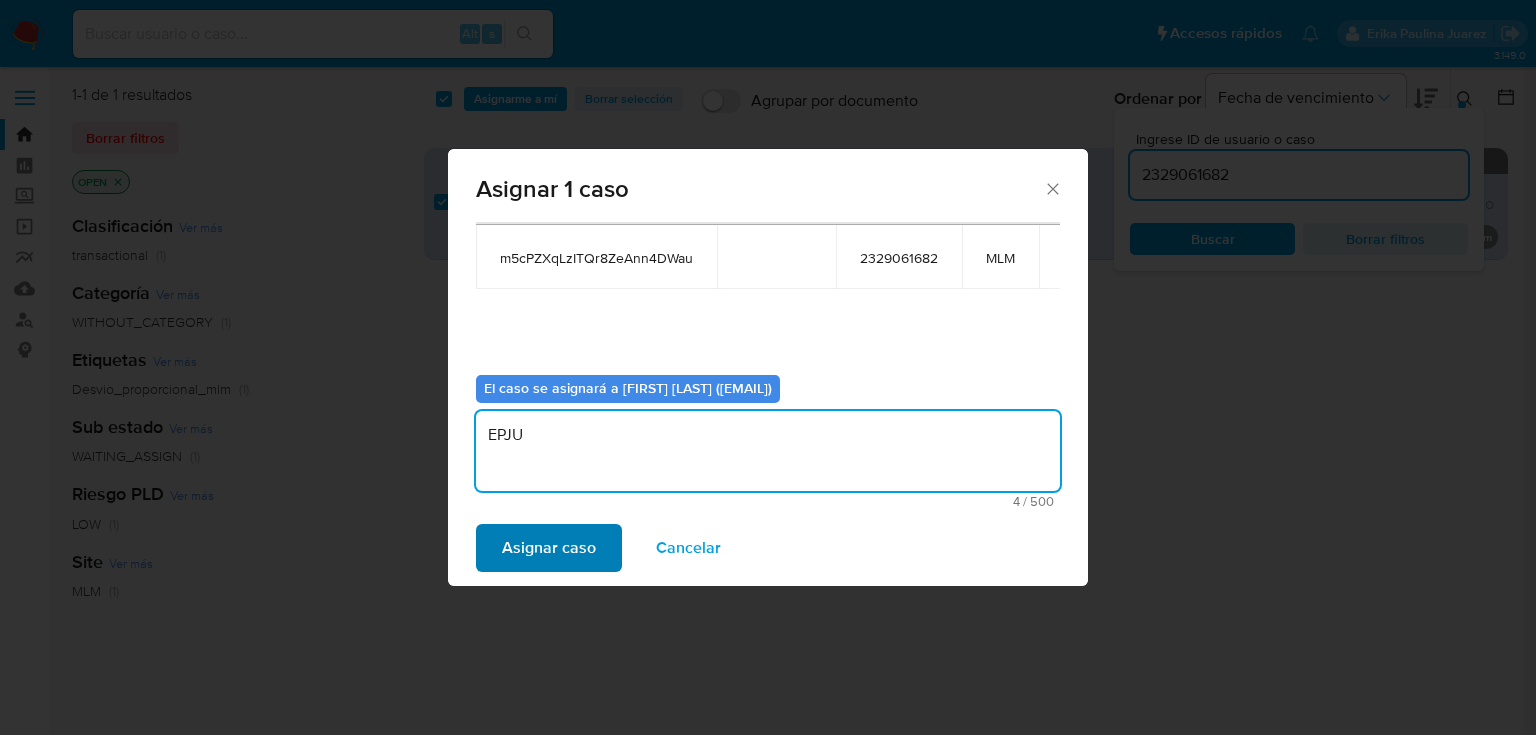 type on "EPJU" 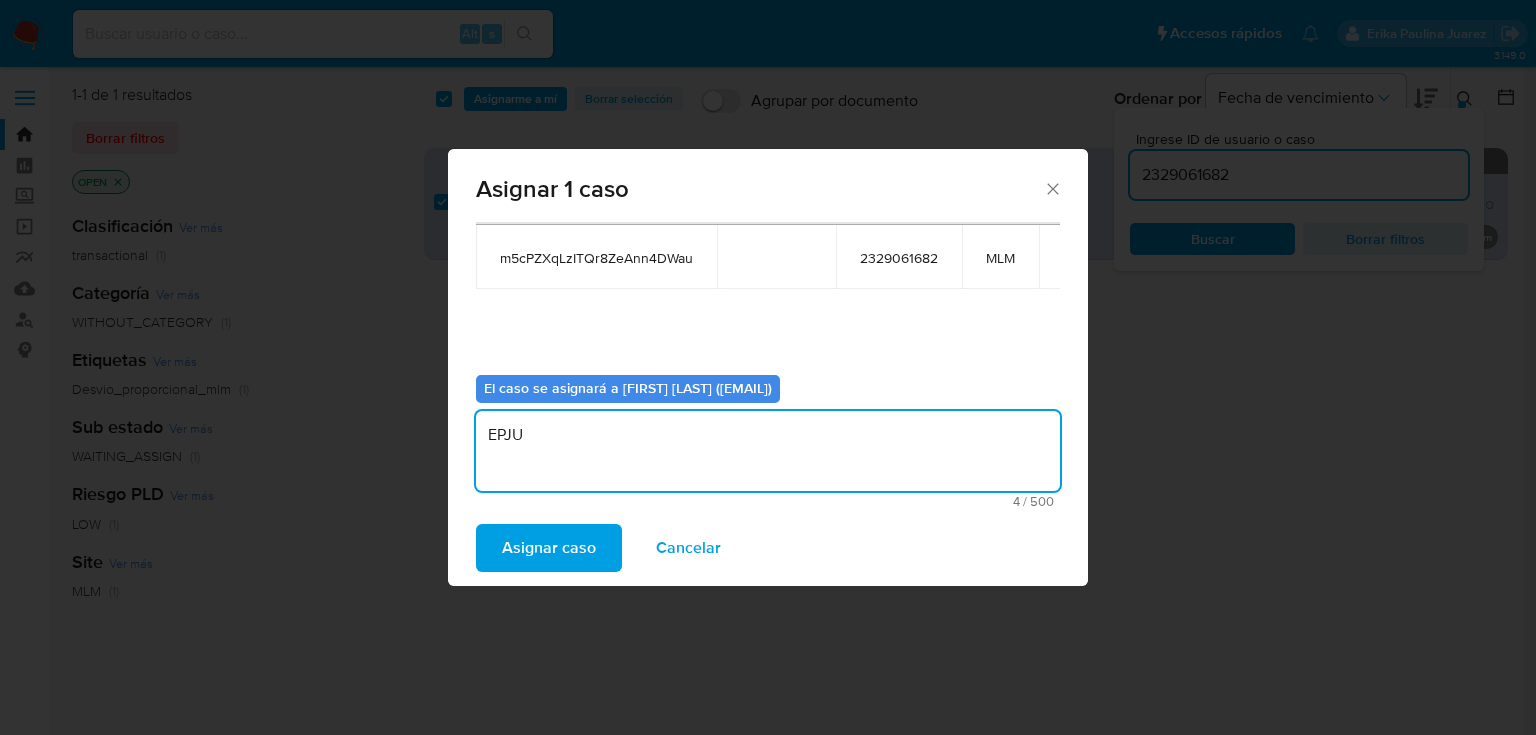 click on "Asignar caso" at bounding box center [549, 548] 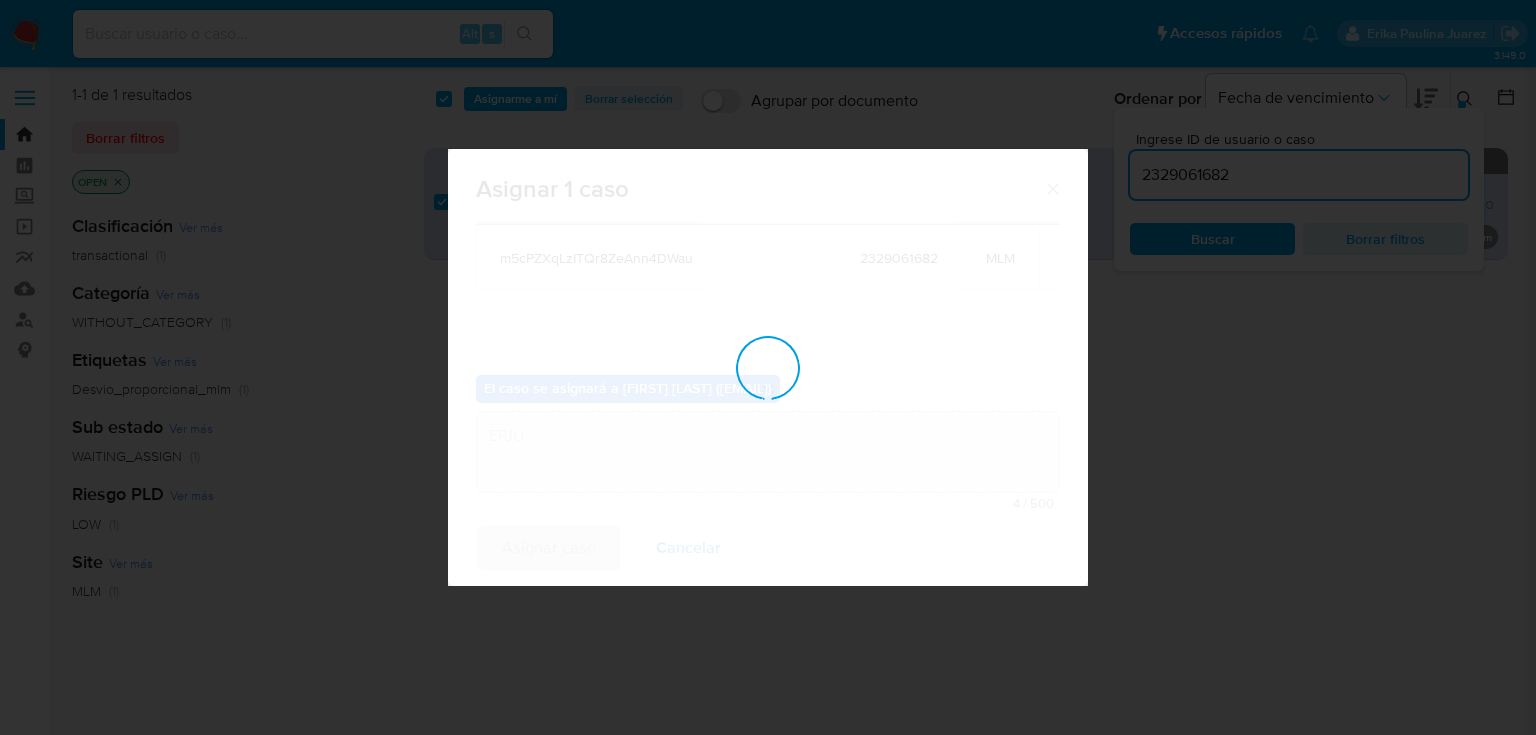 type 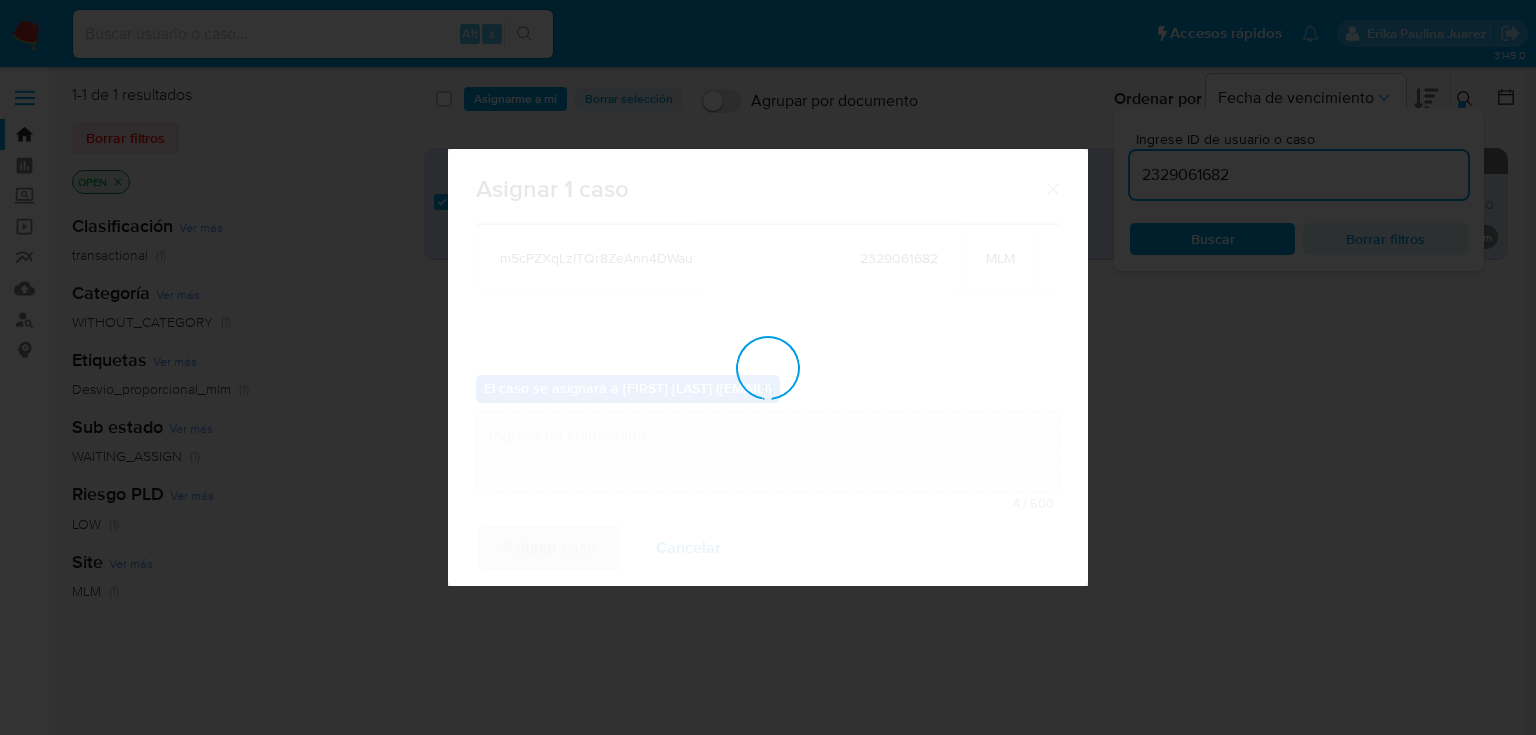 checkbox on "false" 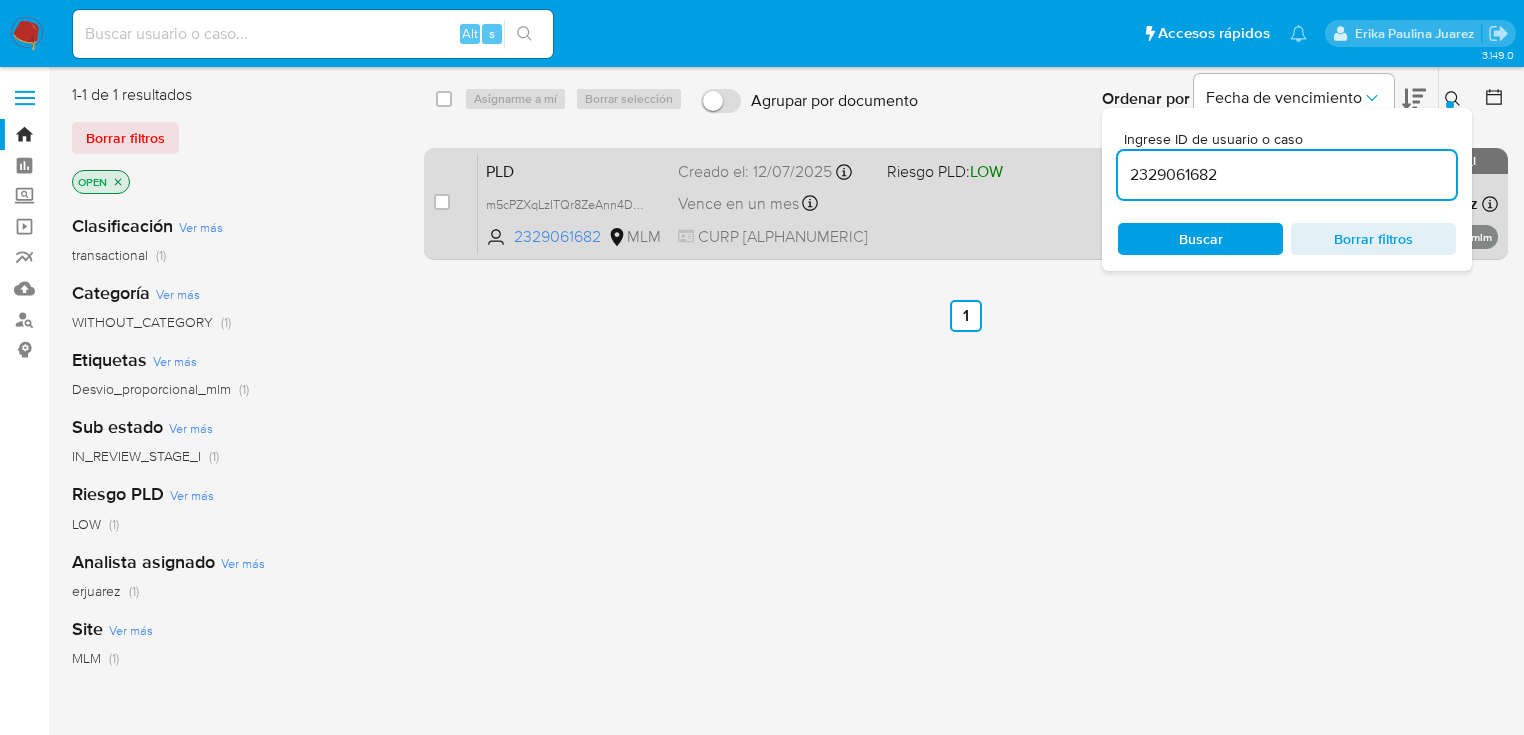 click on "CURP   LAVM860926HCLZLN08" at bounding box center (774, 237) 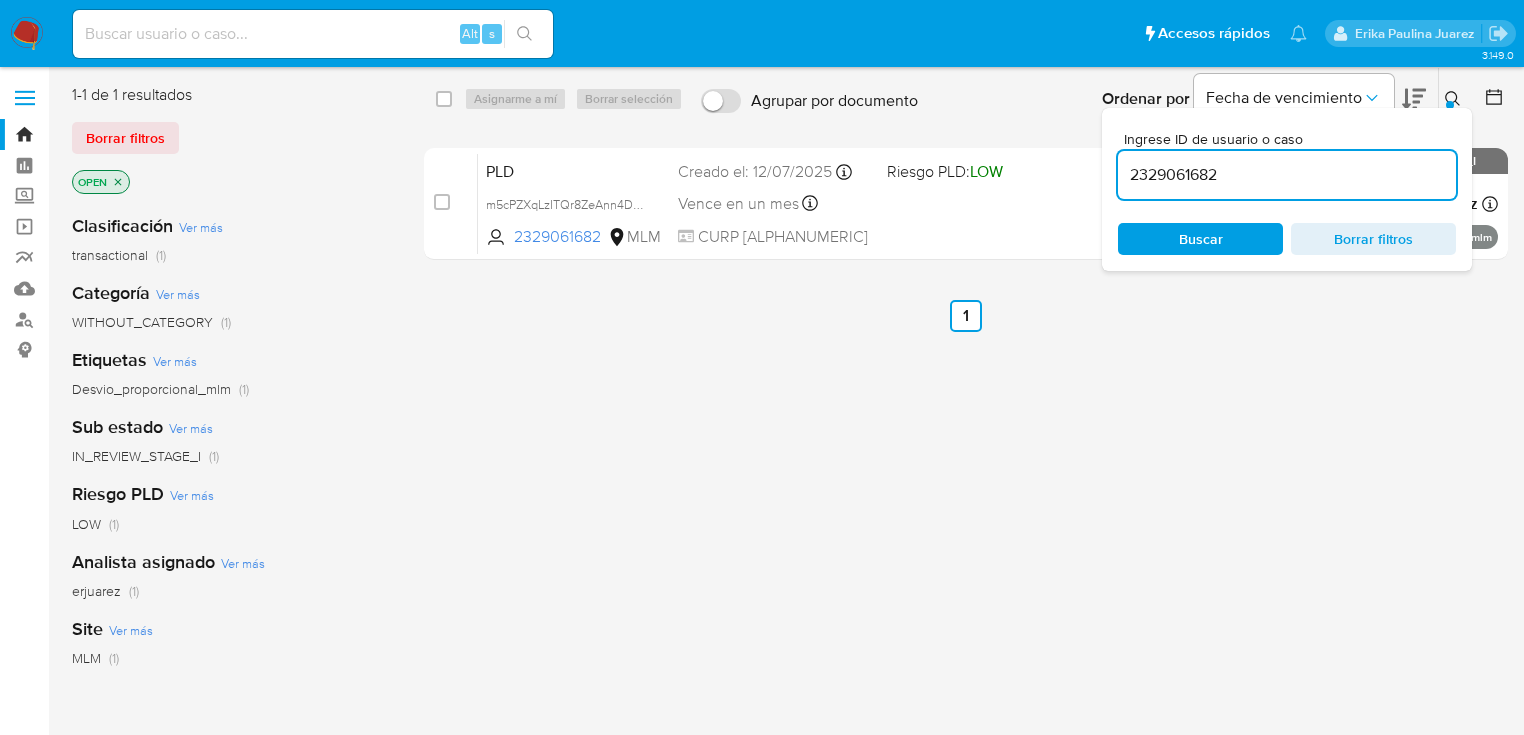 click at bounding box center (27, 34) 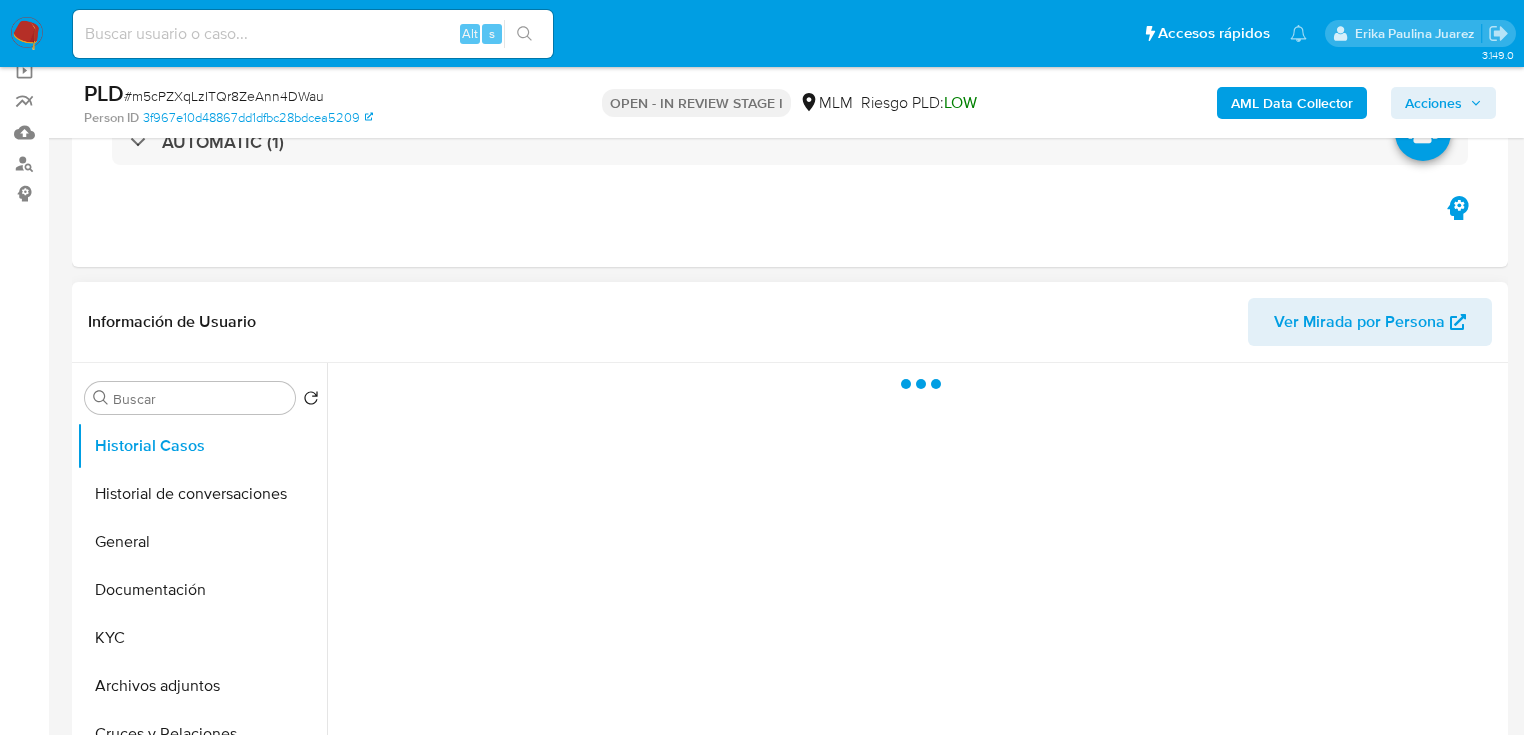 scroll, scrollTop: 240, scrollLeft: 0, axis: vertical 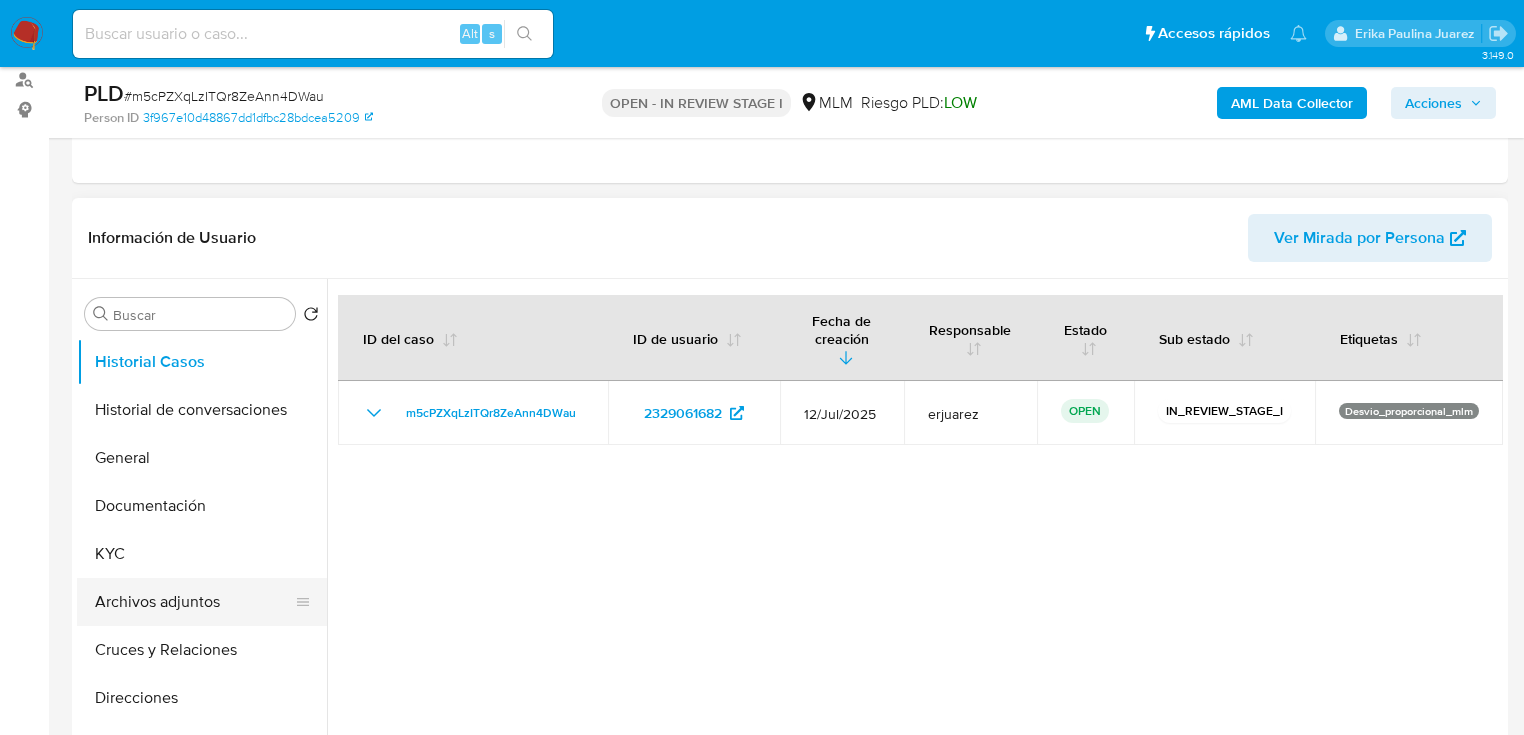 select on "10" 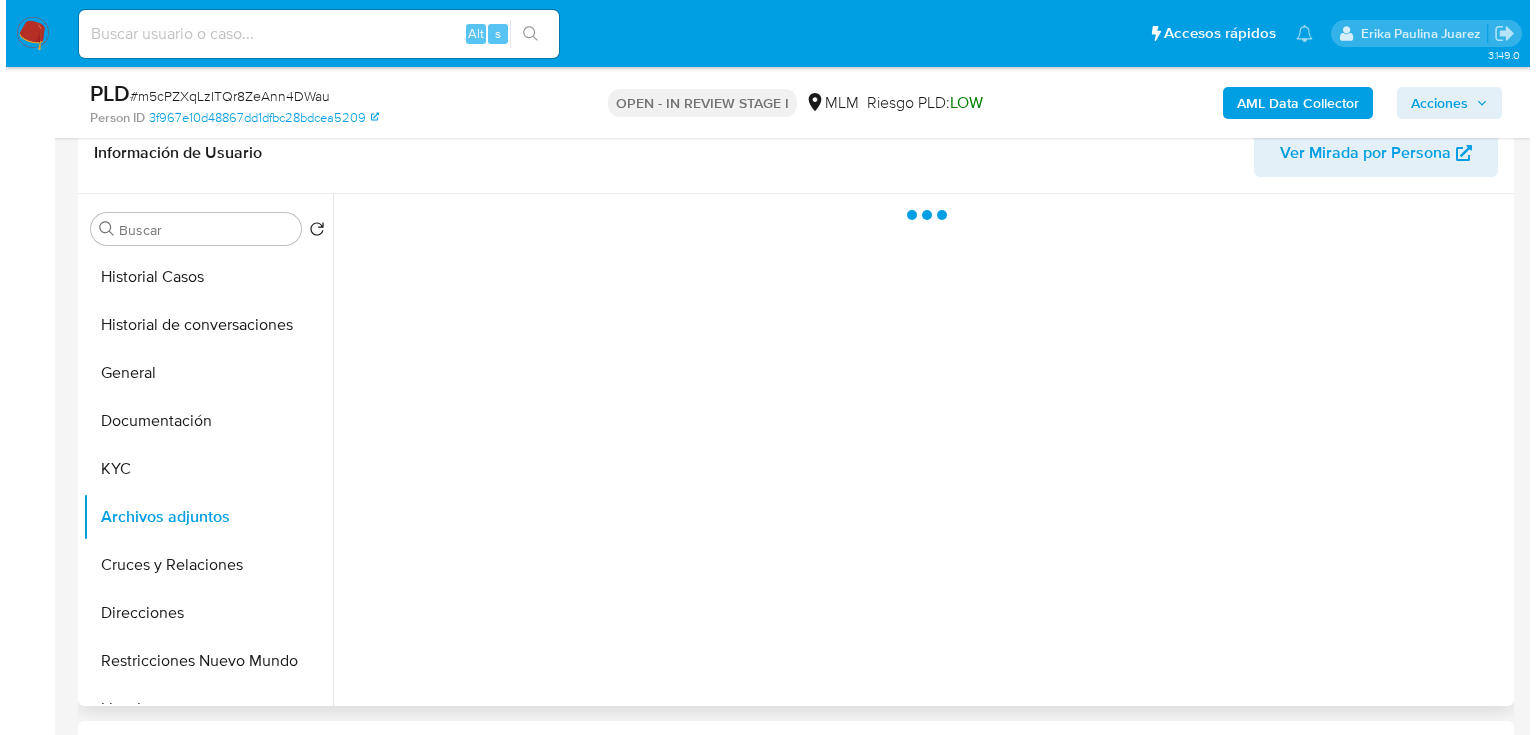 scroll, scrollTop: 320, scrollLeft: 0, axis: vertical 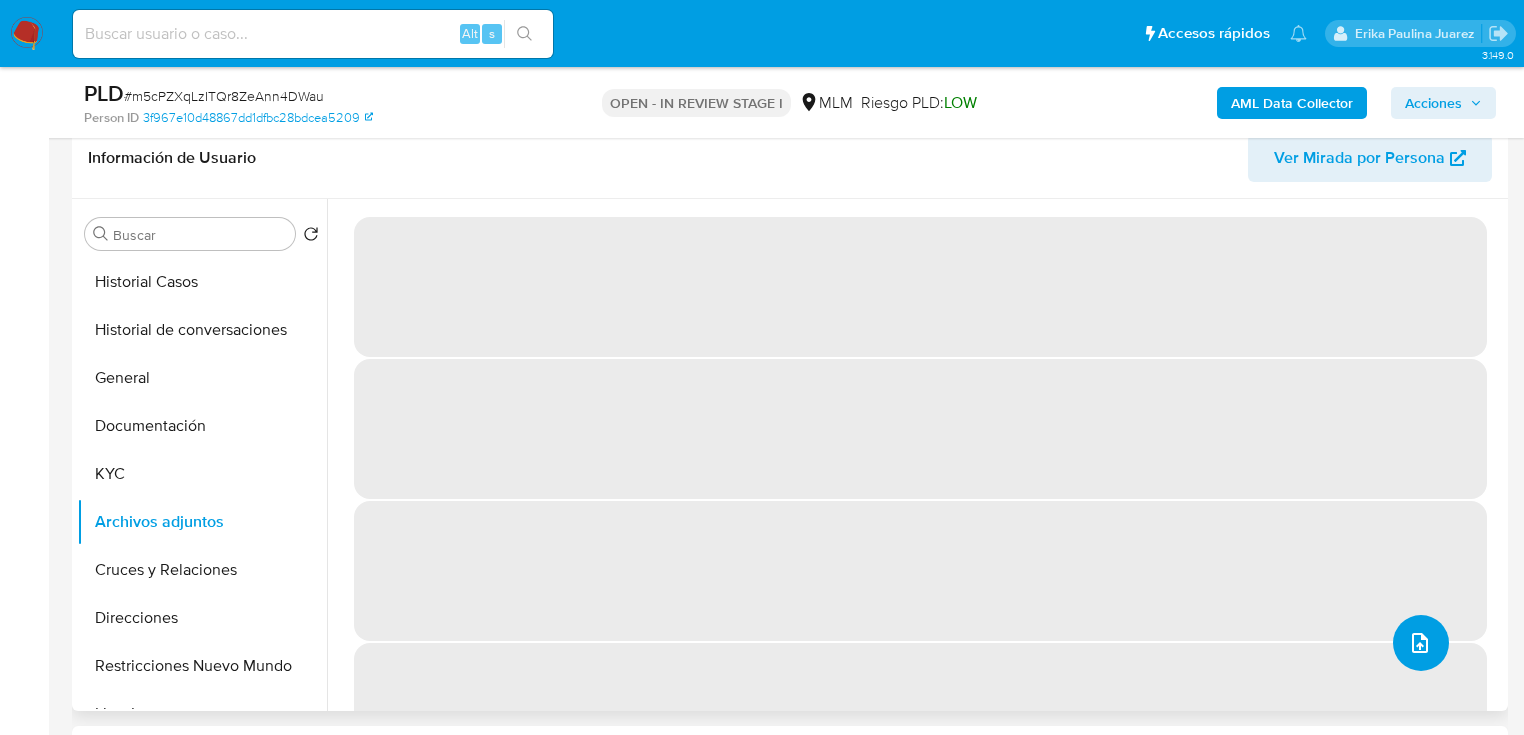 click at bounding box center (1421, 643) 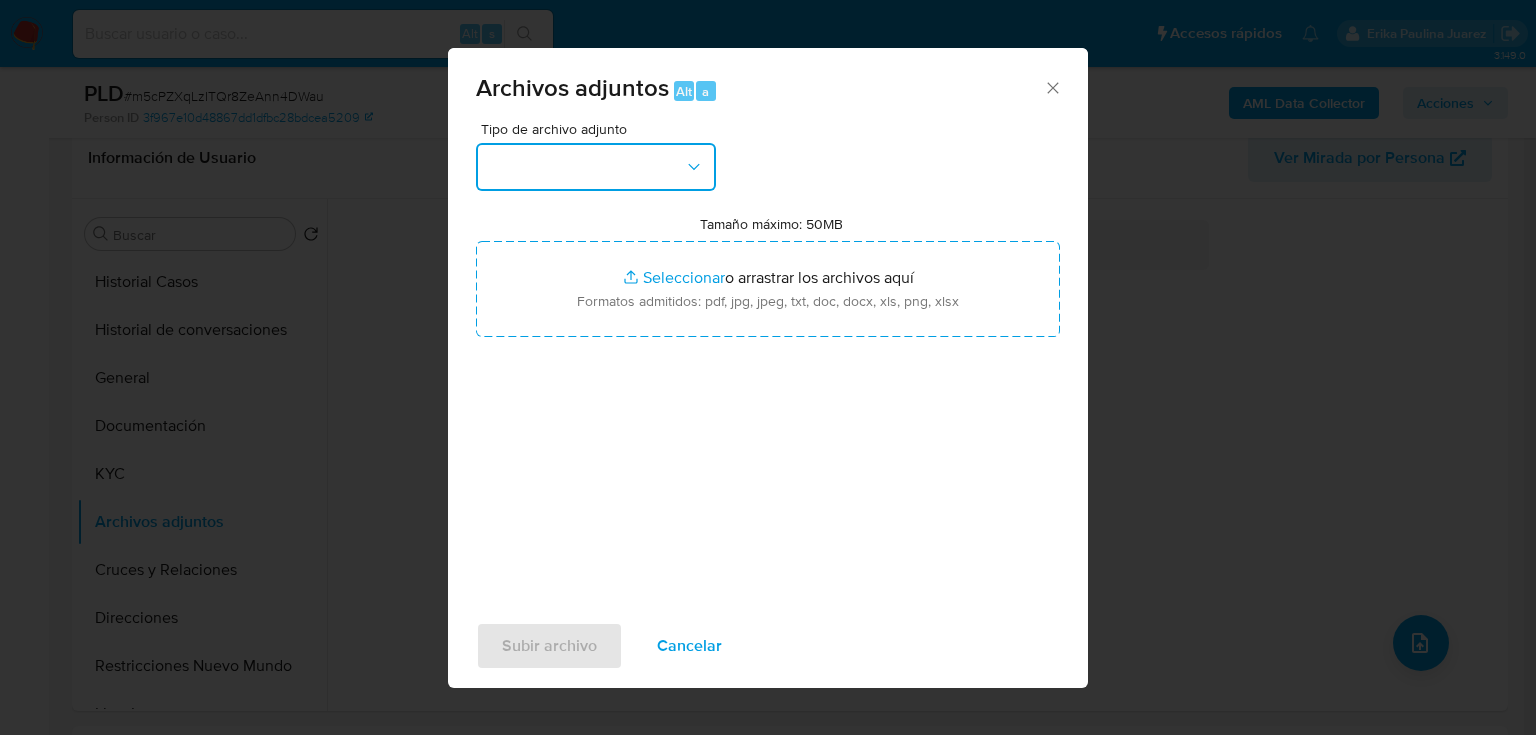 click at bounding box center (596, 167) 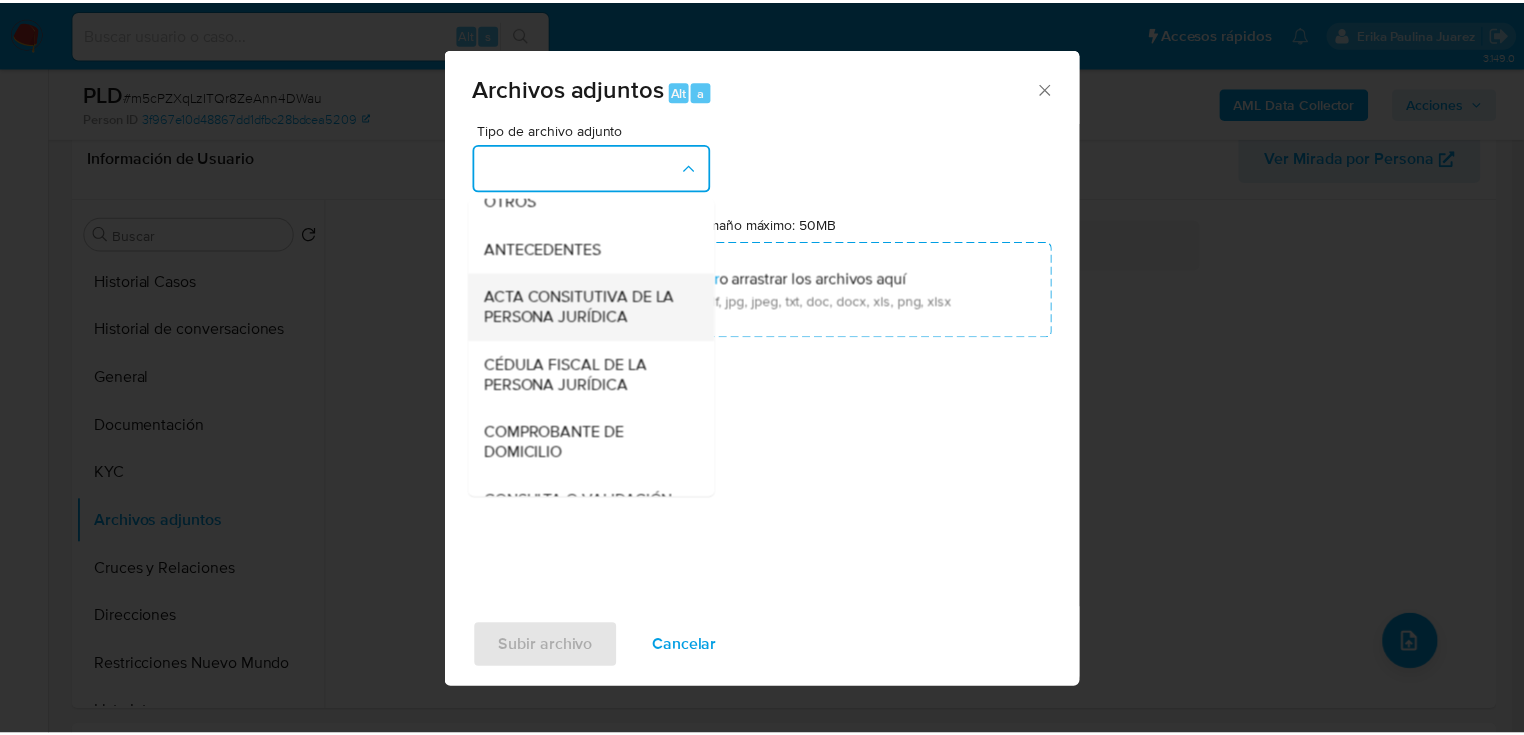 scroll, scrollTop: 240, scrollLeft: 0, axis: vertical 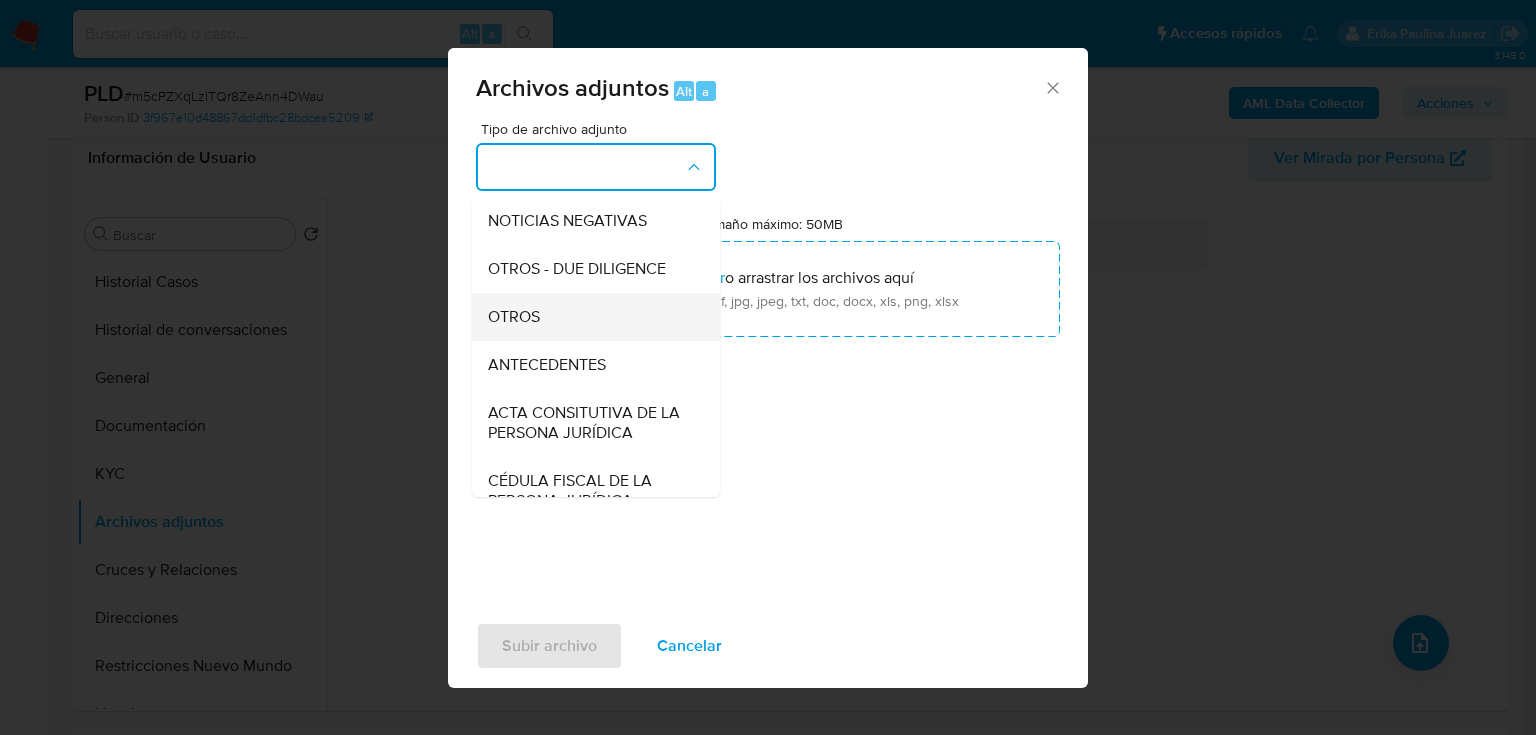 click on "OTROS" at bounding box center [514, 317] 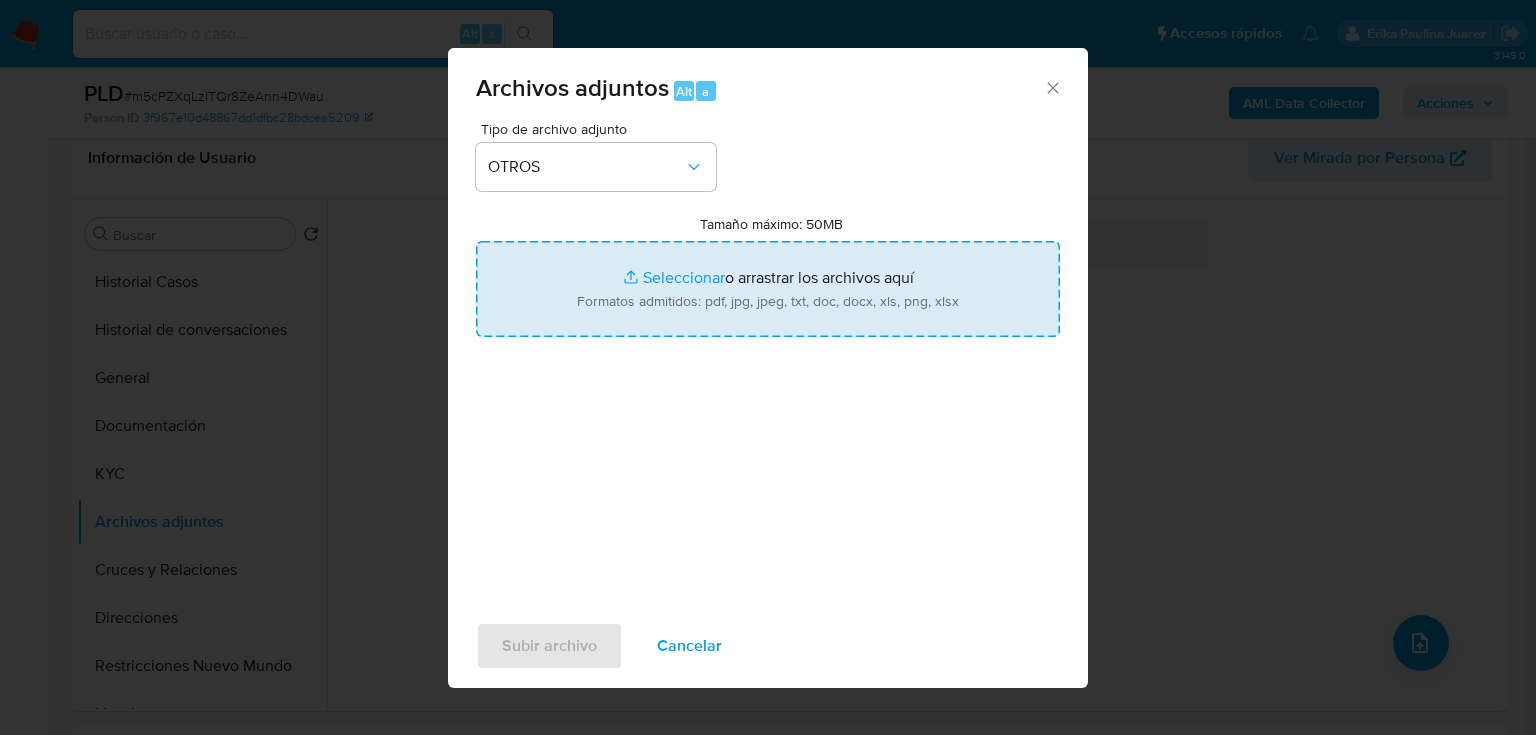 click on "Tamaño máximo: 50MB Seleccionar archivos" at bounding box center [768, 289] 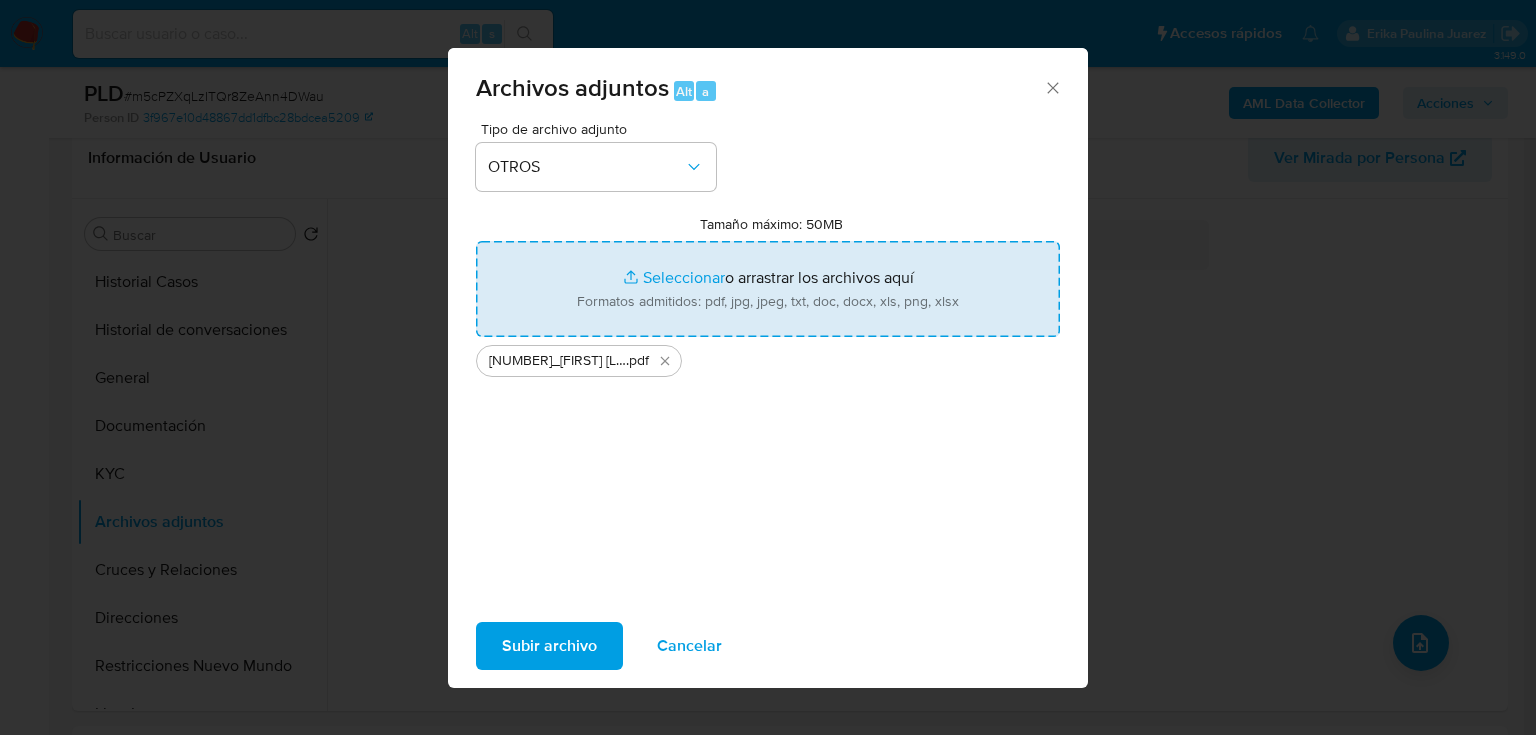 click on "Tamaño máximo: 50MB Seleccionar archivos" at bounding box center (768, 289) 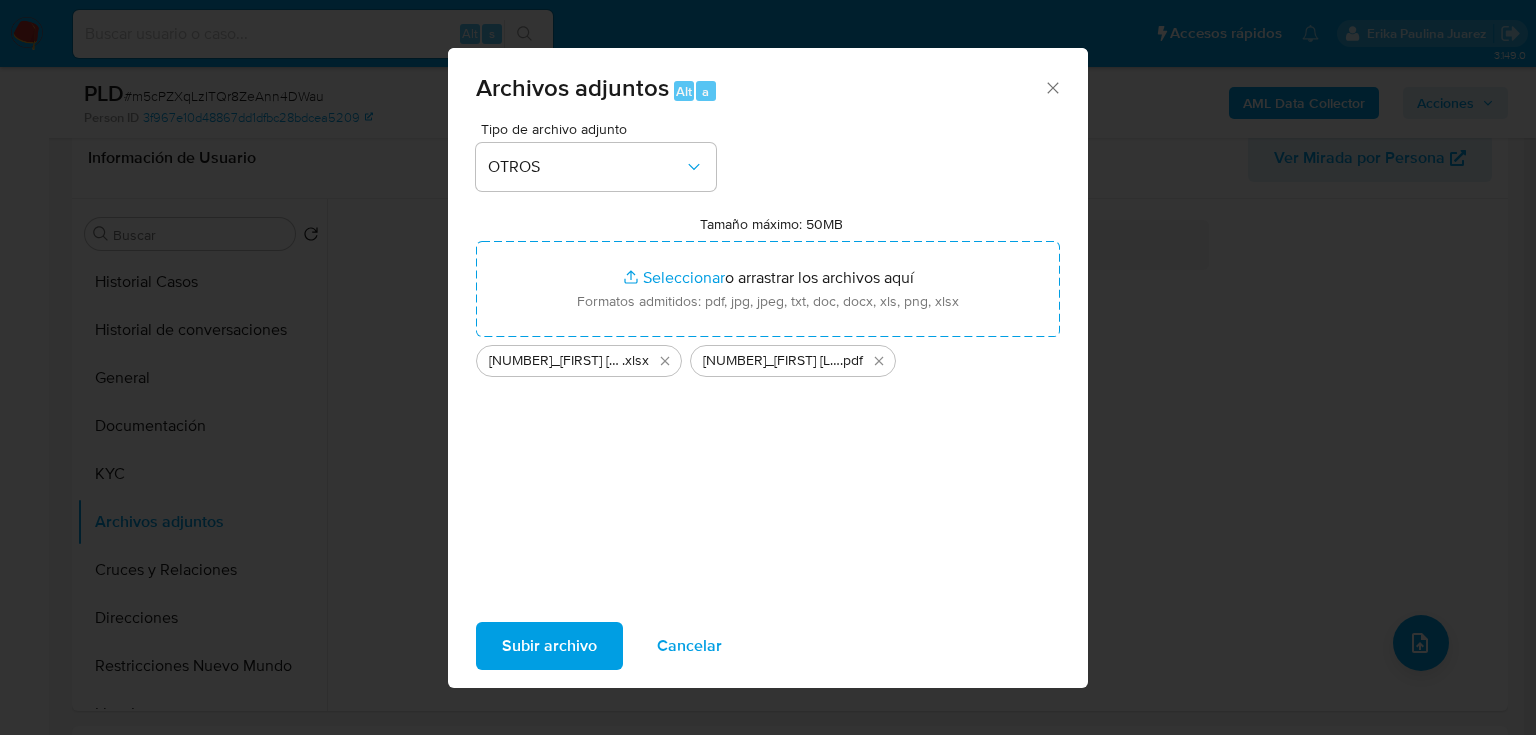 click on "Subir archivo" at bounding box center (549, 646) 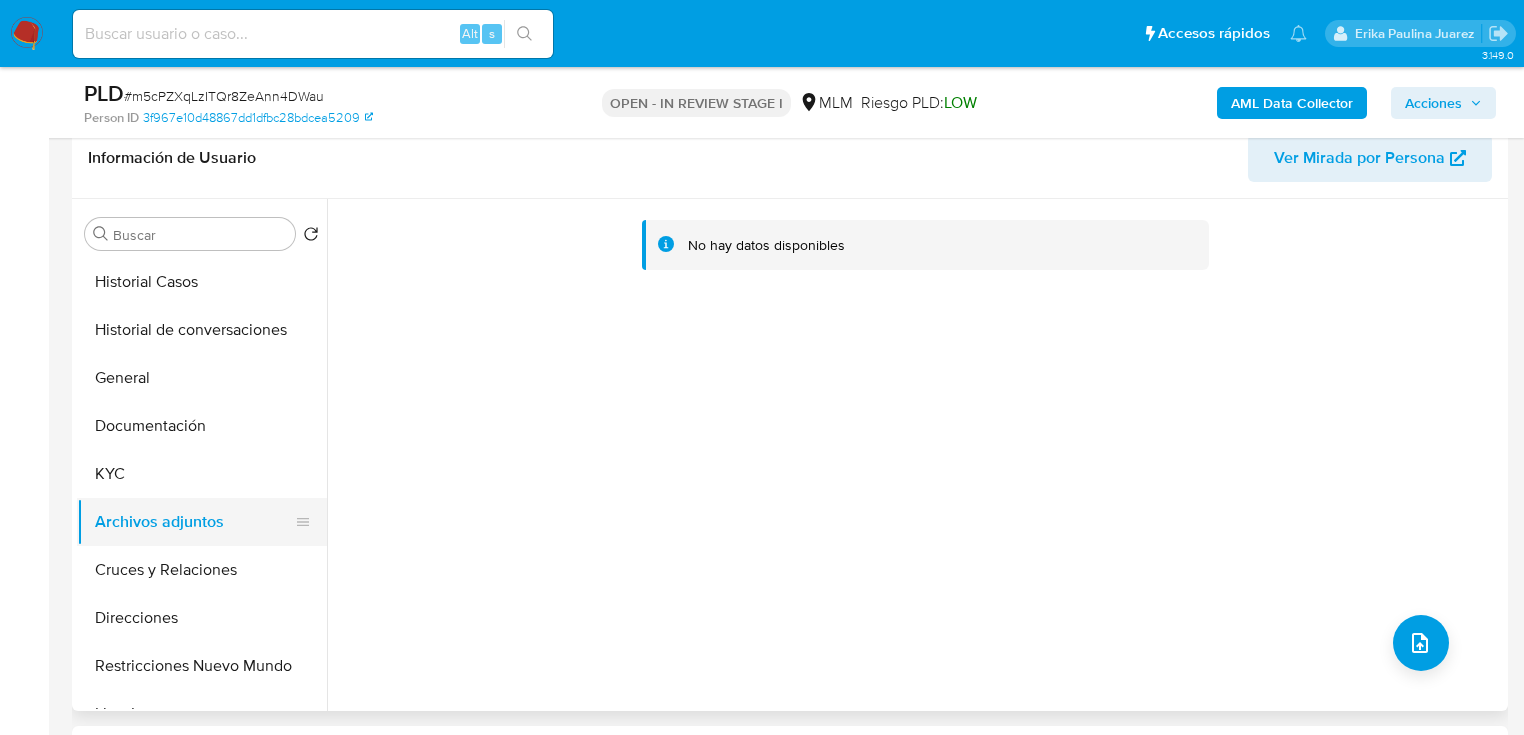 drag, startPoint x: 136, startPoint y: 451, endPoint x: 145, endPoint y: 520, distance: 69.58448 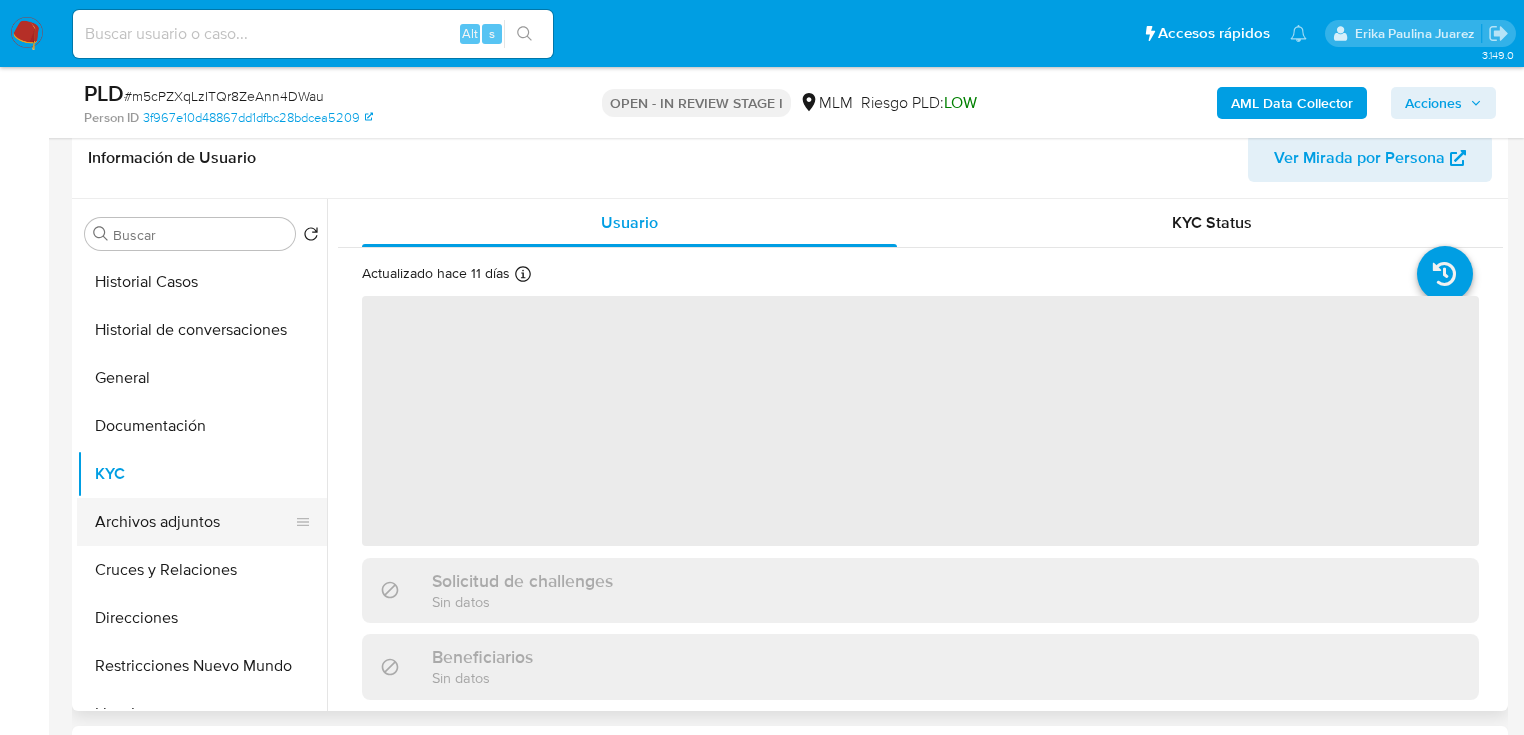 click on "Archivos adjuntos" at bounding box center [194, 522] 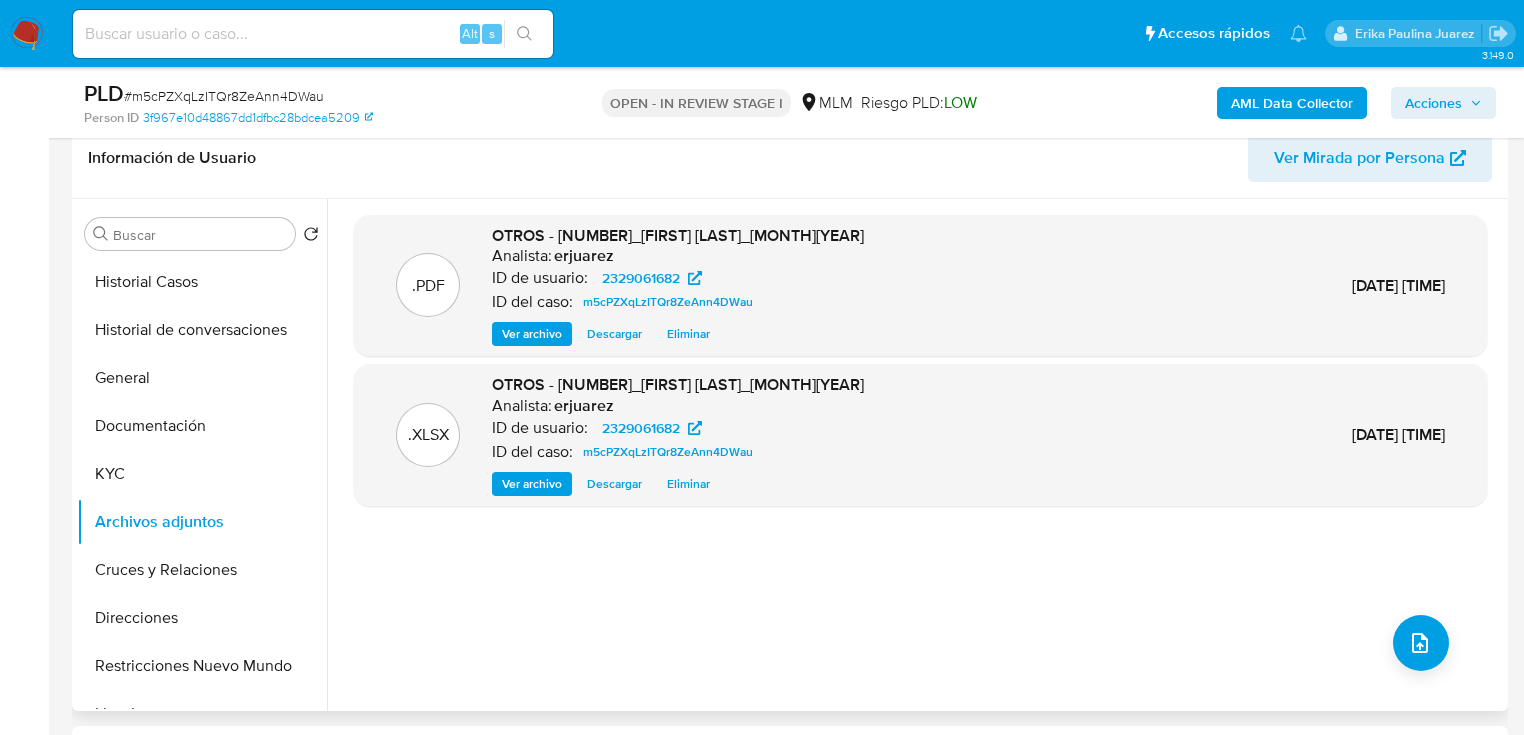 click on "Ver archivo" at bounding box center (532, 334) 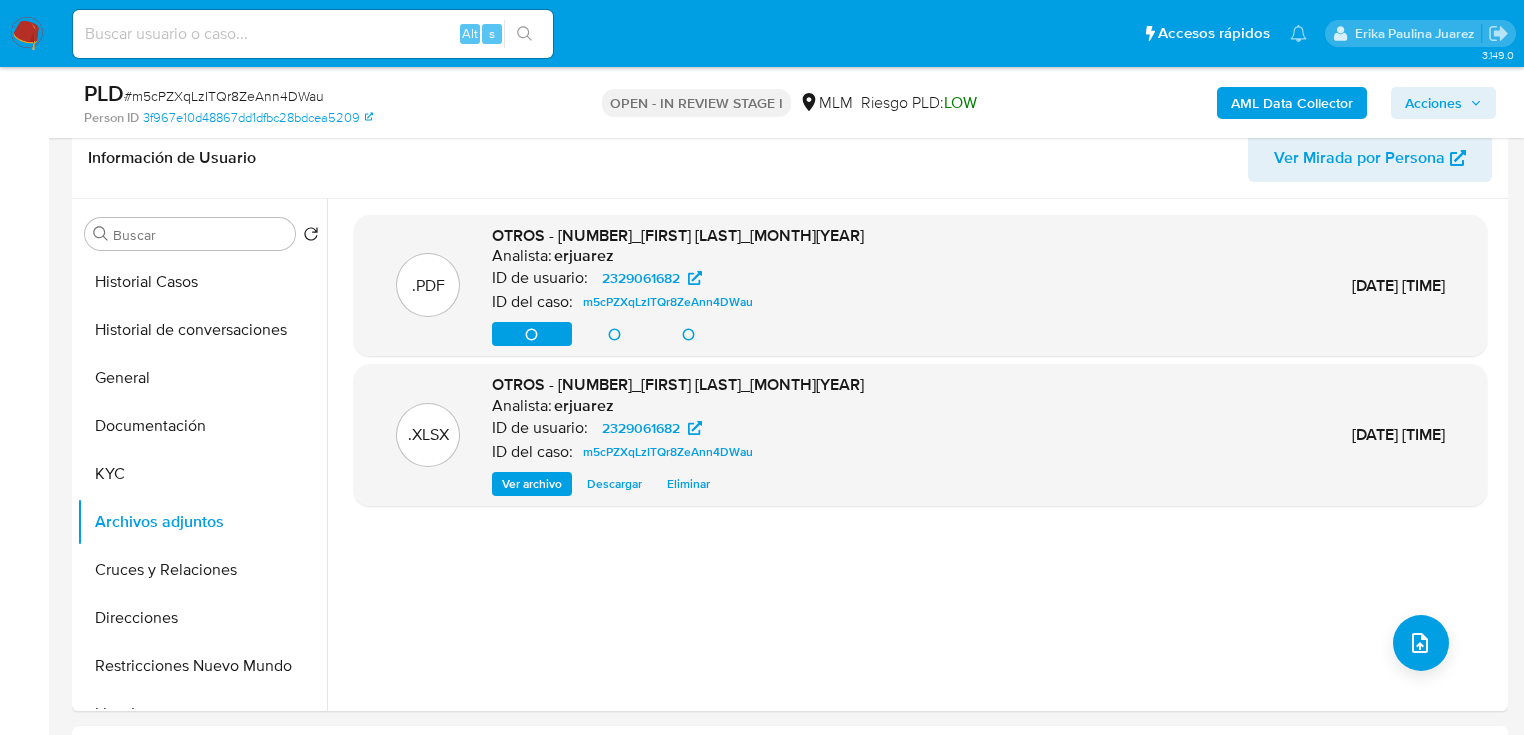 click on "Historial Casos" at bounding box center (202, 282) 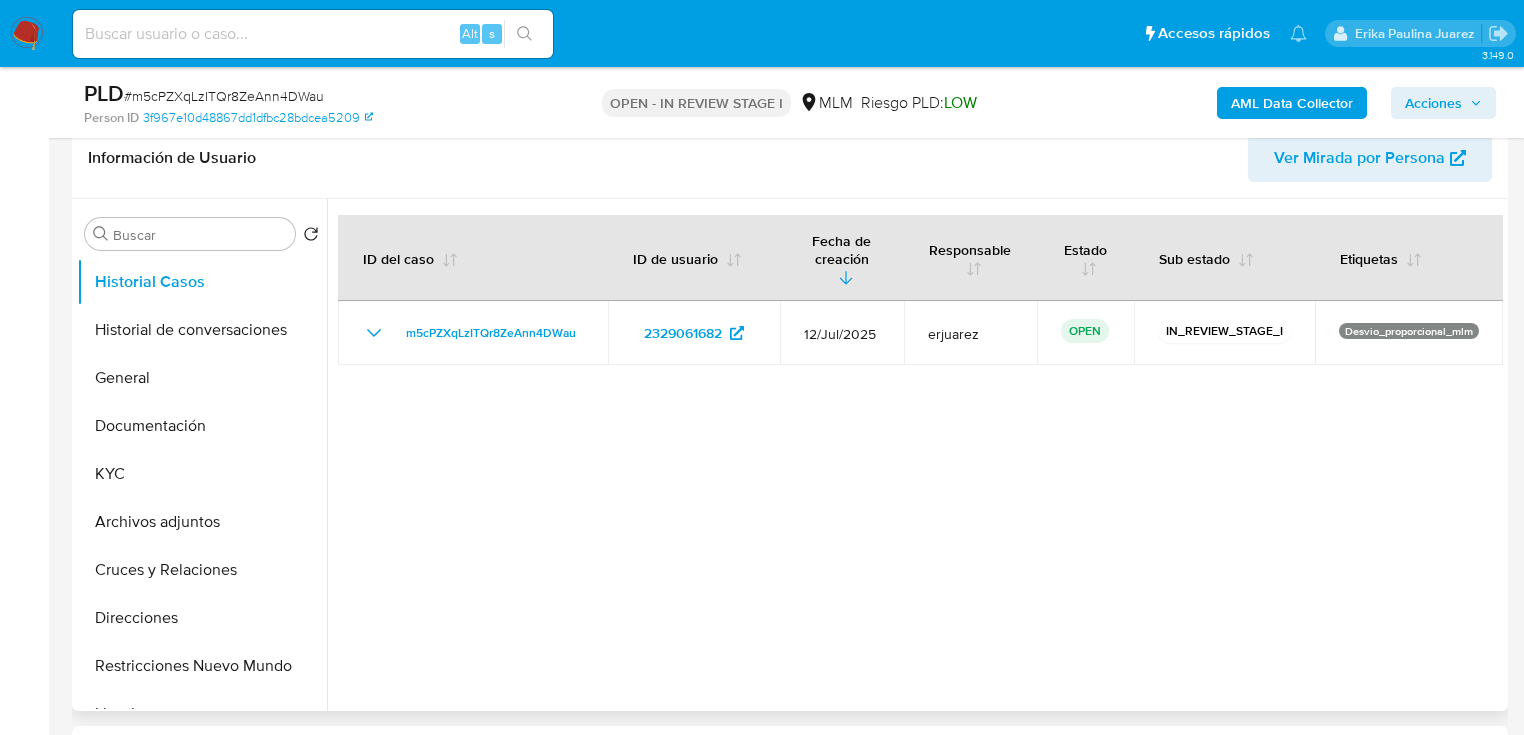click at bounding box center [915, 455] 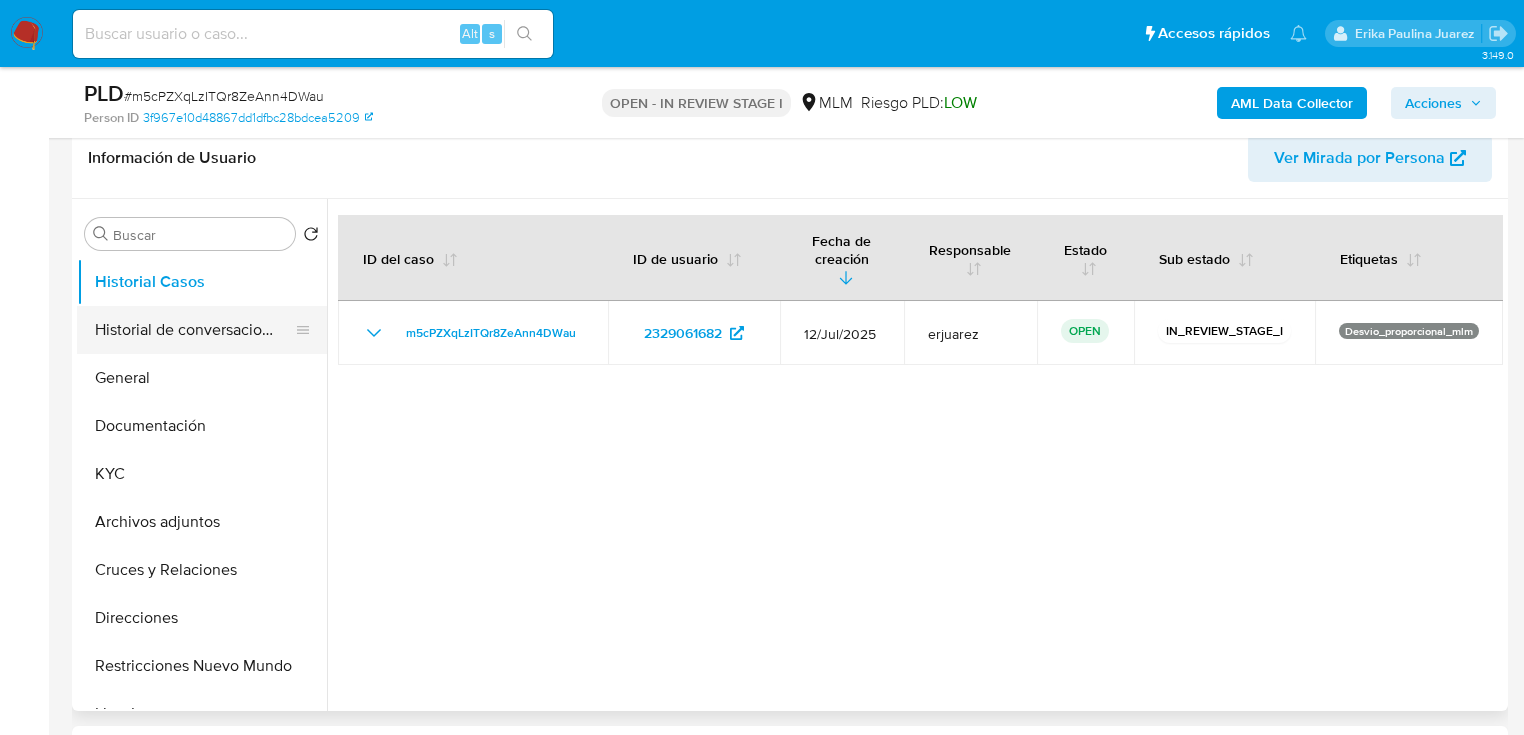 click on "Historial de conversaciones" at bounding box center [194, 330] 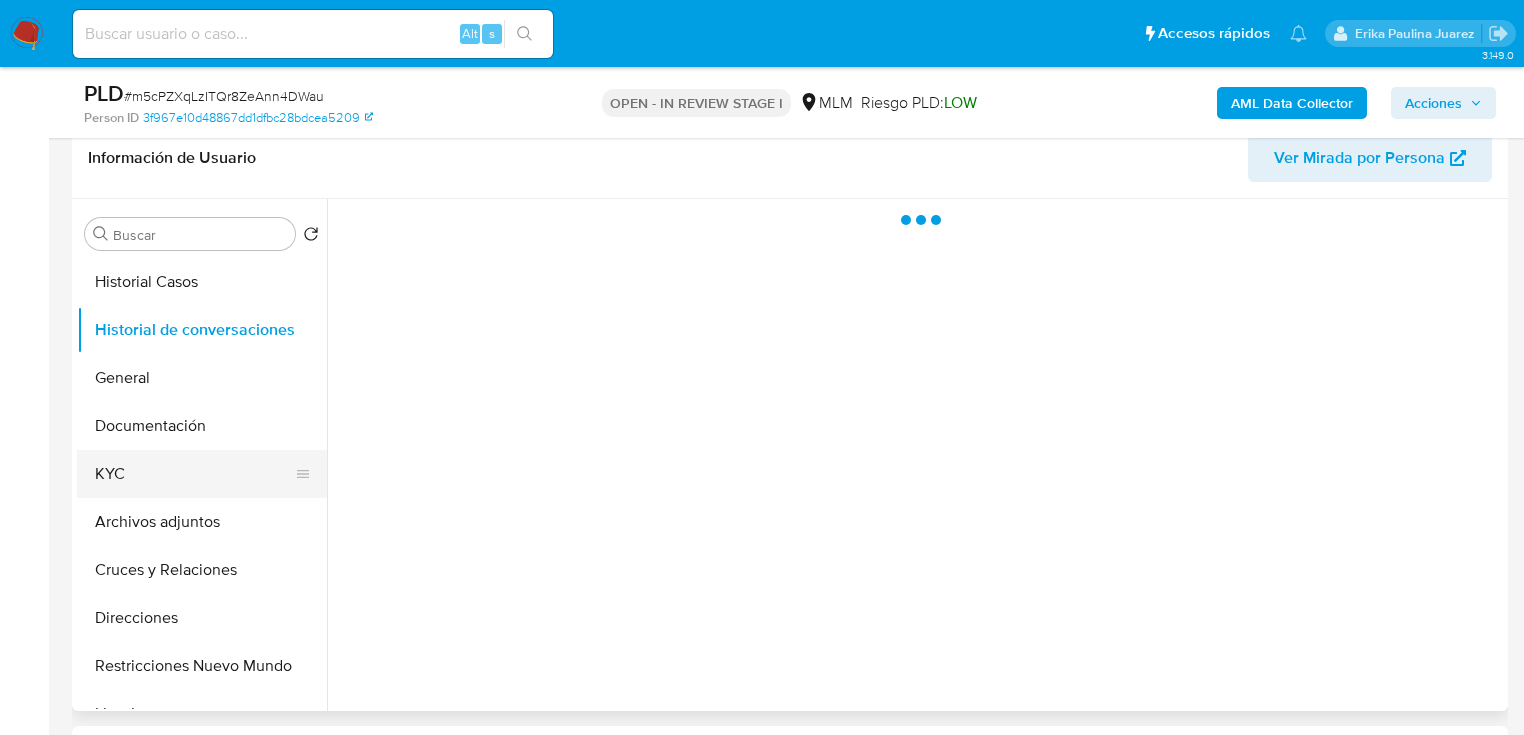 click on "KYC" at bounding box center [194, 474] 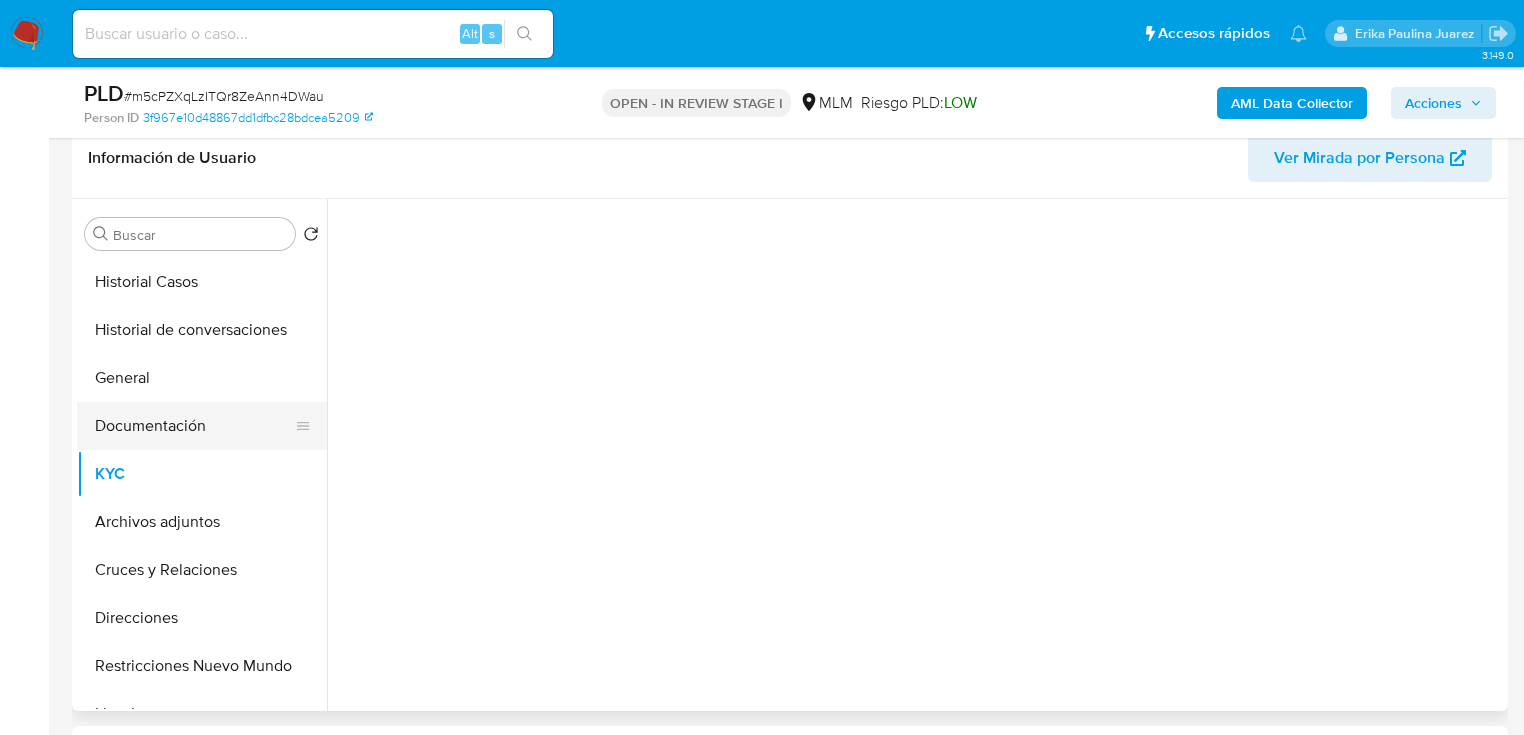 click on "Documentación" at bounding box center [194, 426] 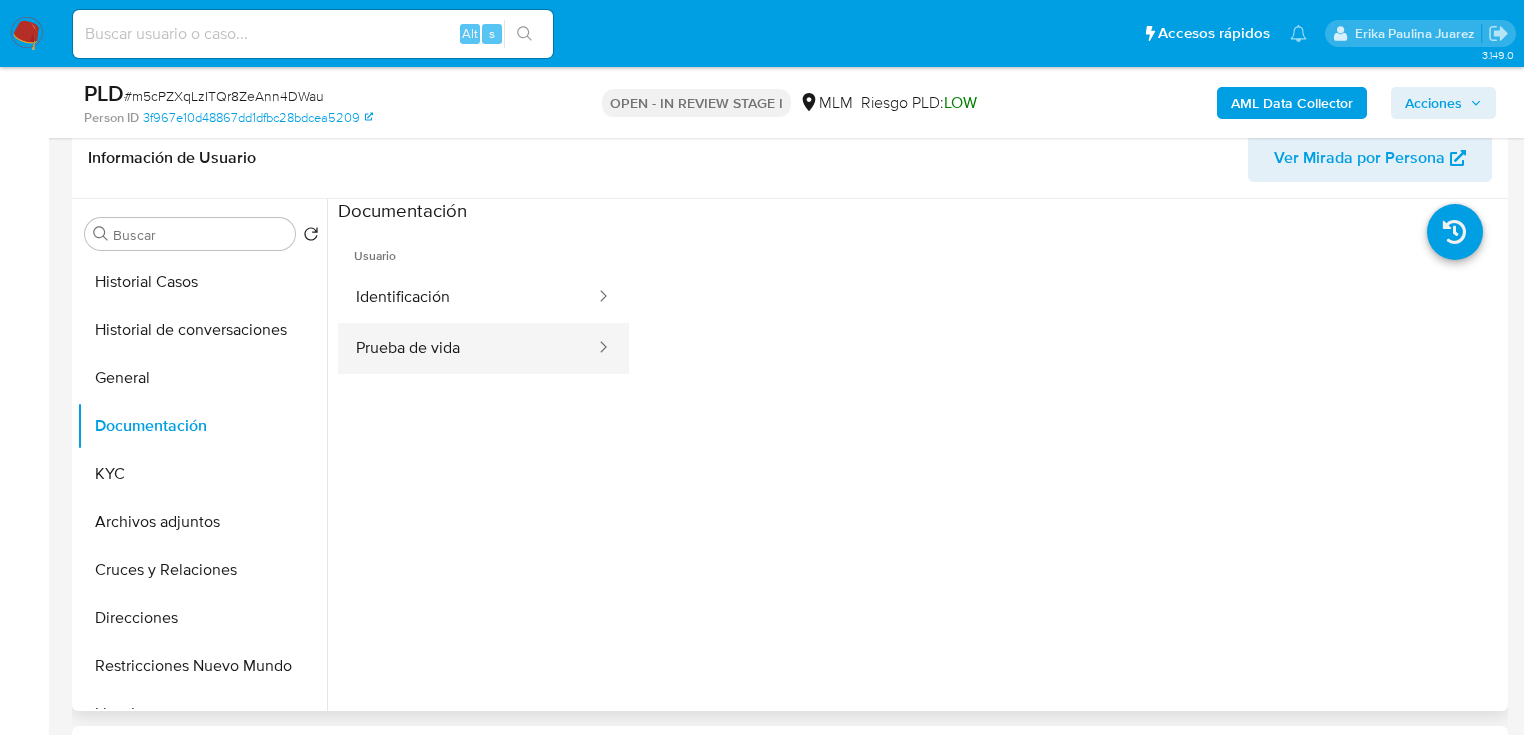 drag, startPoint x: 419, startPoint y: 294, endPoint x: 408, endPoint y: 350, distance: 57.070133 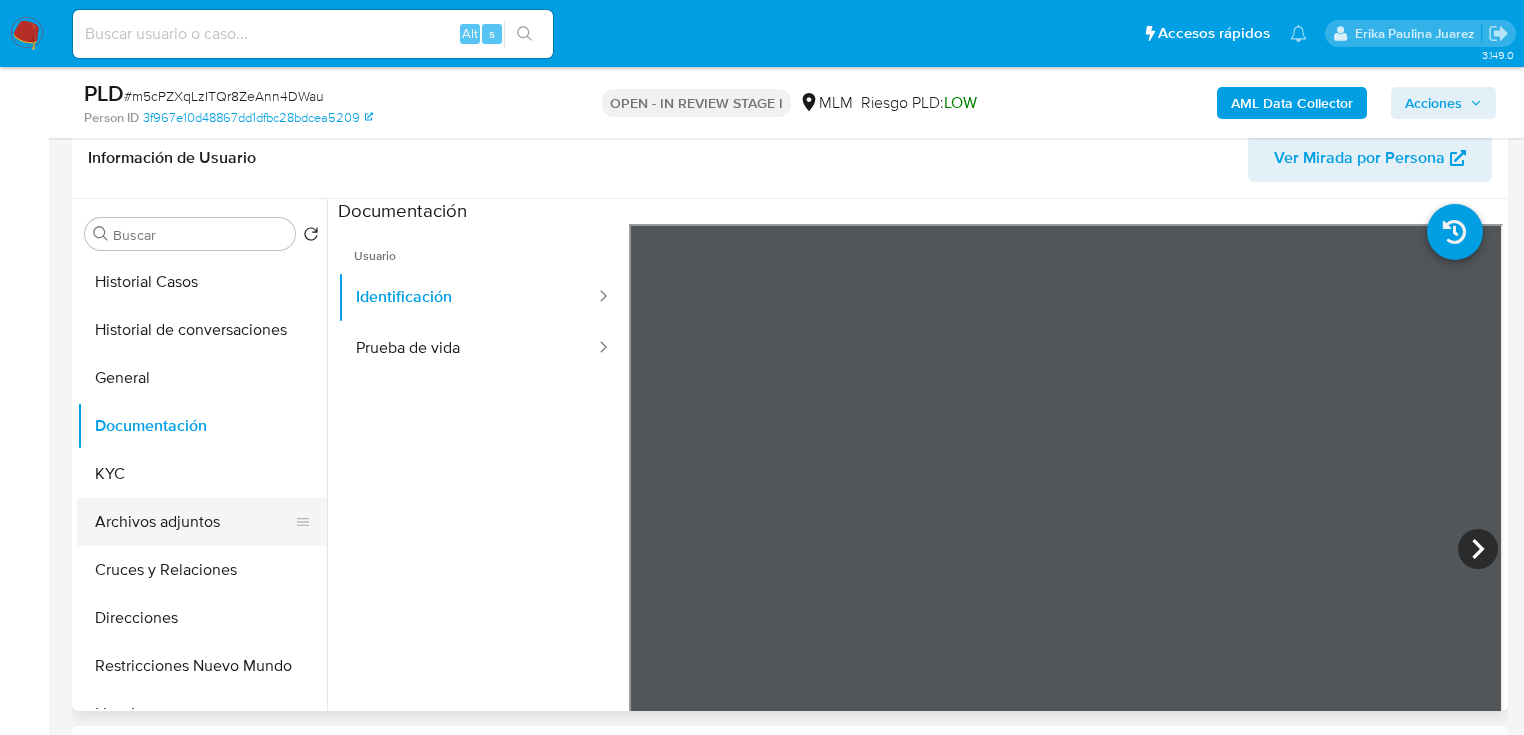 click on "Archivos adjuntos" at bounding box center [194, 522] 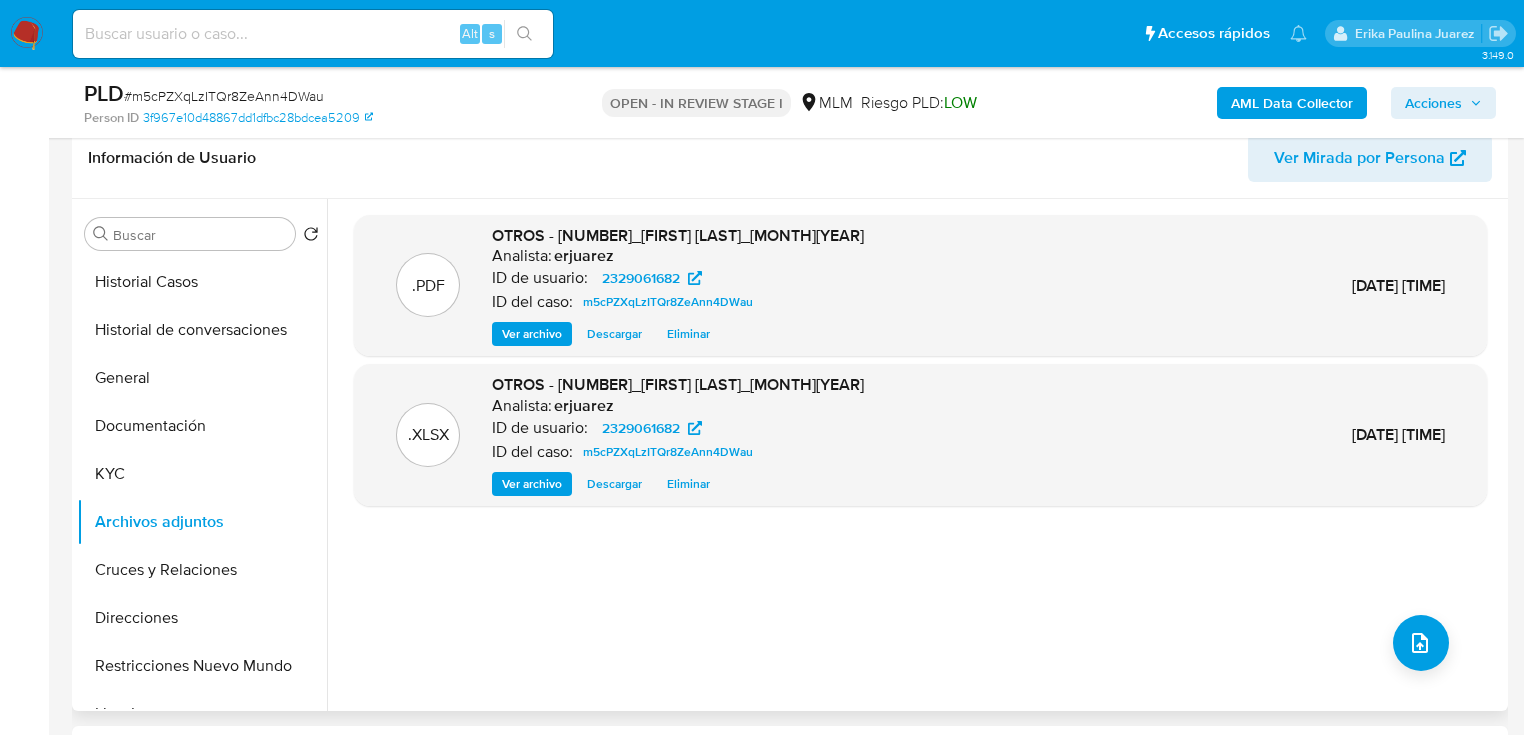 click on "Ver archivo" at bounding box center [532, 334] 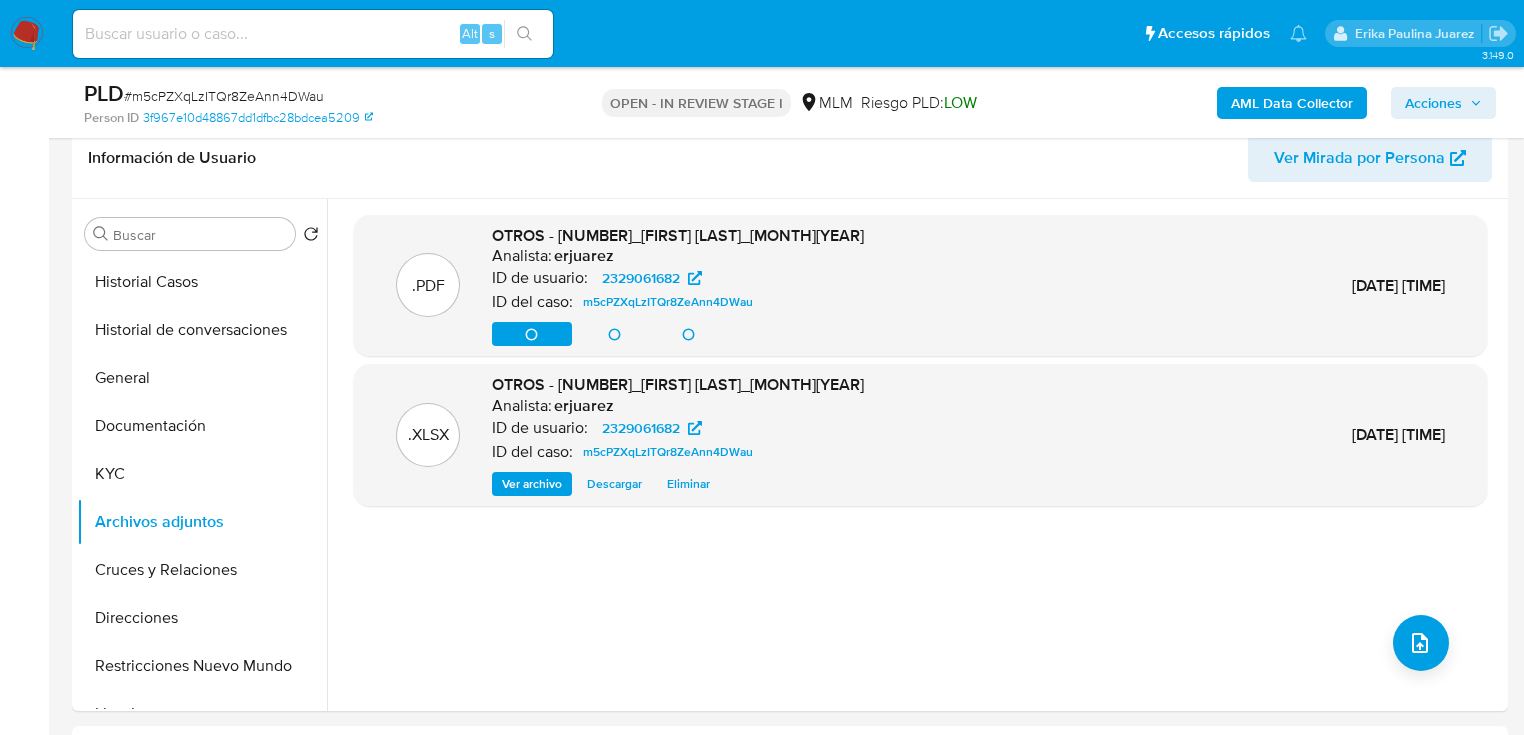 drag, startPoint x: 1432, startPoint y: 92, endPoint x: 1352, endPoint y: 83, distance: 80.50466 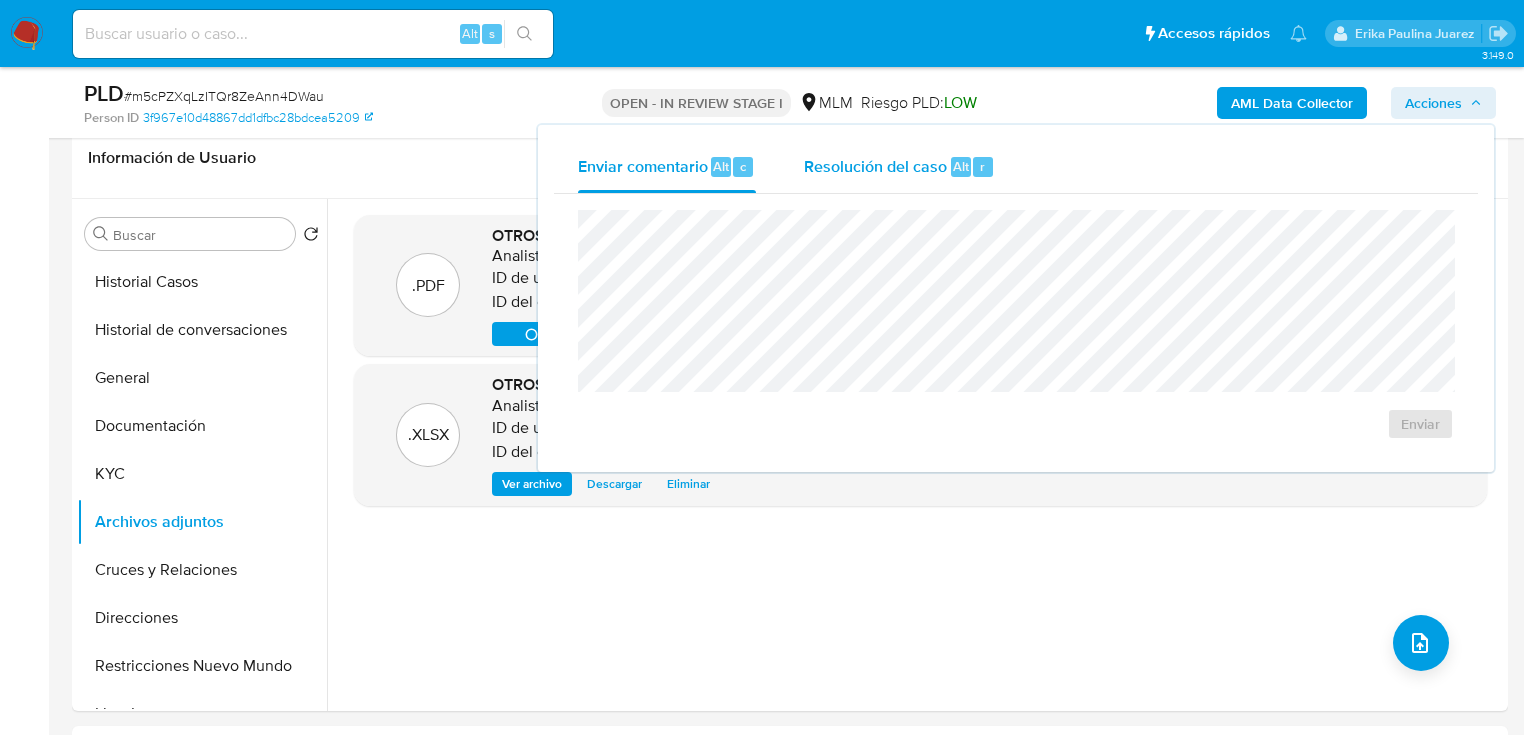 click on "Resolución del caso" at bounding box center (875, 165) 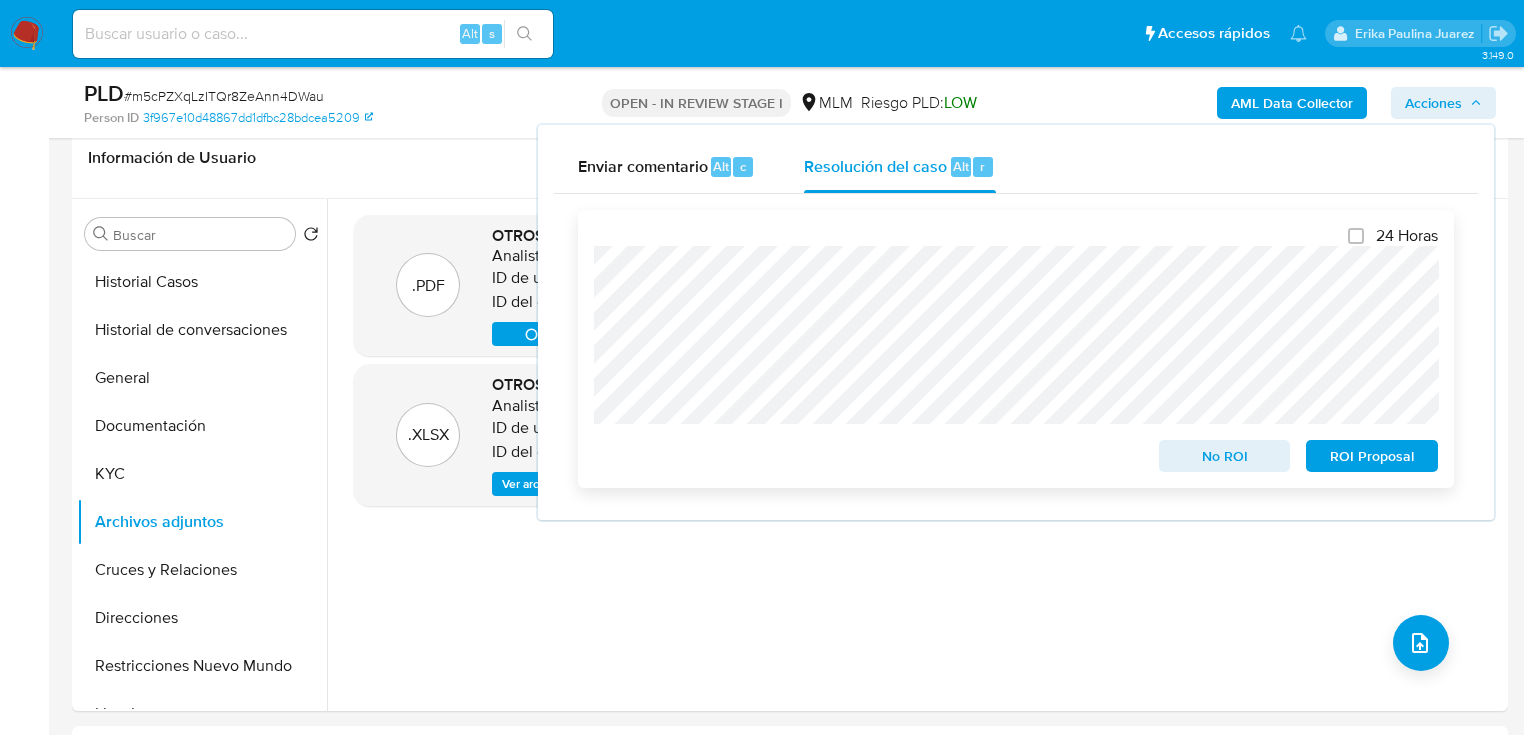 click on "24 Horas No ROI ROI Proposal" at bounding box center (1016, 349) 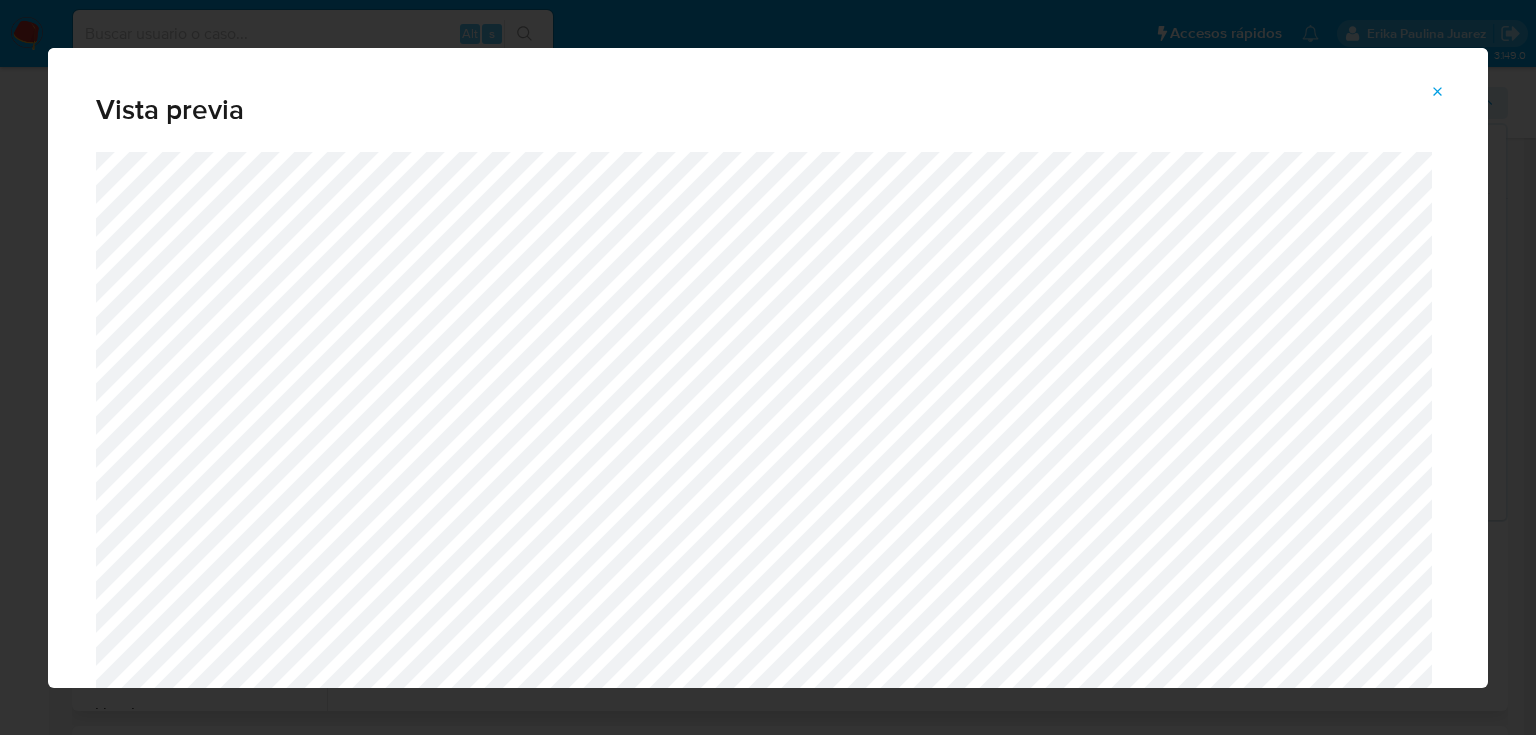 click 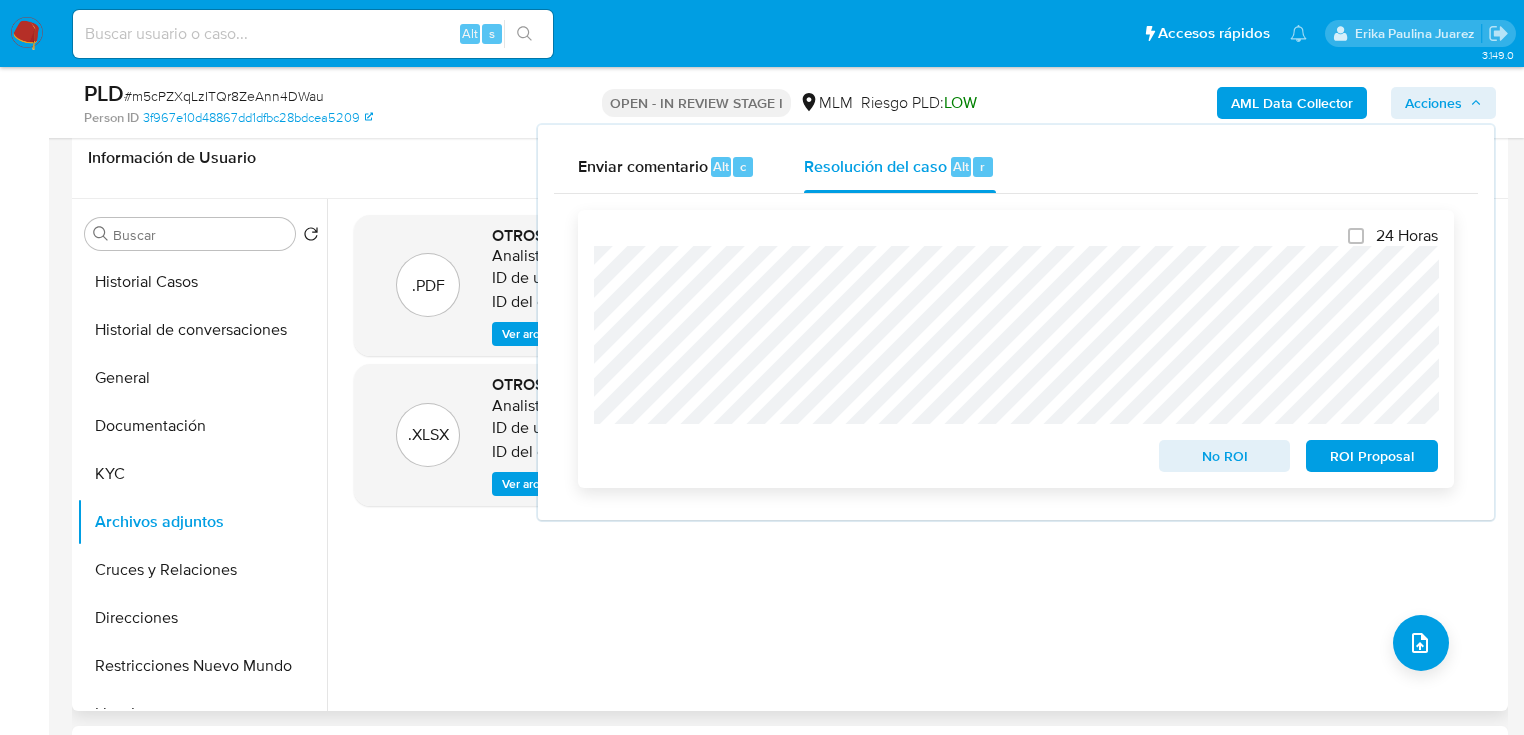 click on "ROI Proposal" at bounding box center (1372, 456) 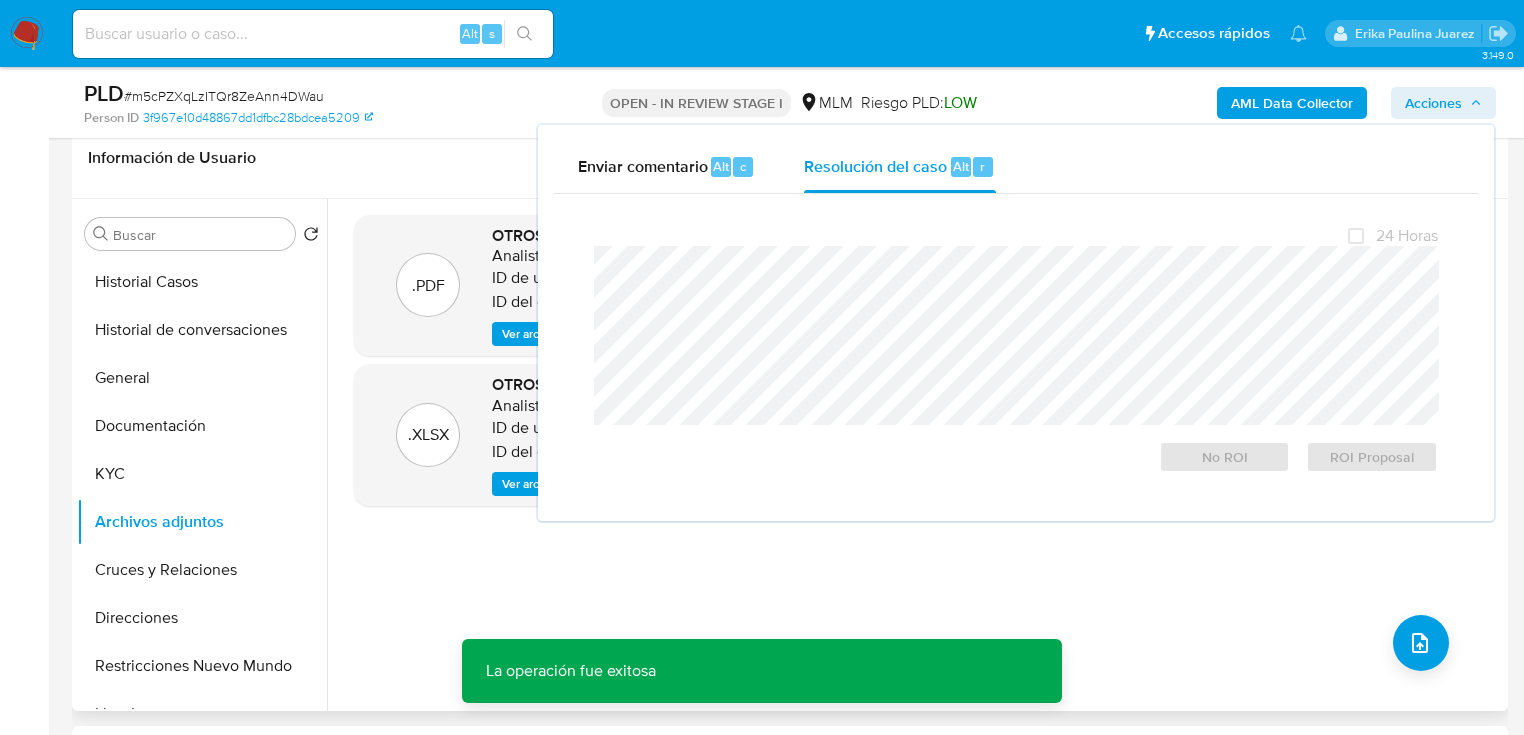 drag, startPoint x: 376, startPoint y: 565, endPoint x: 400, endPoint y: 560, distance: 24.5153 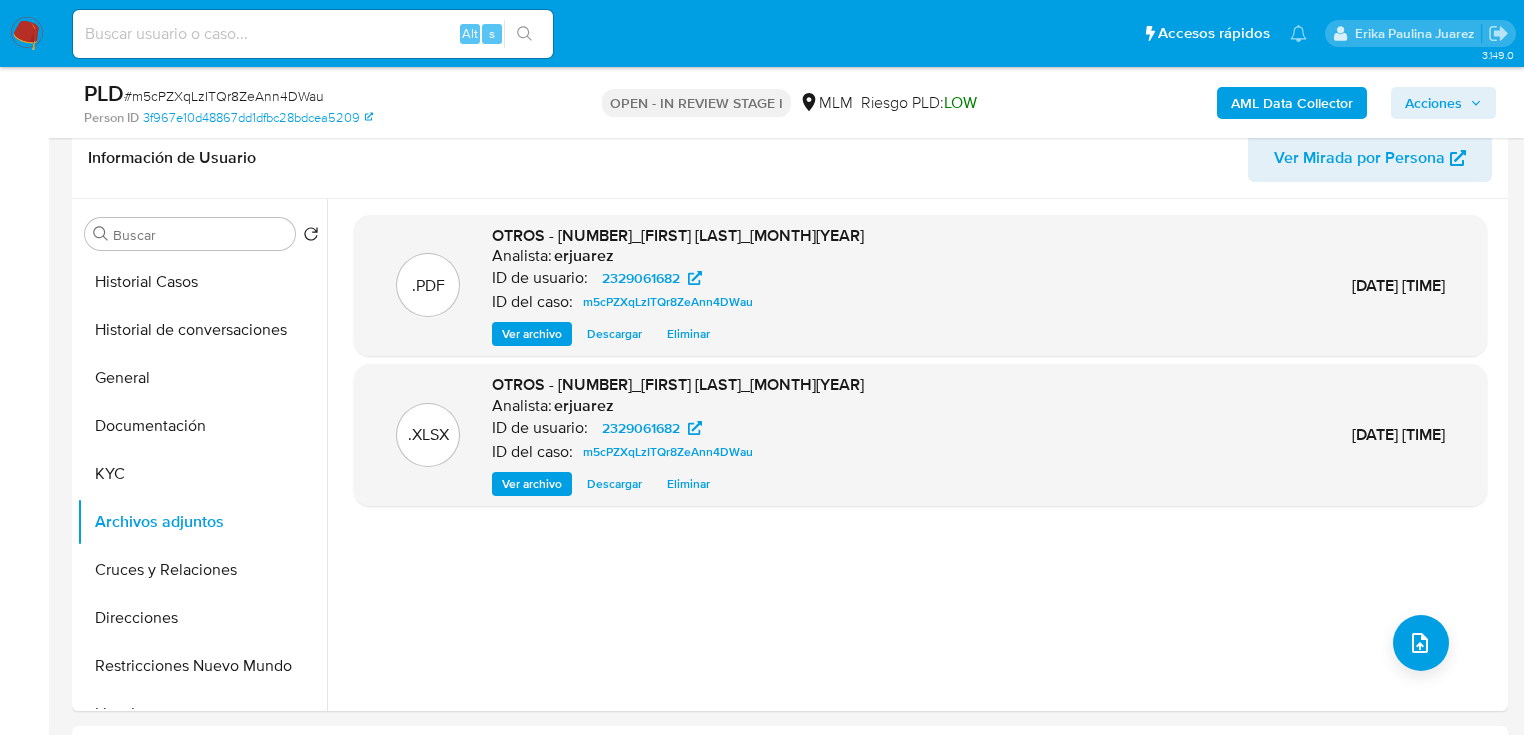 scroll, scrollTop: 0, scrollLeft: 0, axis: both 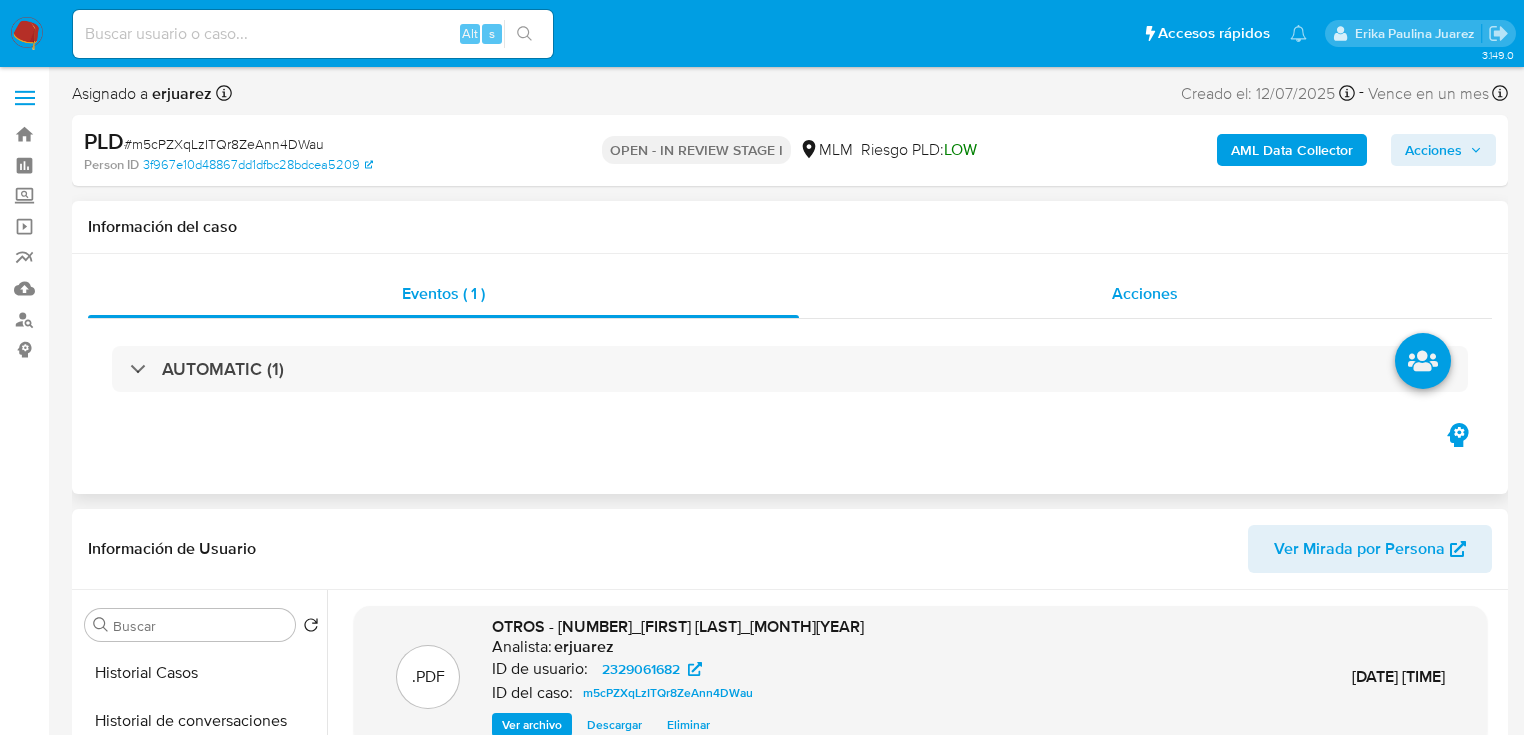 click on "Acciones" at bounding box center (1146, 294) 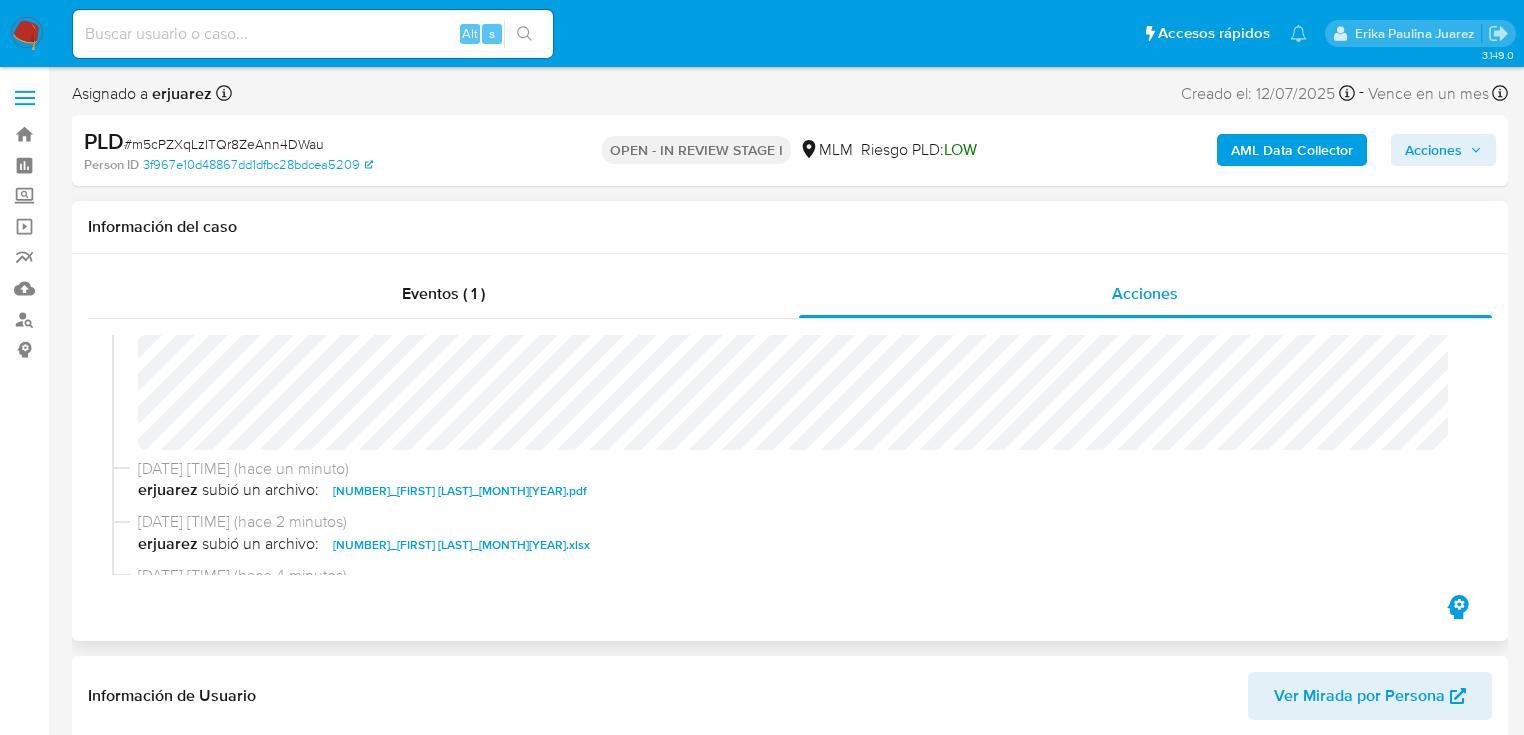 scroll, scrollTop: 320, scrollLeft: 0, axis: vertical 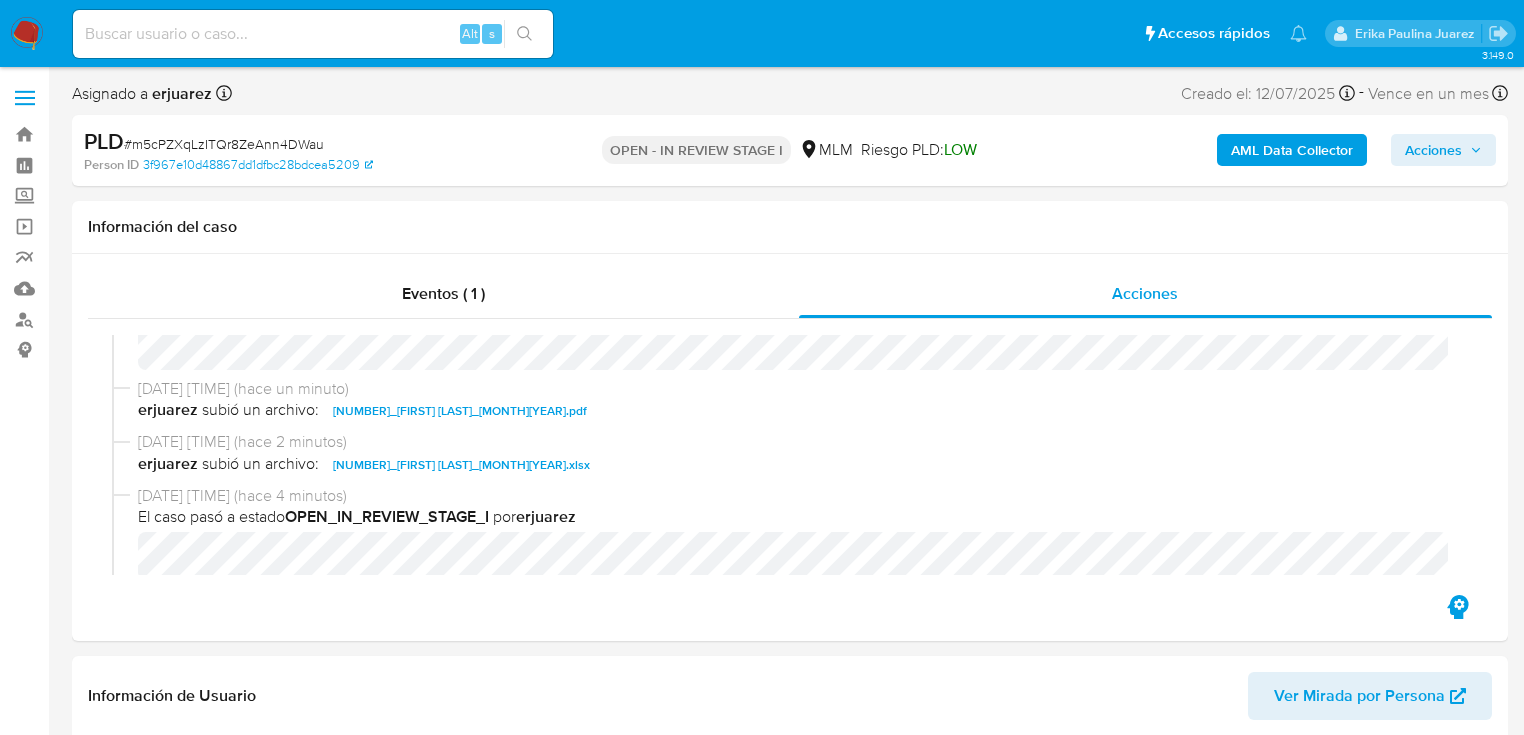 click at bounding box center [27, 34] 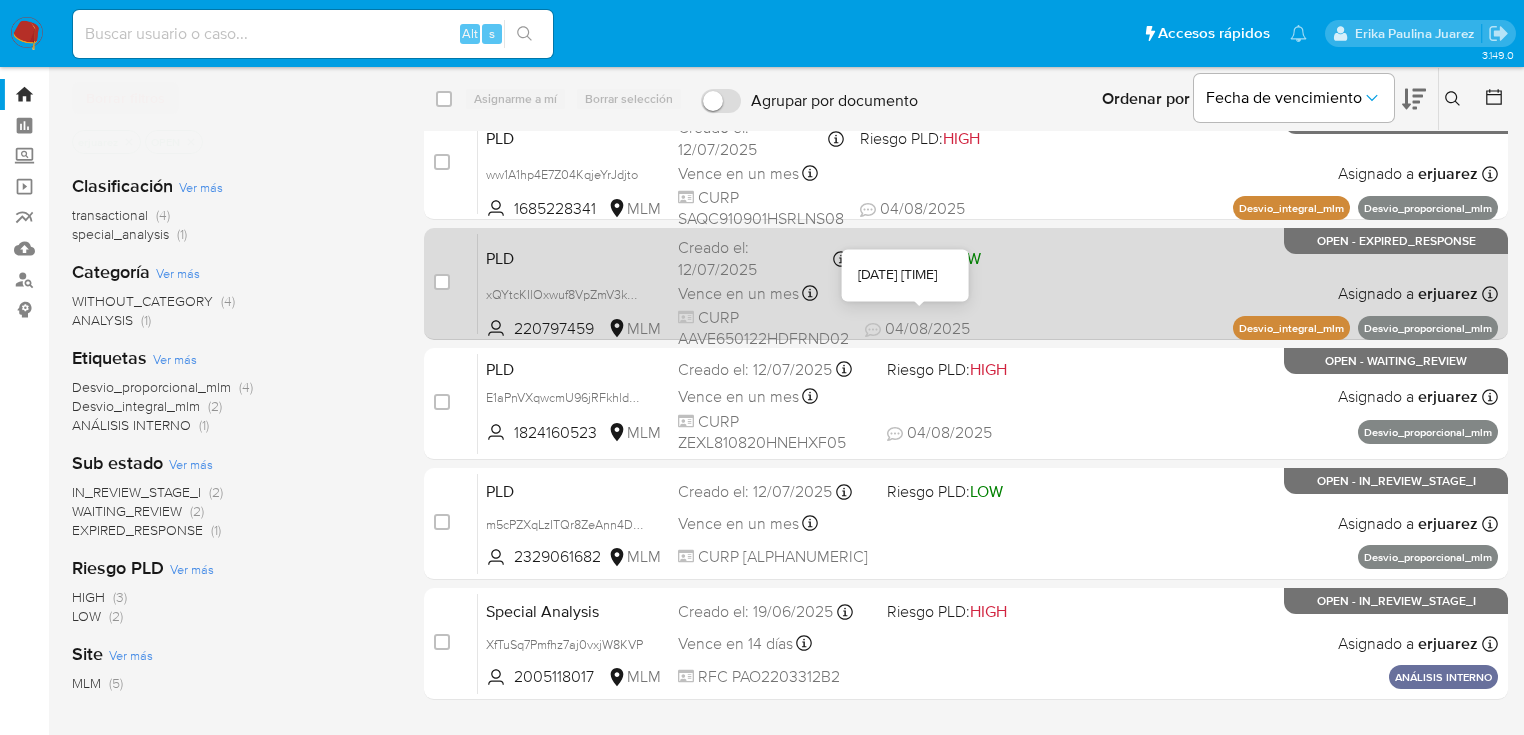 scroll, scrollTop: 80, scrollLeft: 0, axis: vertical 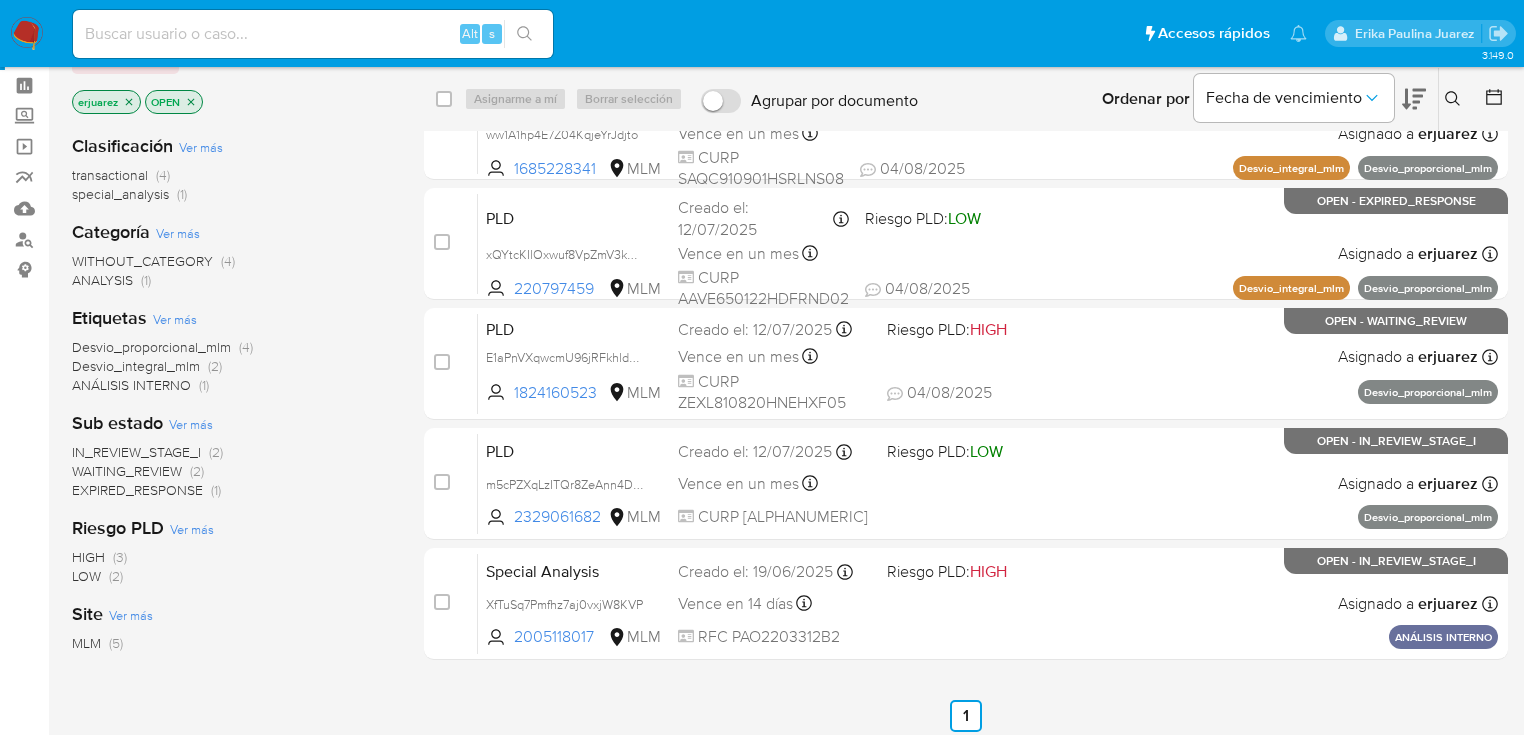 click on "WAITING_REVIEW" at bounding box center [127, 471] 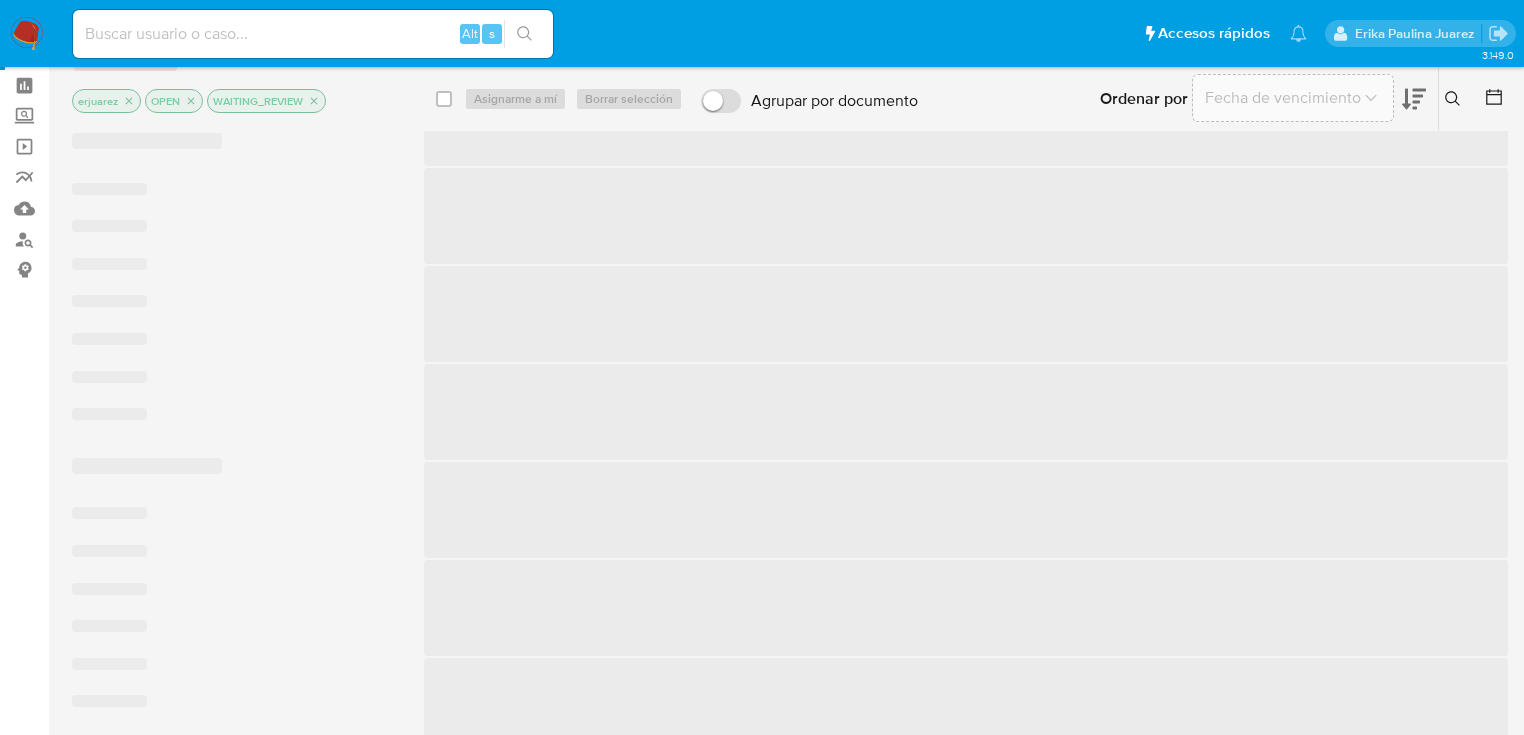 scroll, scrollTop: 0, scrollLeft: 0, axis: both 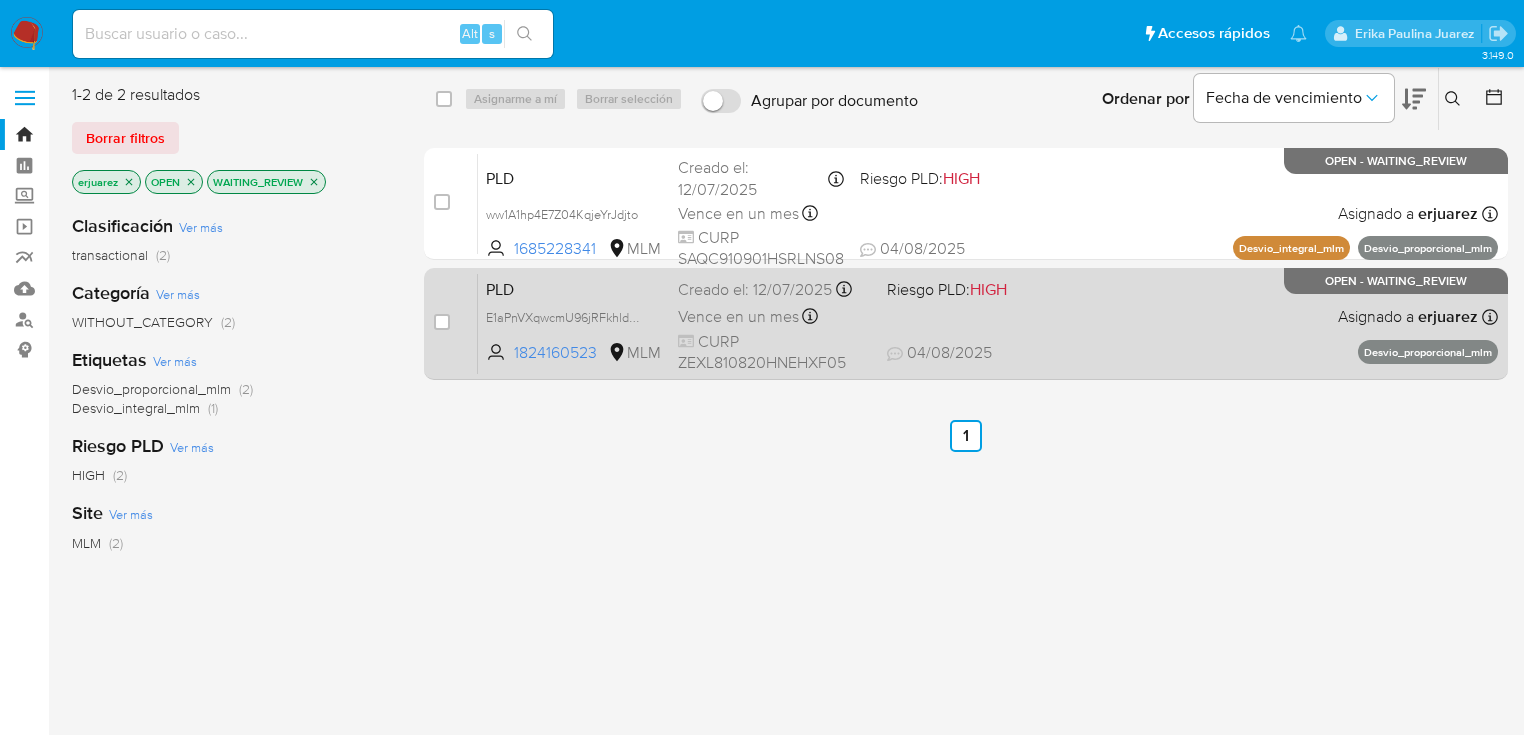 click on "PLD E1aPnVXqwcmU96jRFkhldQwJ 1824160523 MLM Riesgo PLD:  HIGH Creado el: [DATE]   Creado el: [DATE] [TIME] Vence en un mes   Vence el [DATE] [TIME] CURP   [ALPHANUMERIC] [DATE]   [DATE] [TIME] Asignado a   [USERNAME]   Asignado el: [DATE] [TIME] Desvio_proporcional_mlm OPEN - WAITING_REVIEW" at bounding box center [988, 323] 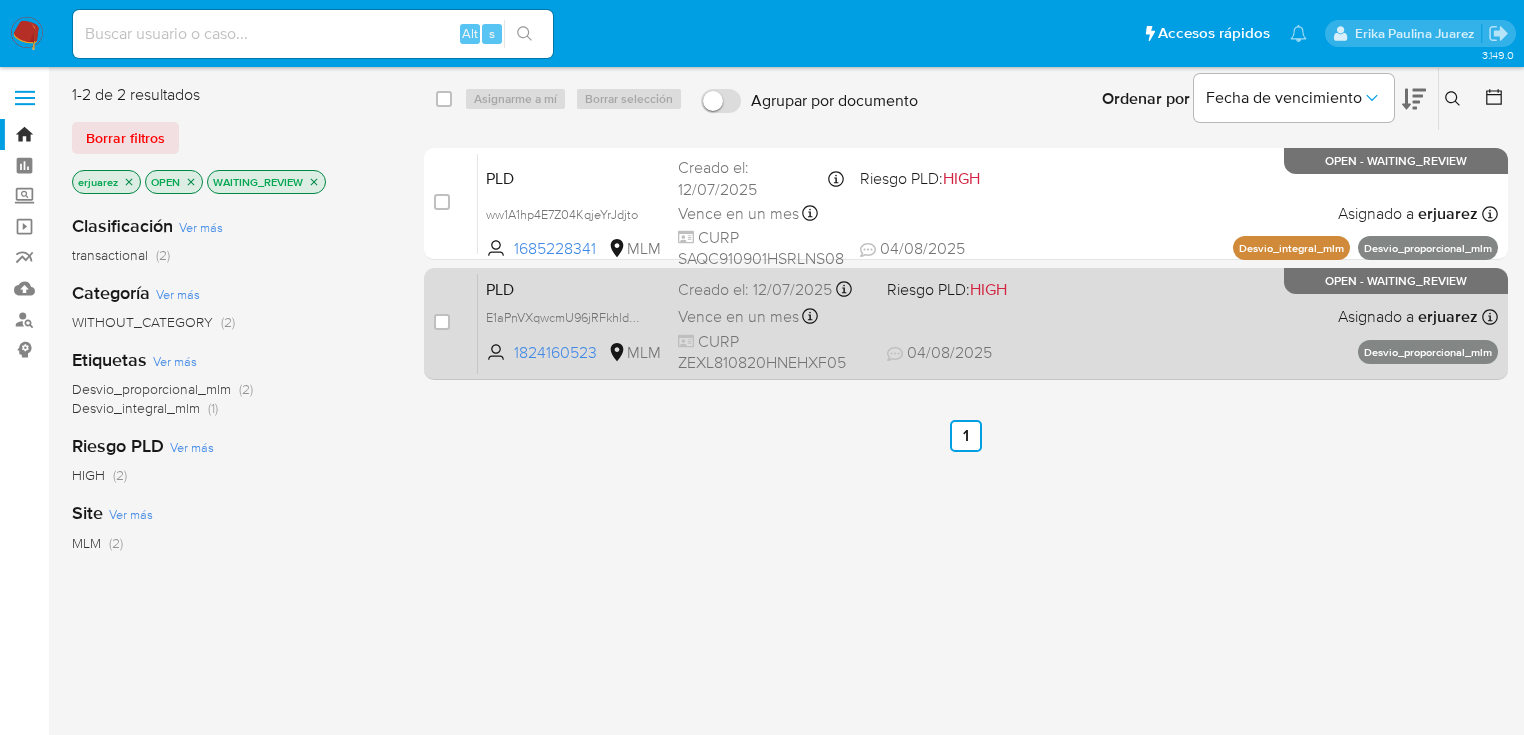 click on "CURP   [ALPHANUMERIC]" at bounding box center (774, 352) 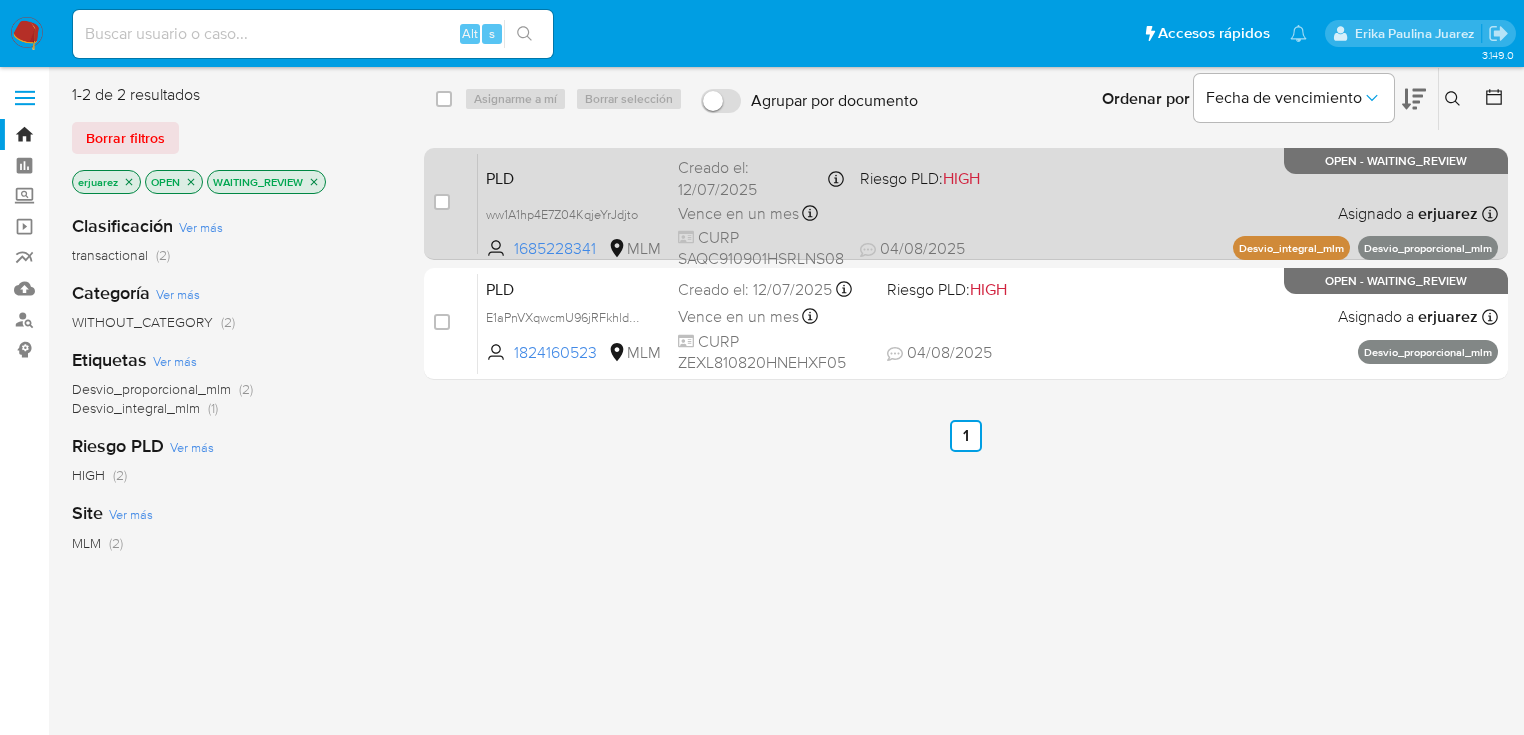 click on "PLD" at bounding box center [574, 177] 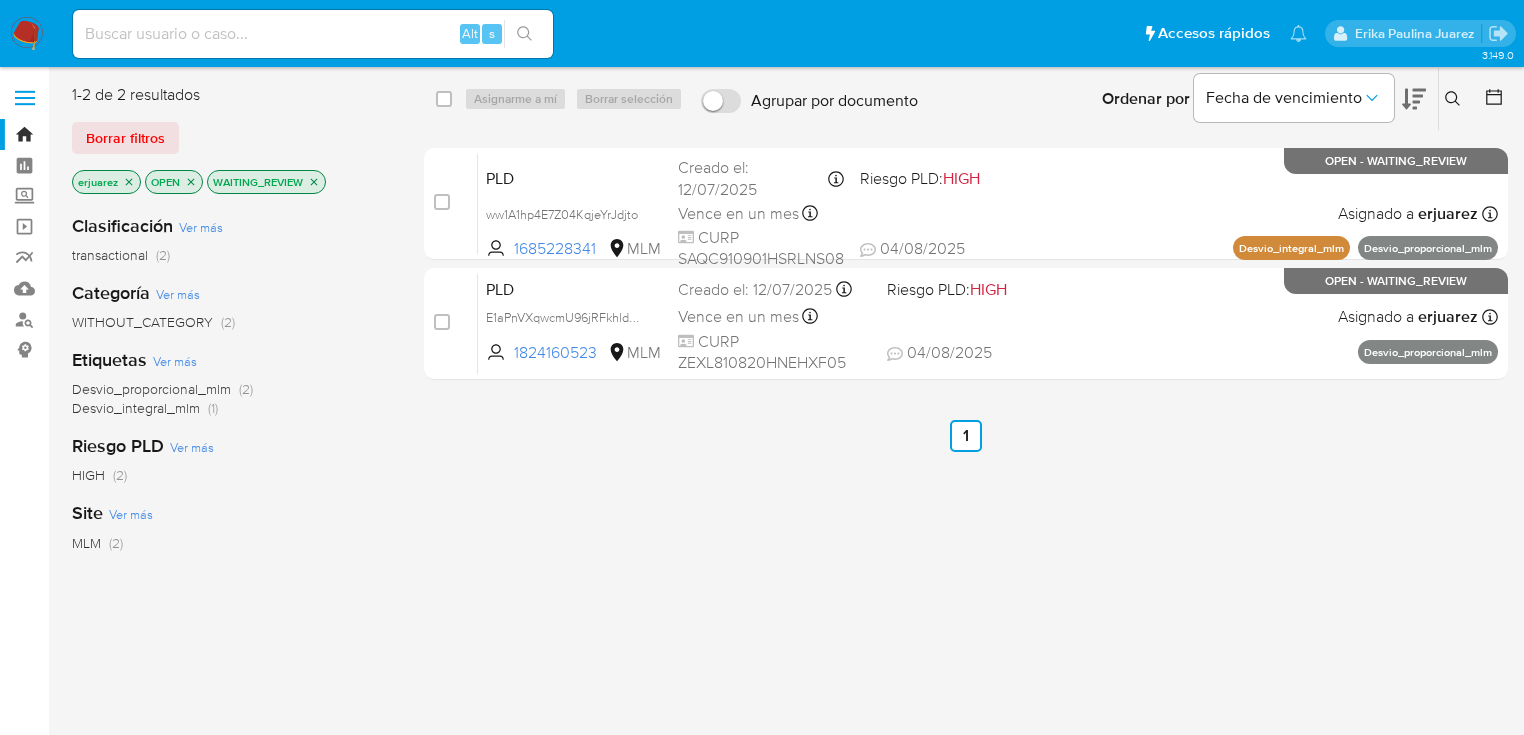 click 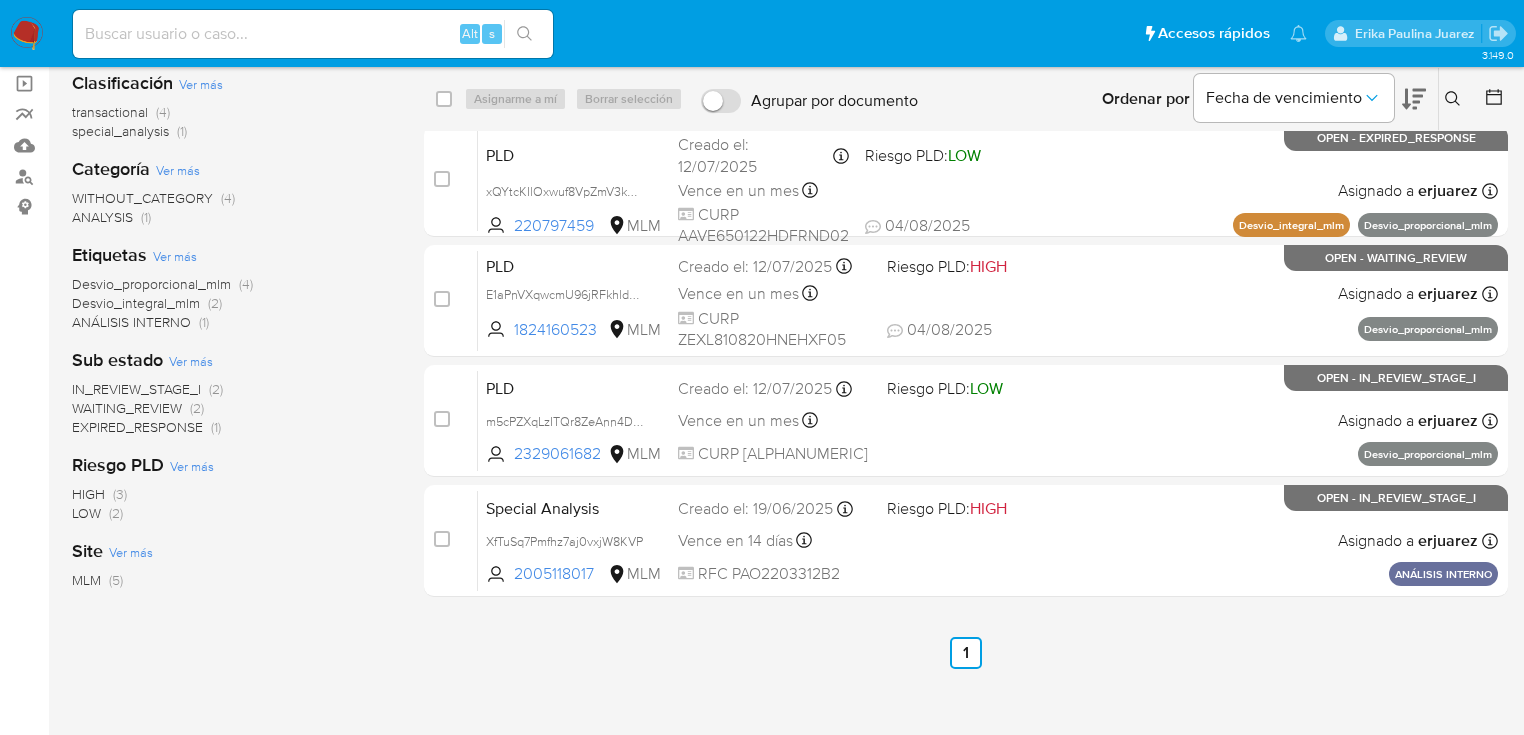 scroll, scrollTop: 160, scrollLeft: 0, axis: vertical 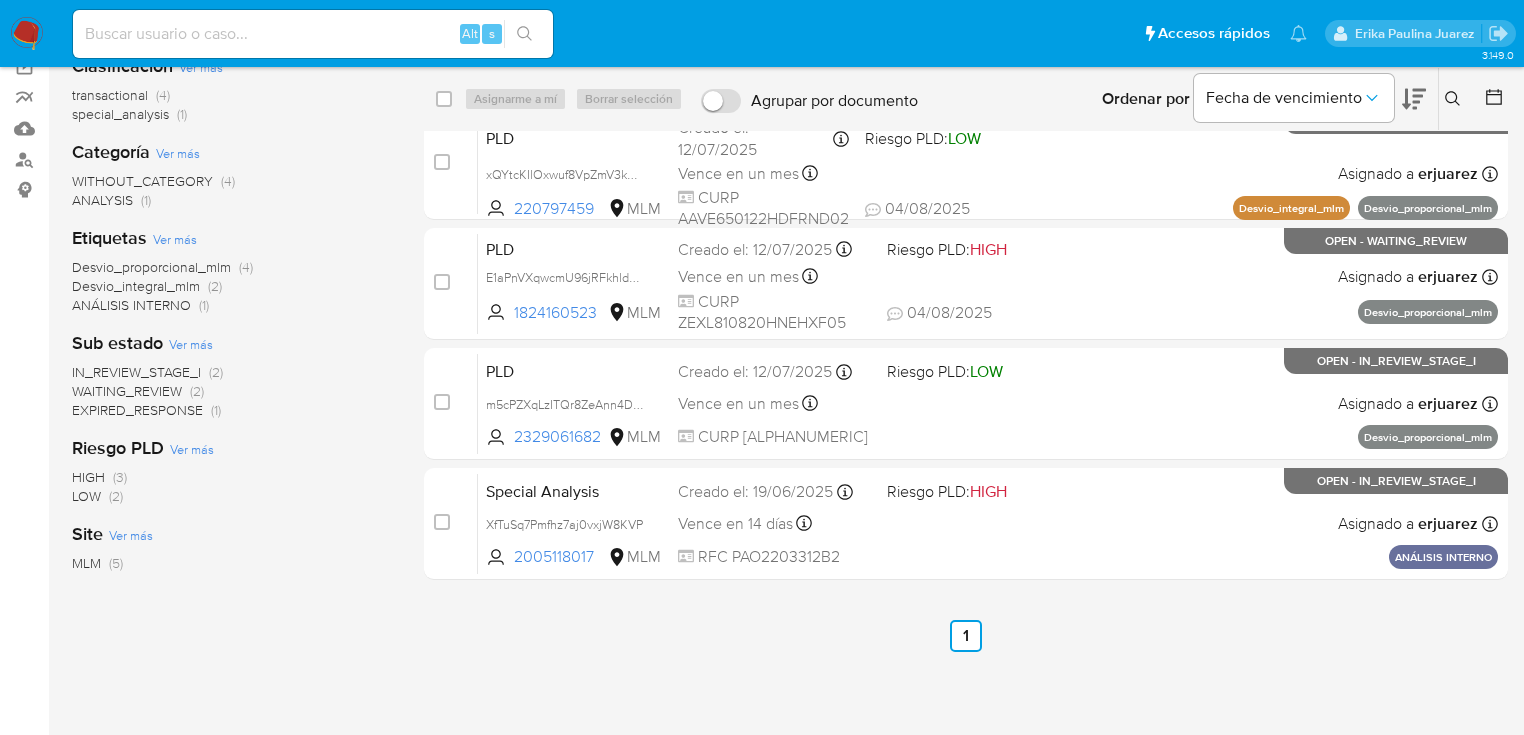 click on "EXPIRED_RESPONSE" at bounding box center (137, 410) 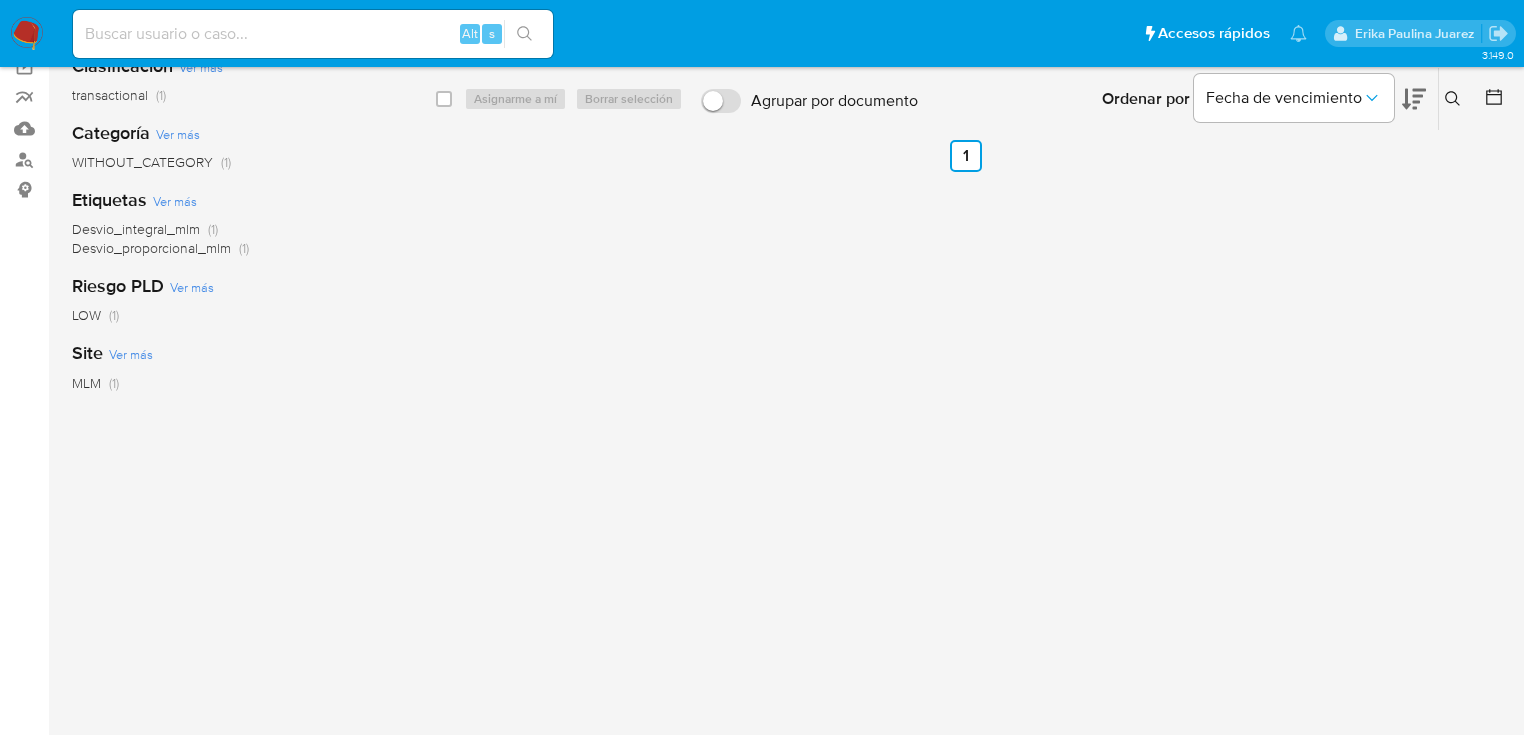 scroll, scrollTop: 0, scrollLeft: 0, axis: both 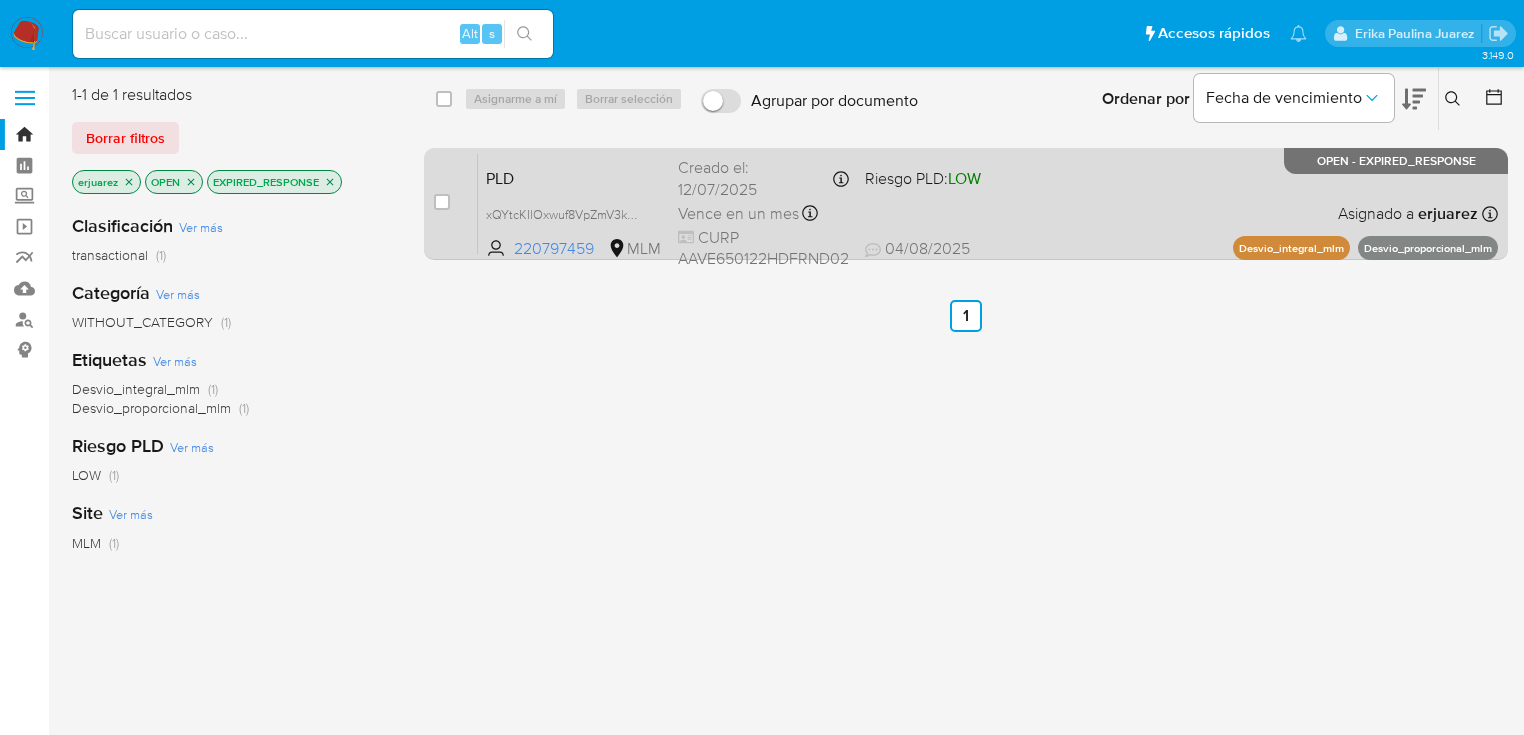 click on "Vence en un mes" at bounding box center (738, 214) 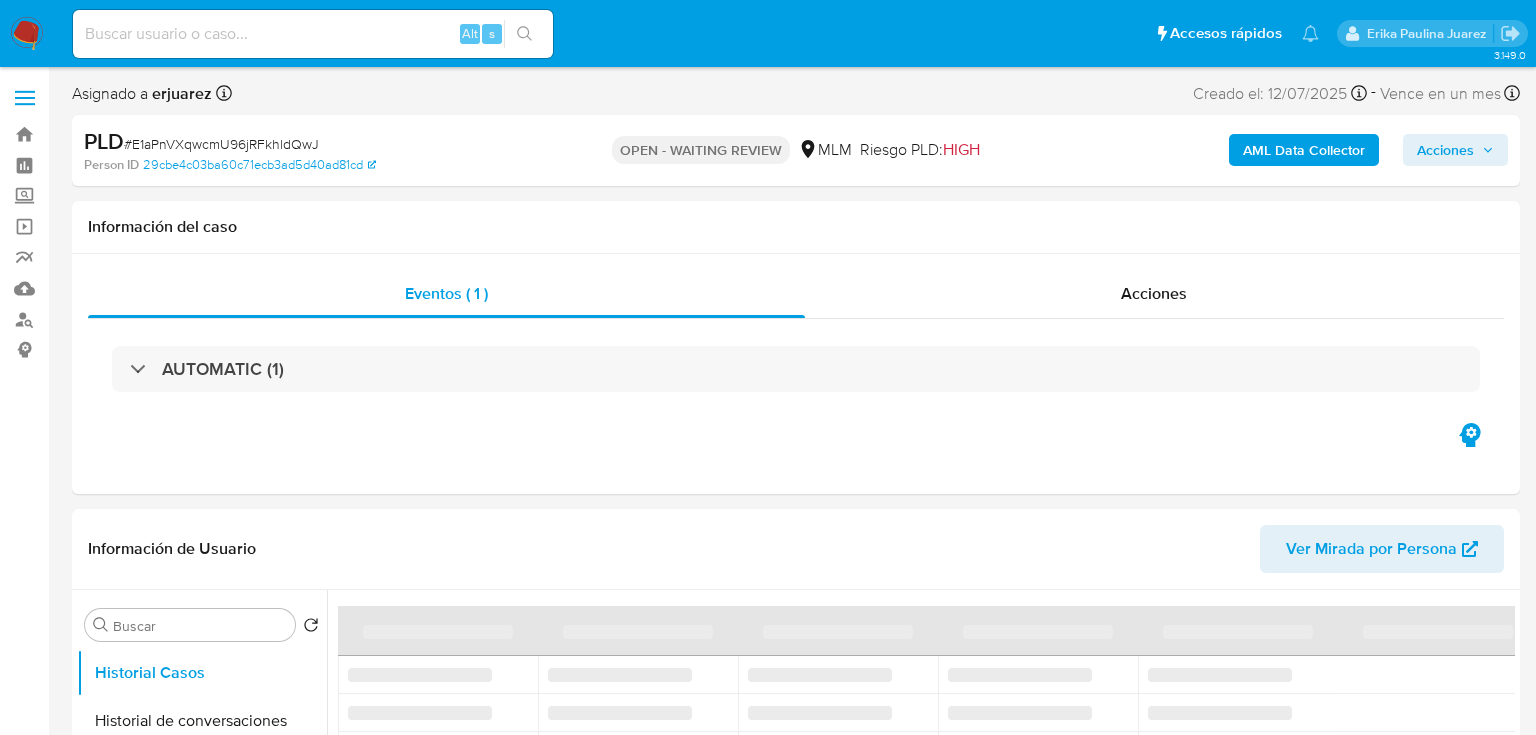 select on "10" 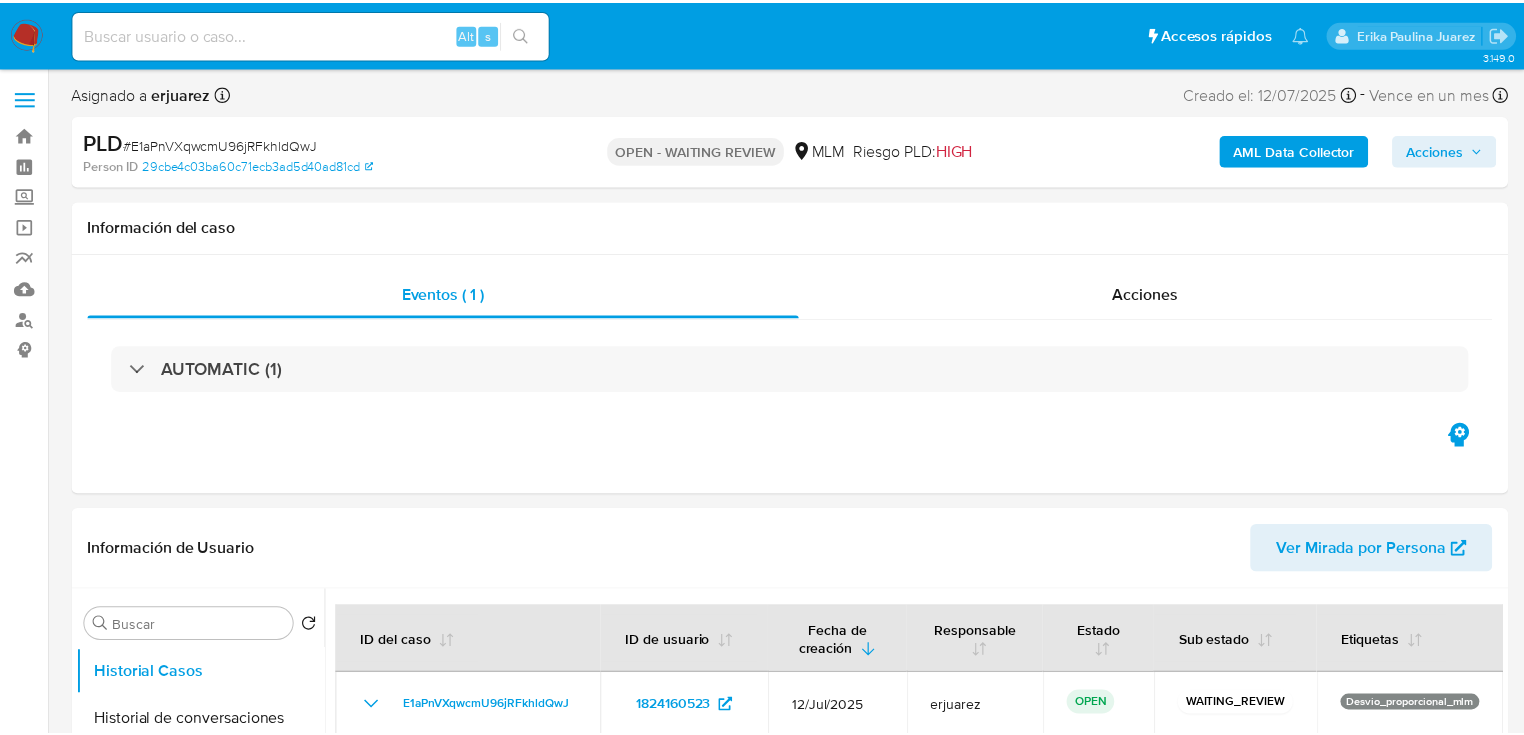 scroll, scrollTop: 0, scrollLeft: 0, axis: both 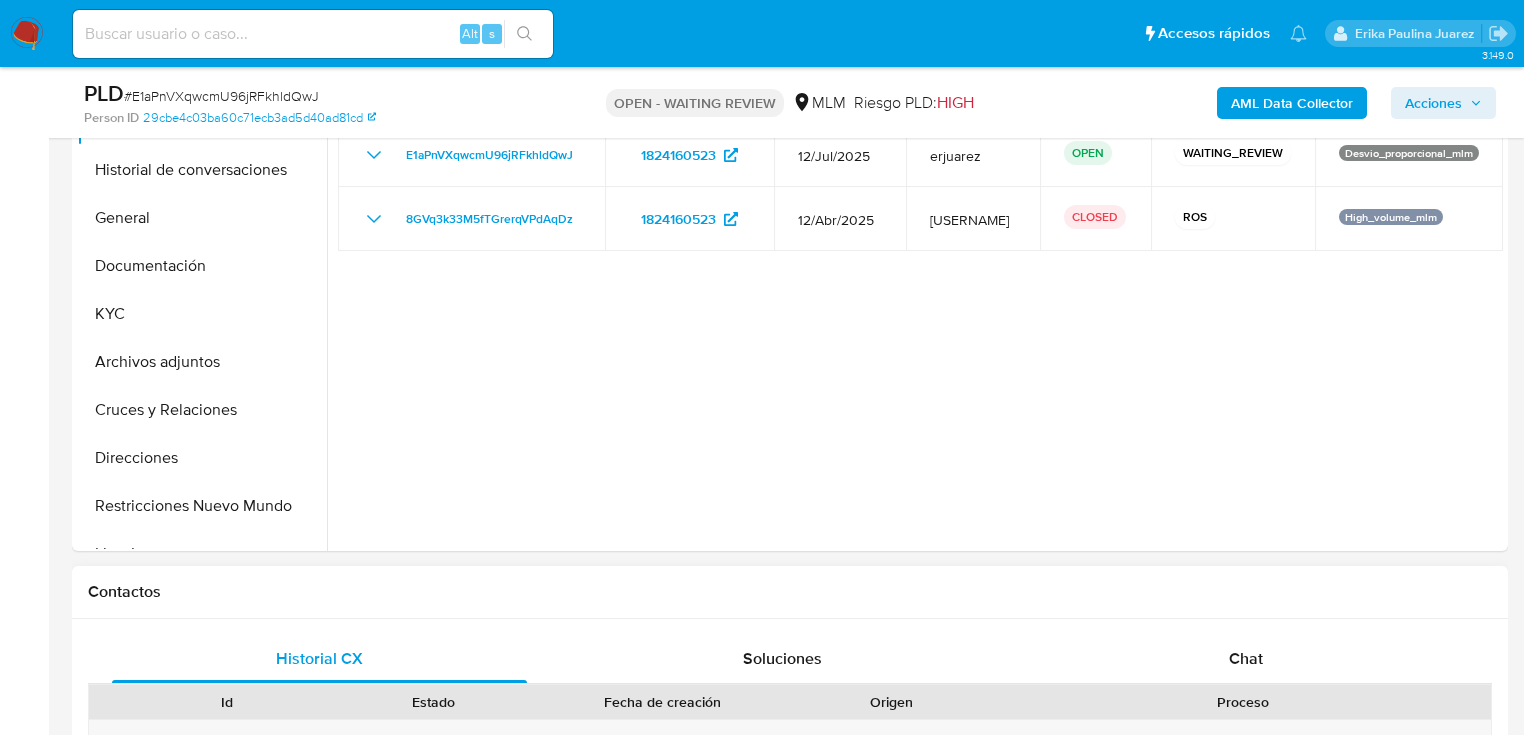 select on "10" 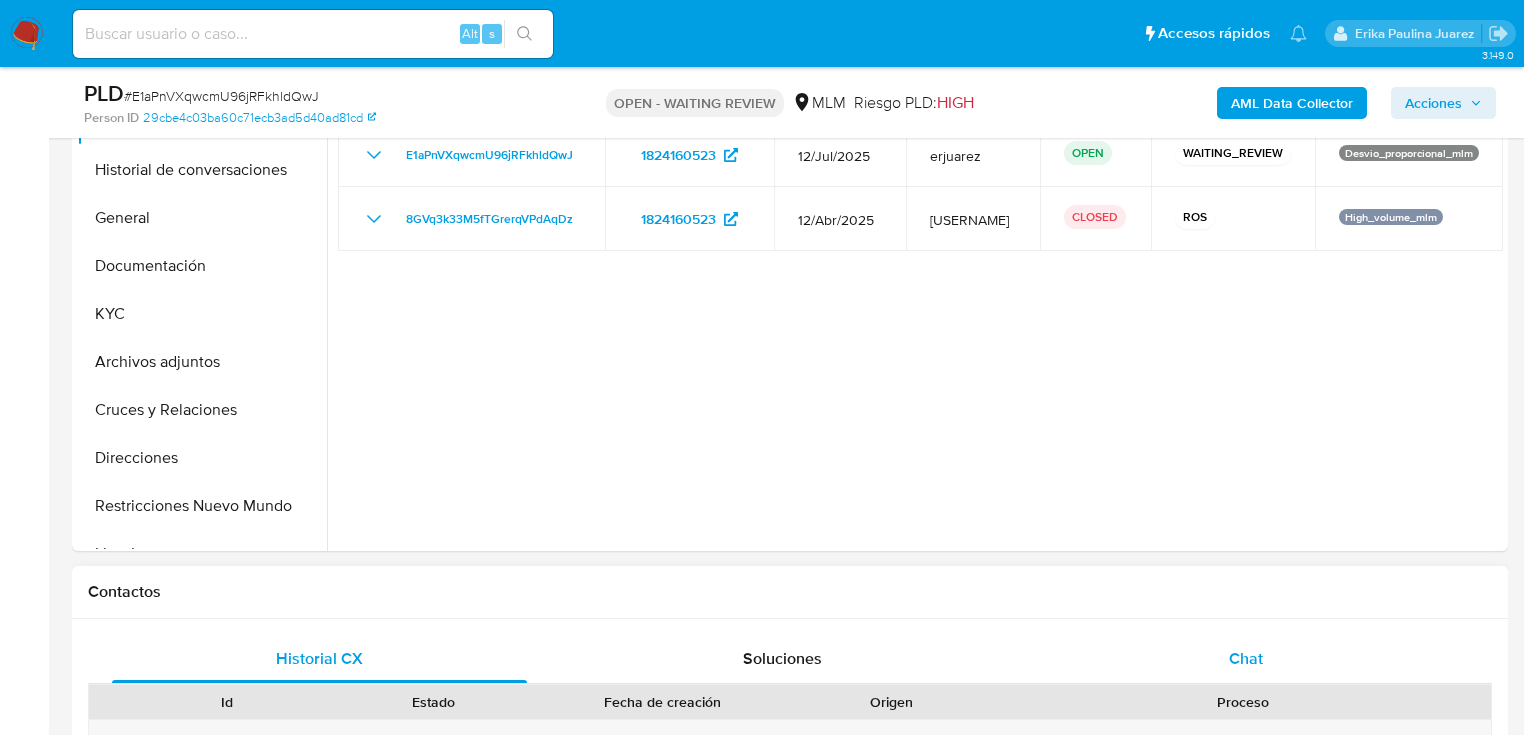 click on "Chat" at bounding box center (1246, 659) 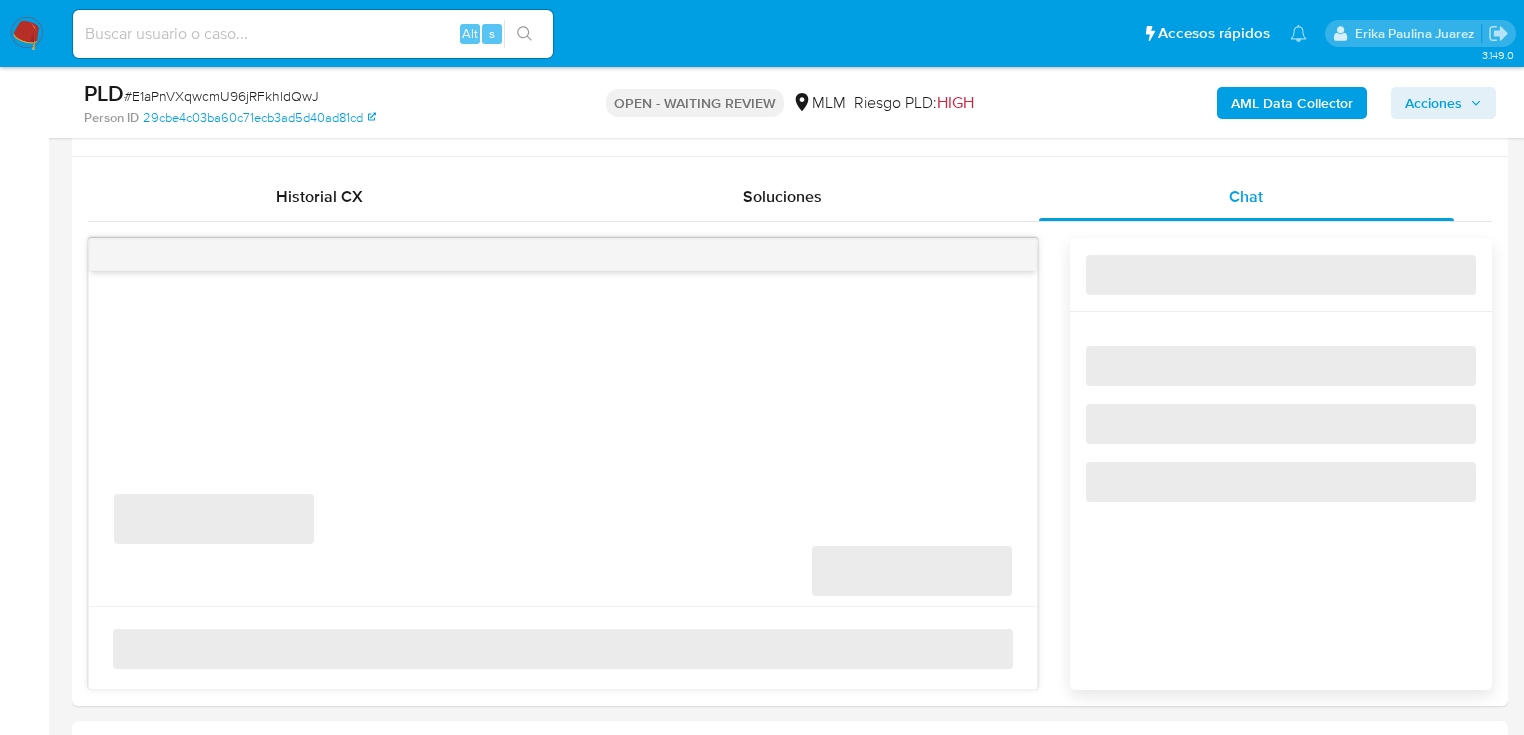 scroll, scrollTop: 960, scrollLeft: 0, axis: vertical 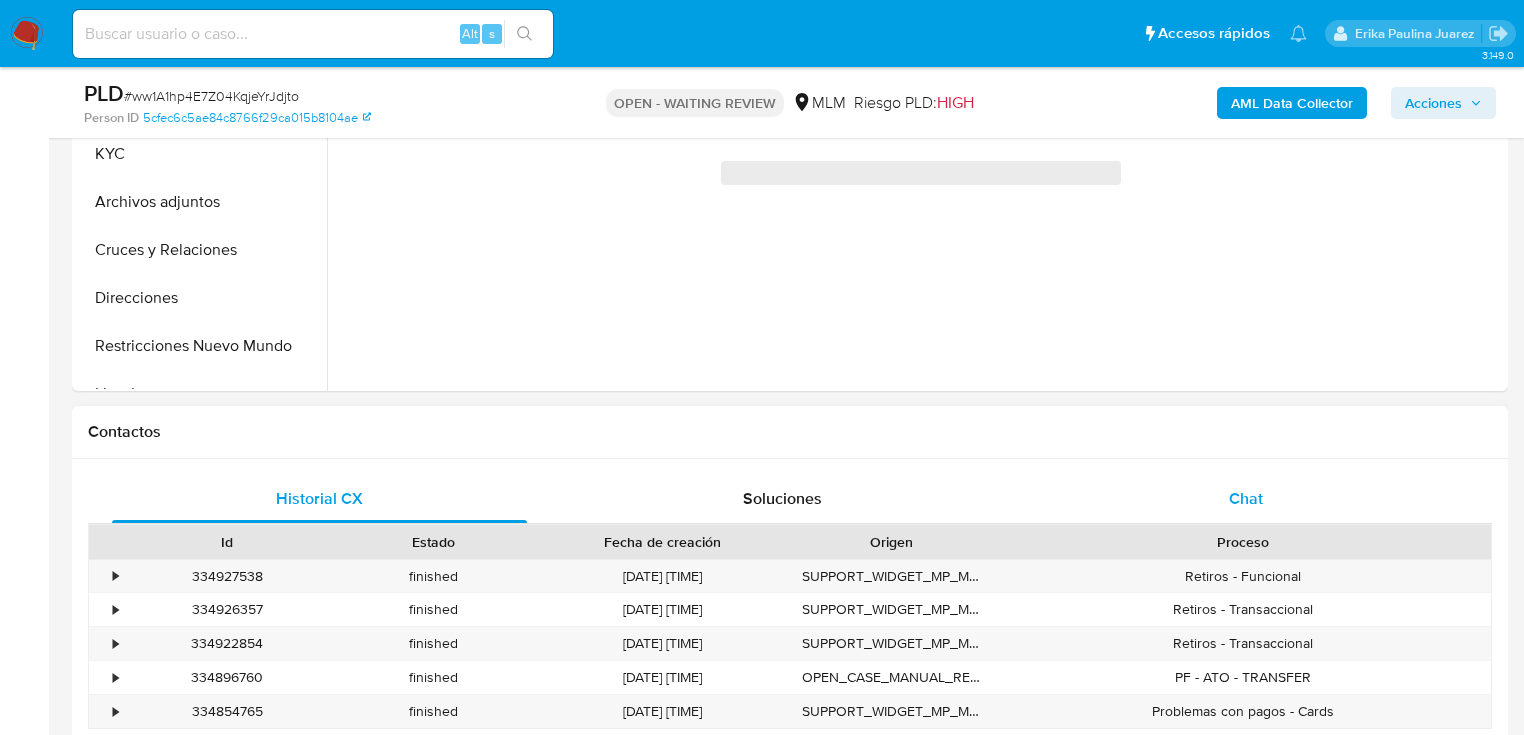 click on "Chat" at bounding box center (1246, 499) 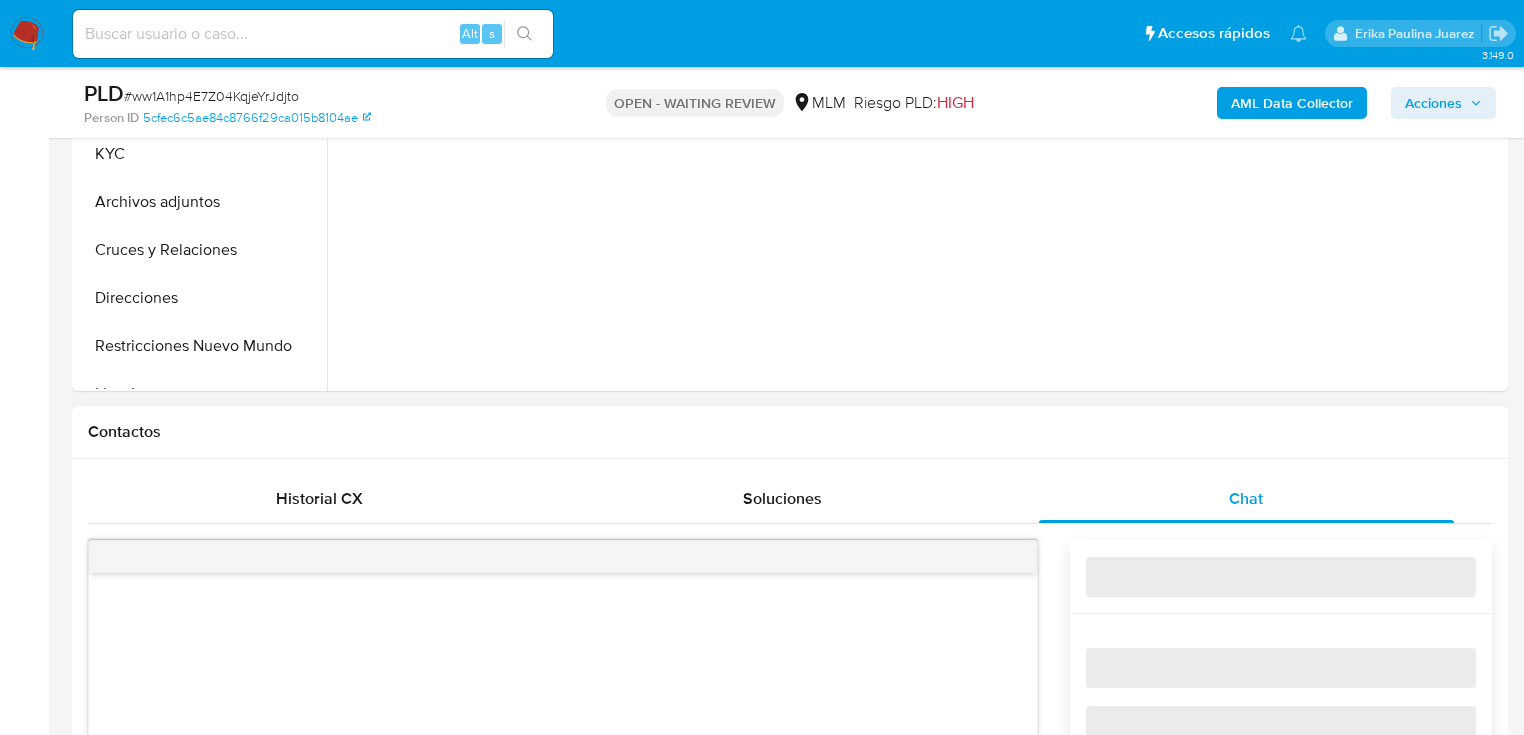 select on "10" 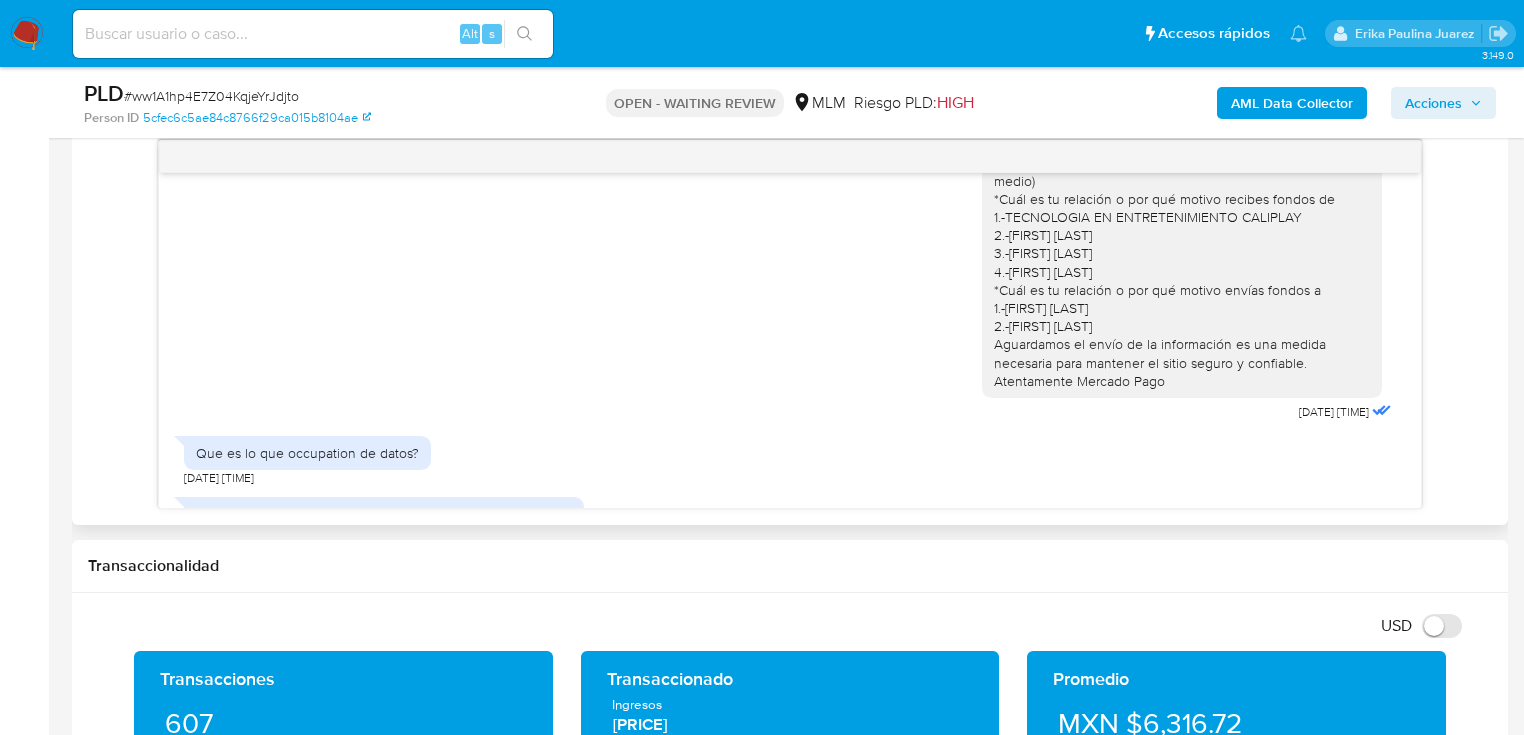 scroll, scrollTop: 91, scrollLeft: 0, axis: vertical 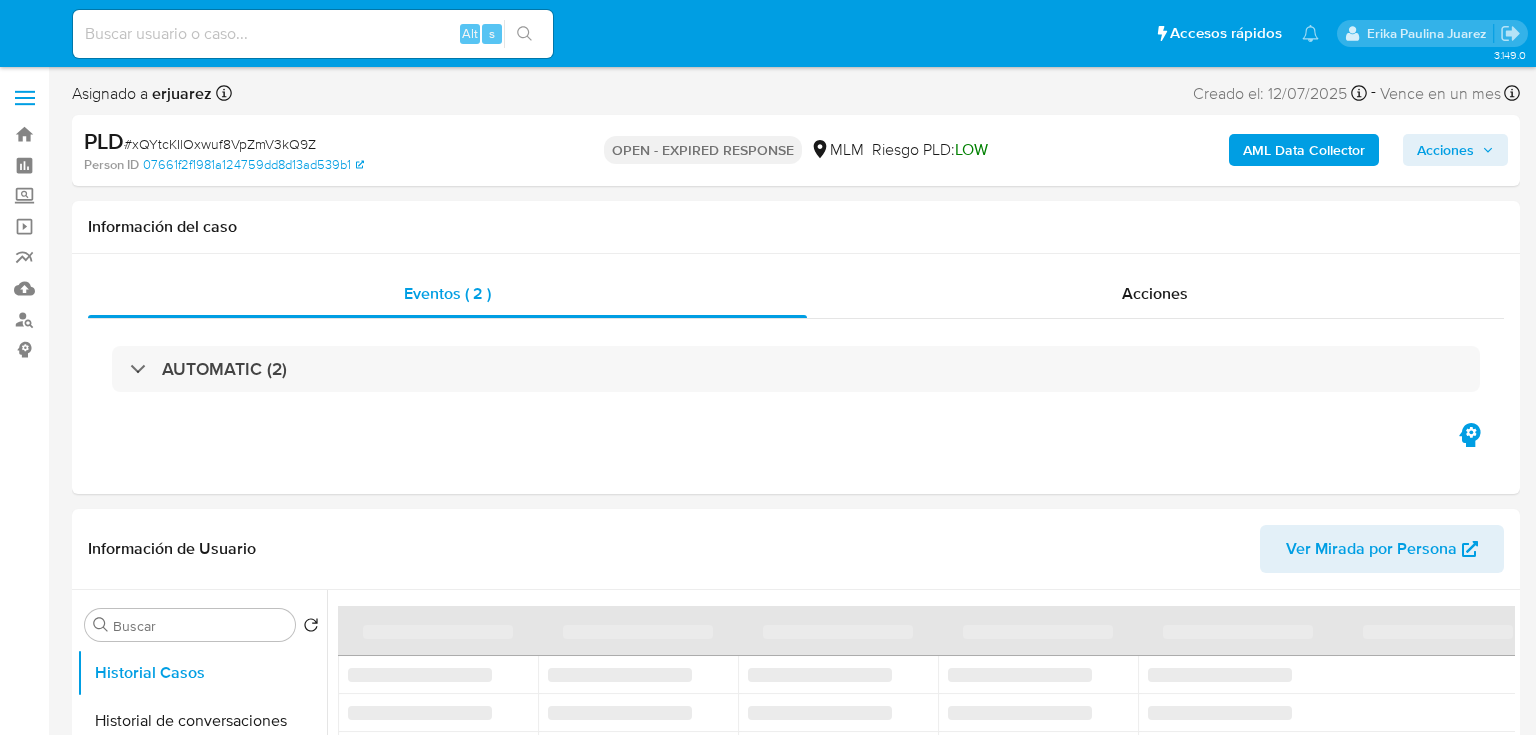 select on "10" 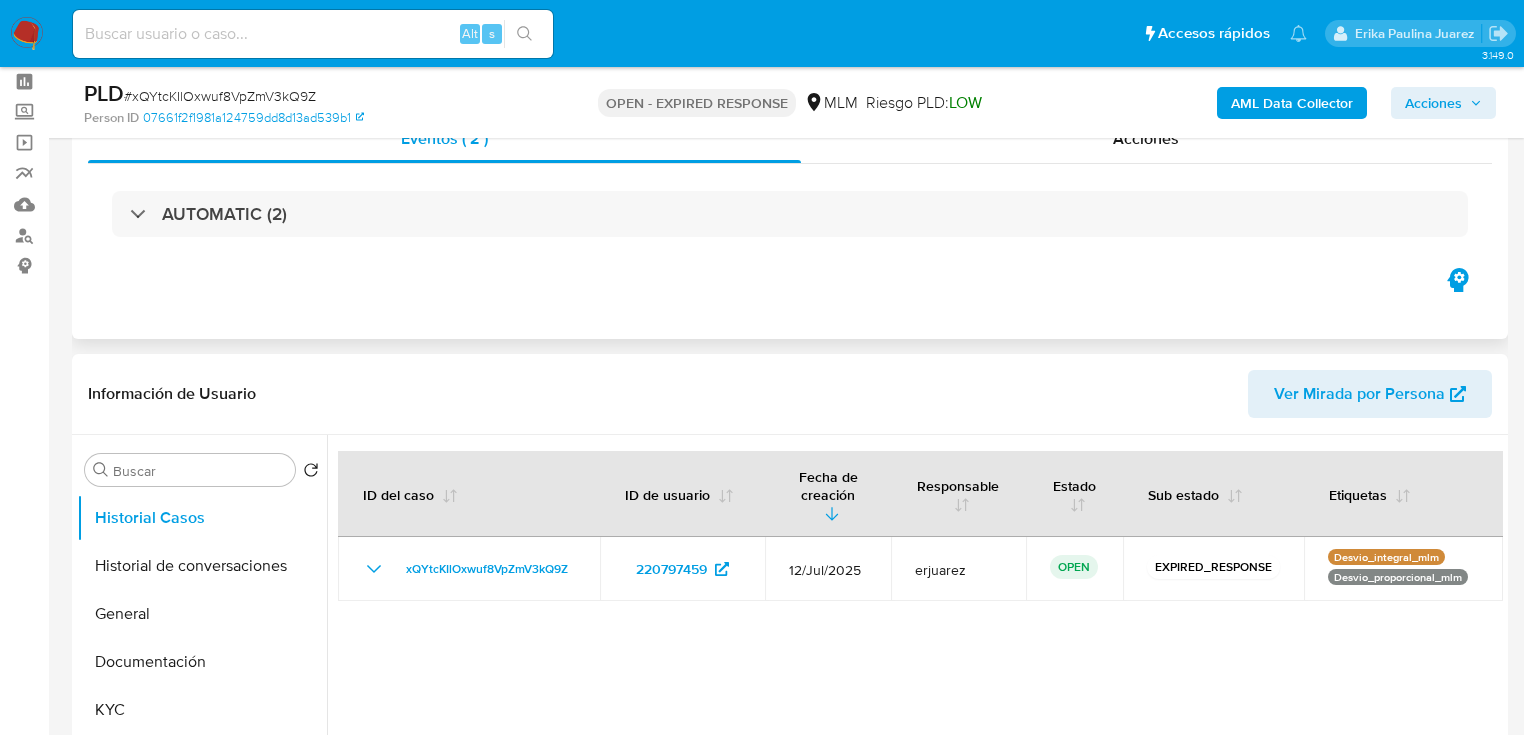 scroll, scrollTop: 80, scrollLeft: 0, axis: vertical 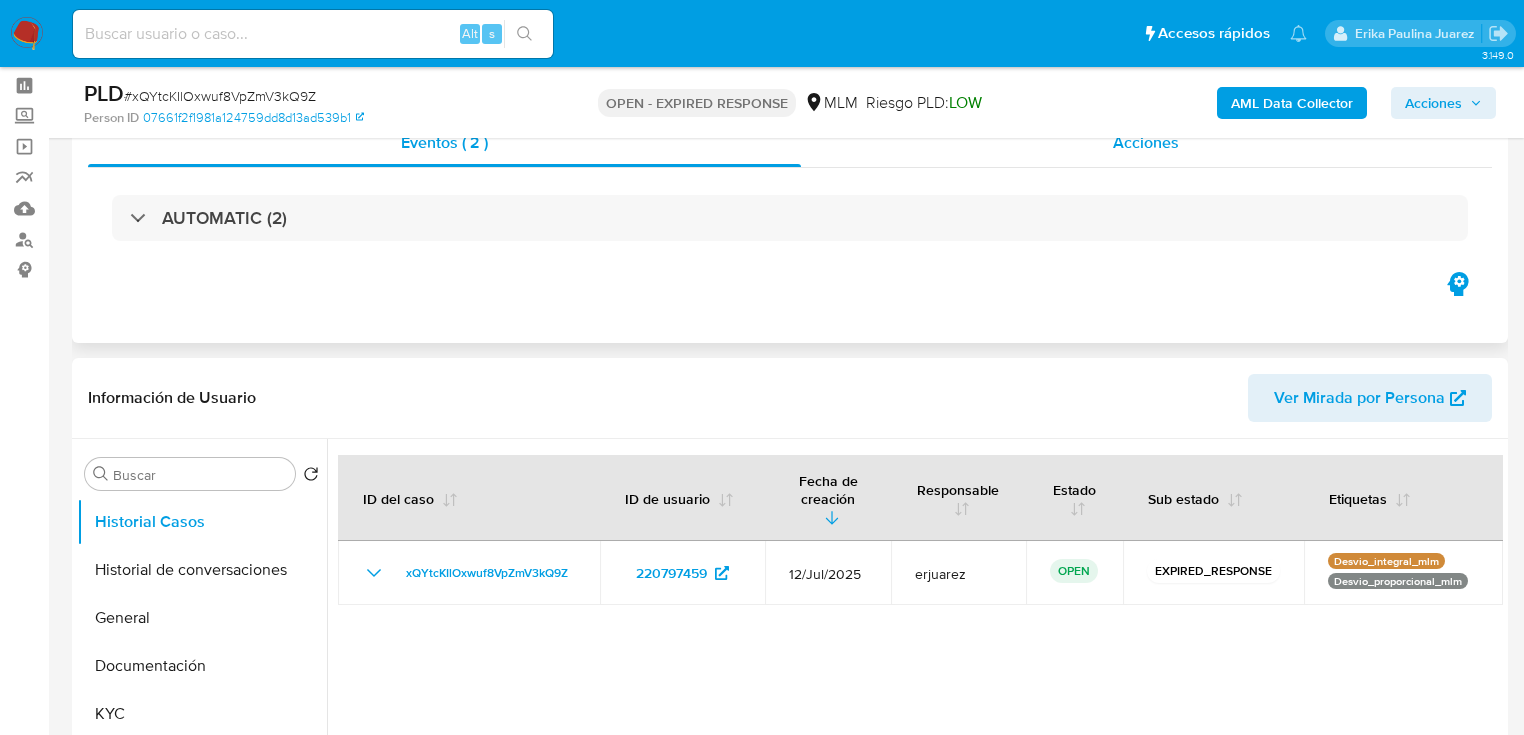 click on "Acciones" at bounding box center (1146, 142) 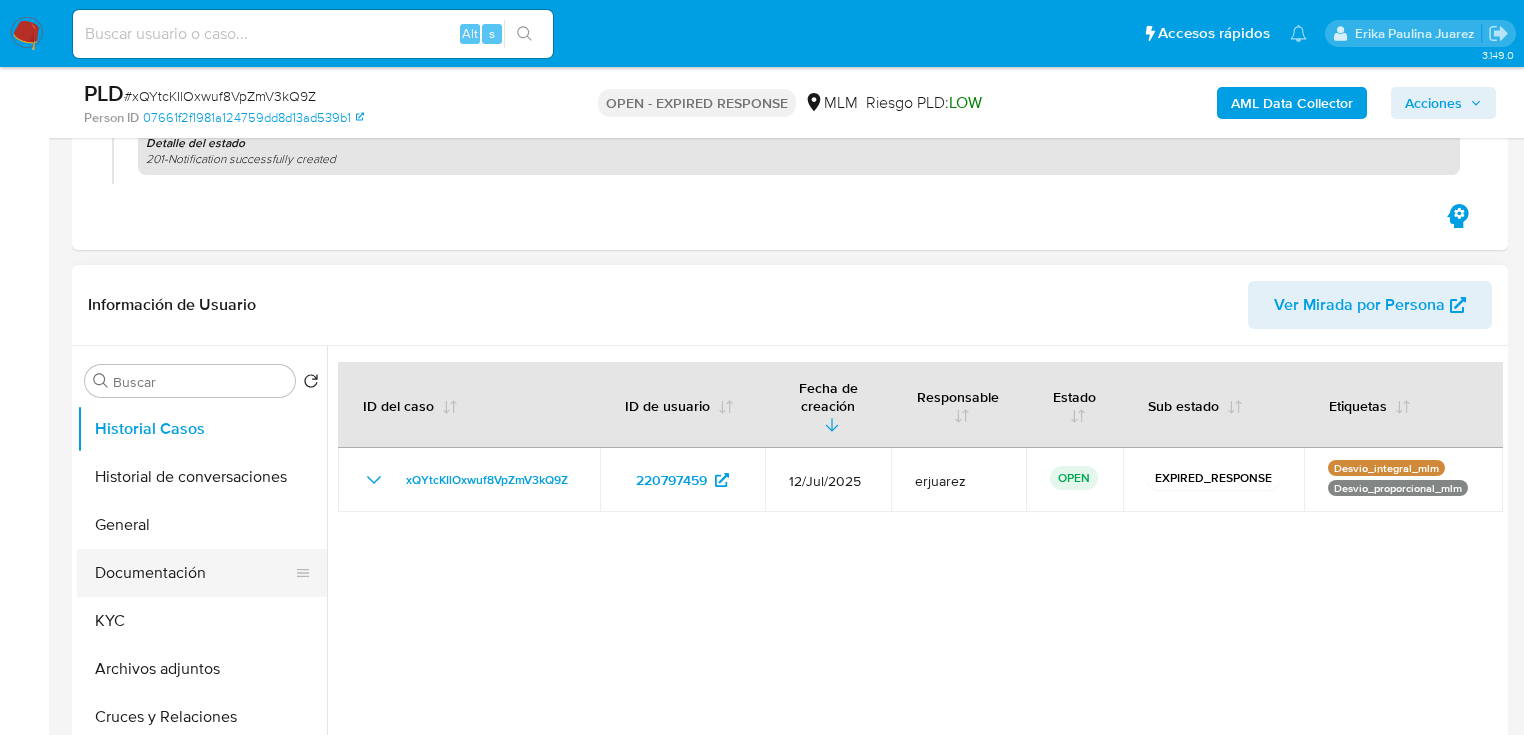 drag, startPoint x: 145, startPoint y: 616, endPoint x: 211, endPoint y: 592, distance: 70.2282 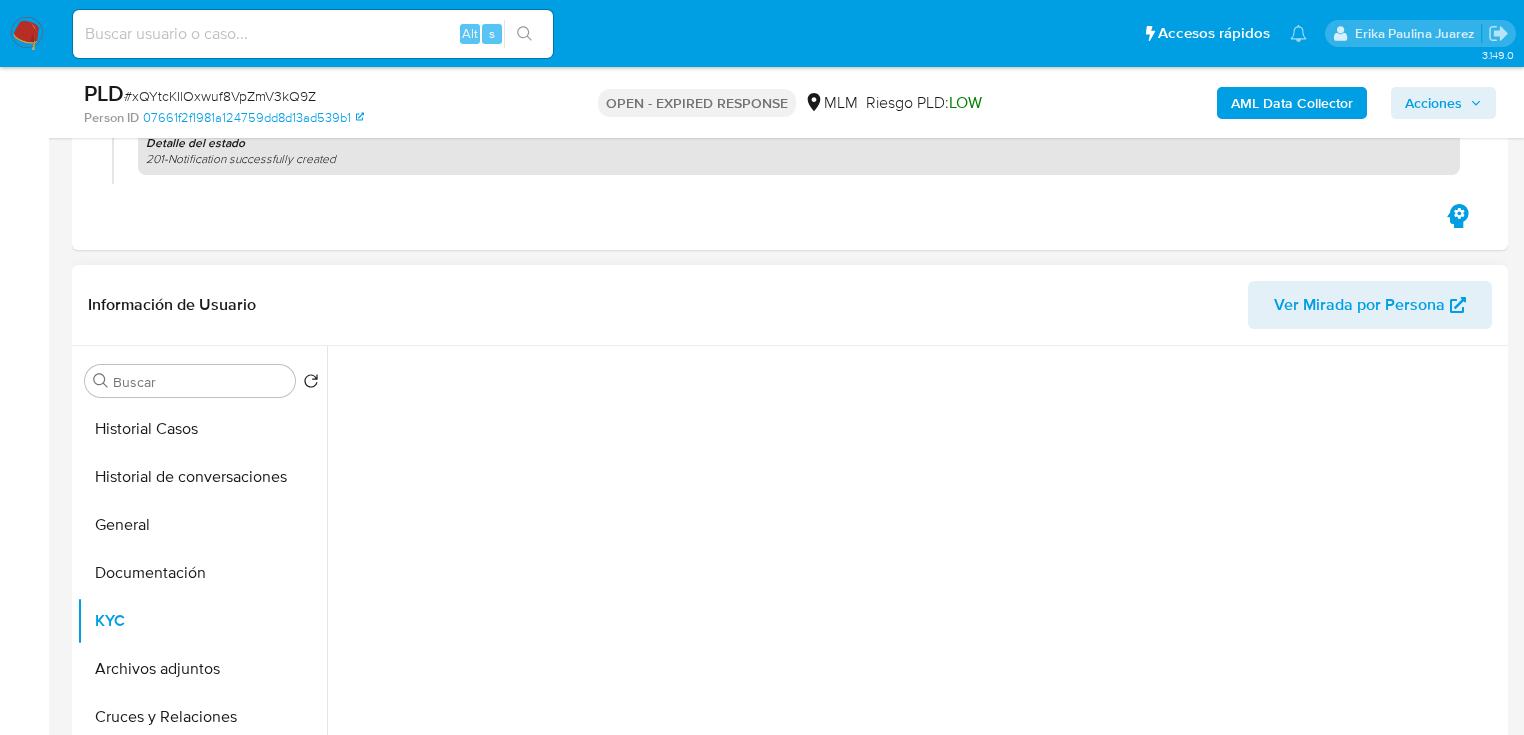 scroll, scrollTop: 560, scrollLeft: 0, axis: vertical 